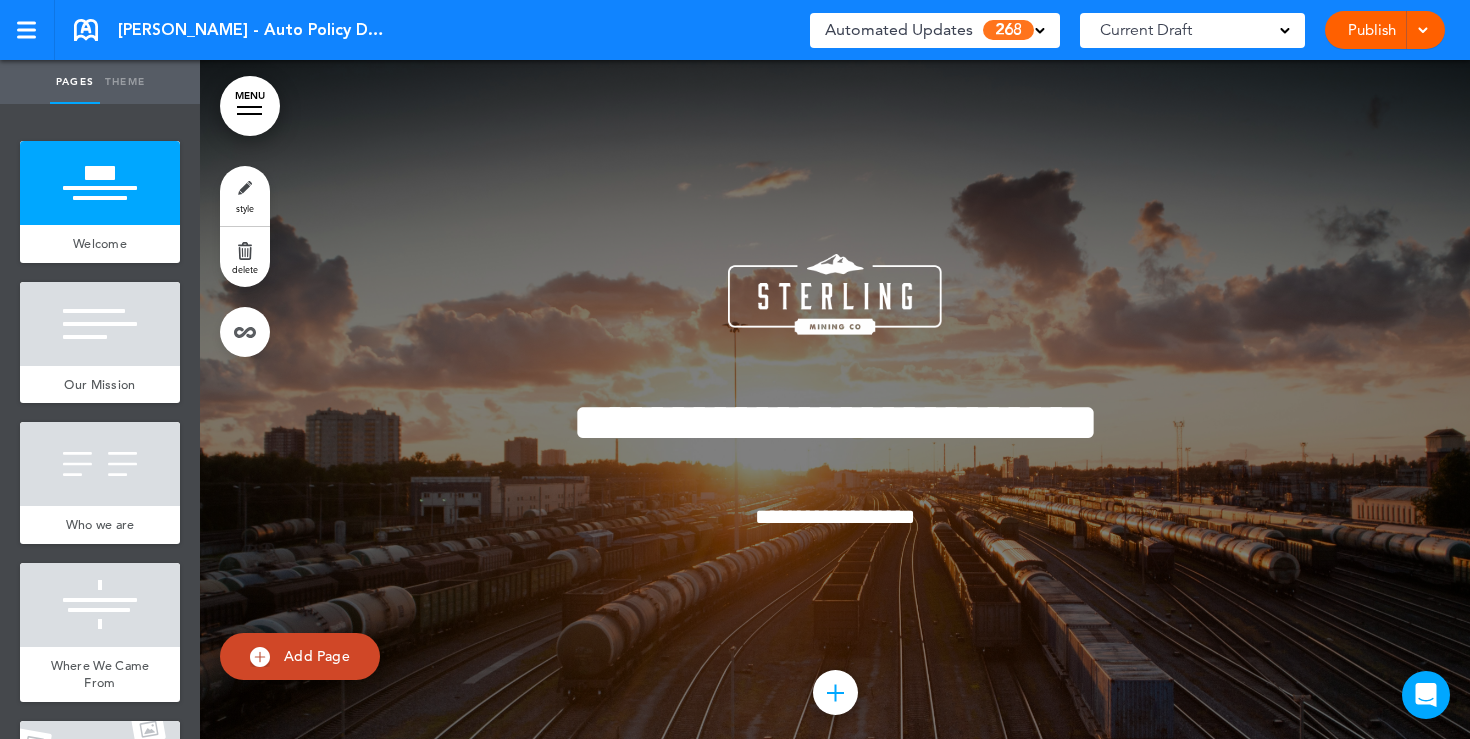 scroll, scrollTop: 0, scrollLeft: 0, axis: both 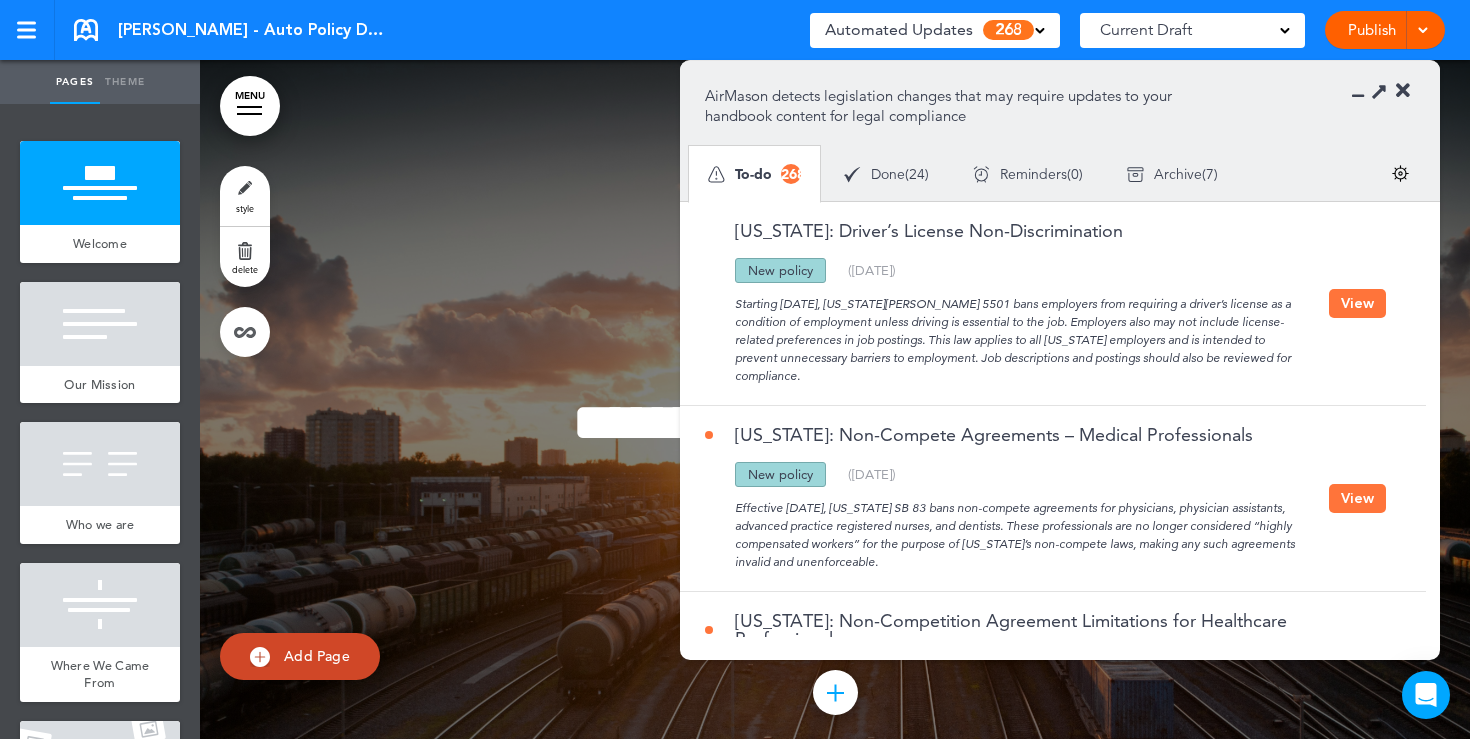 drag, startPoint x: 816, startPoint y: 272, endPoint x: 743, endPoint y: 264, distance: 73.43705 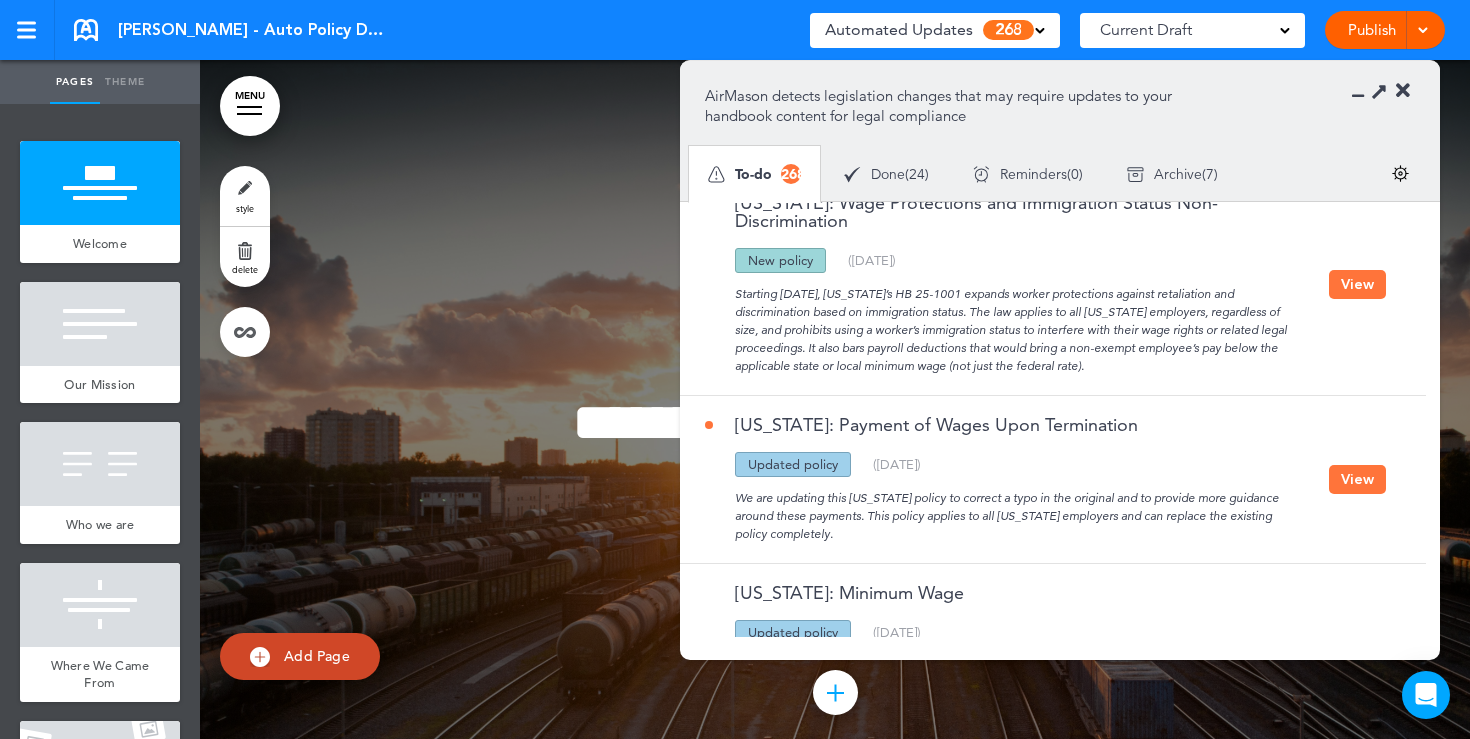 scroll, scrollTop: 865, scrollLeft: 0, axis: vertical 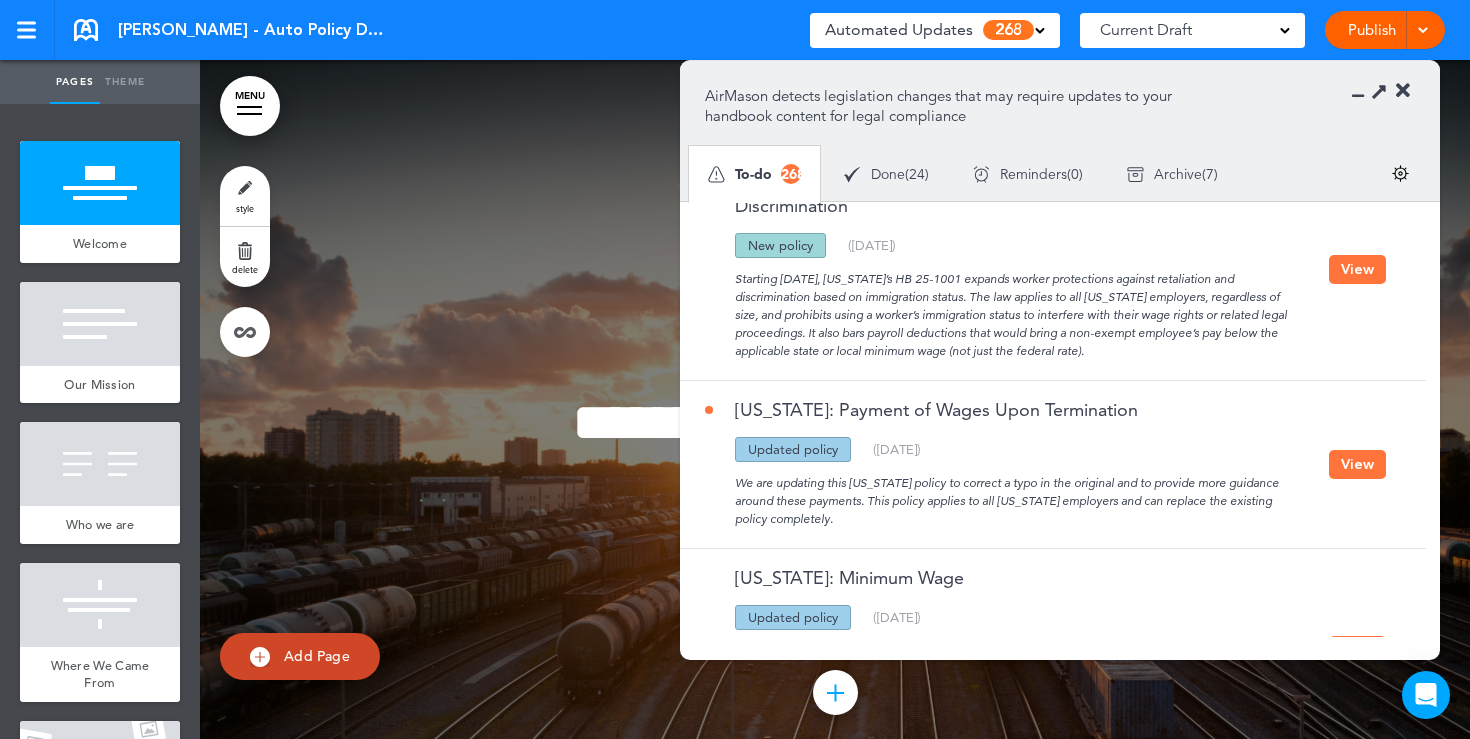 drag, startPoint x: 844, startPoint y: 433, endPoint x: 740, endPoint y: 434, distance: 104.00481 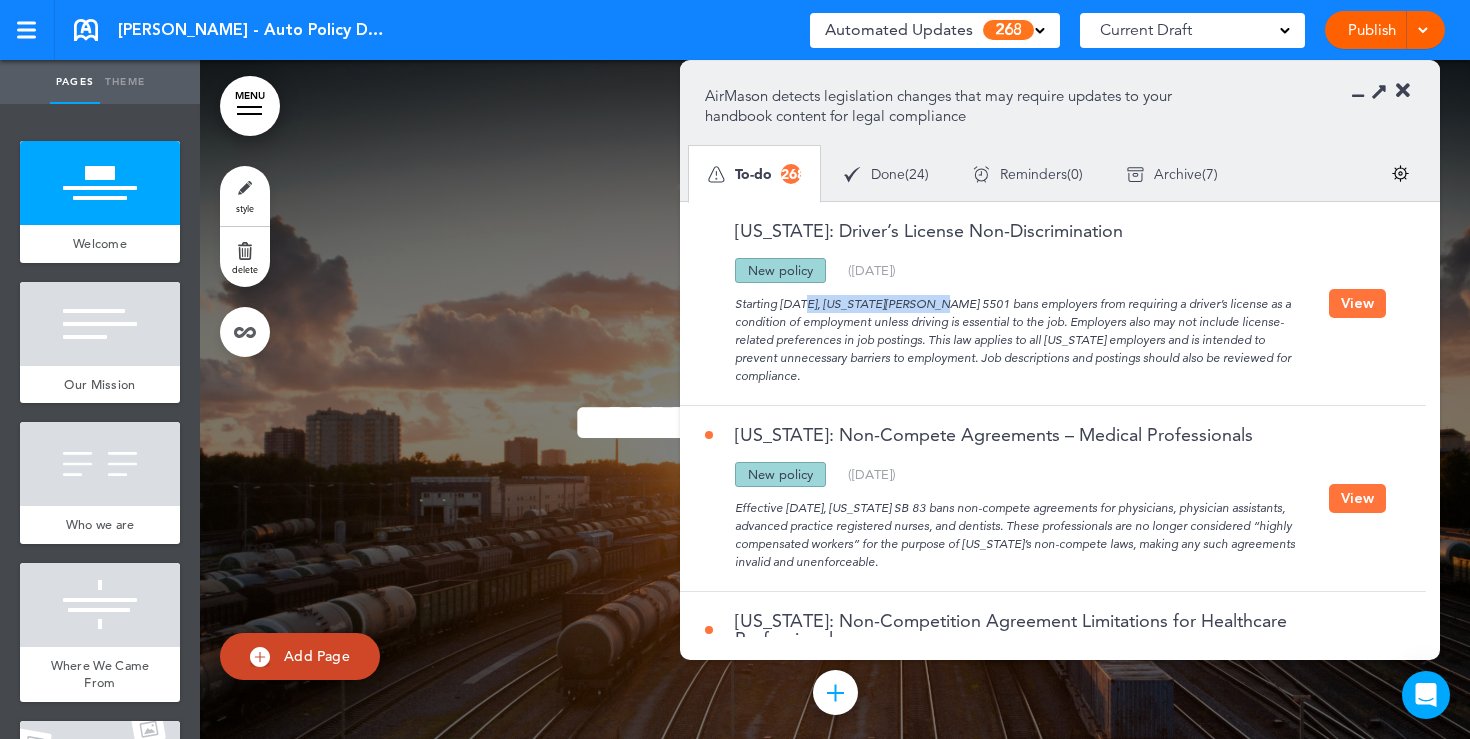 drag, startPoint x: 854, startPoint y: 307, endPoint x: 739, endPoint y: 297, distance: 115.43397 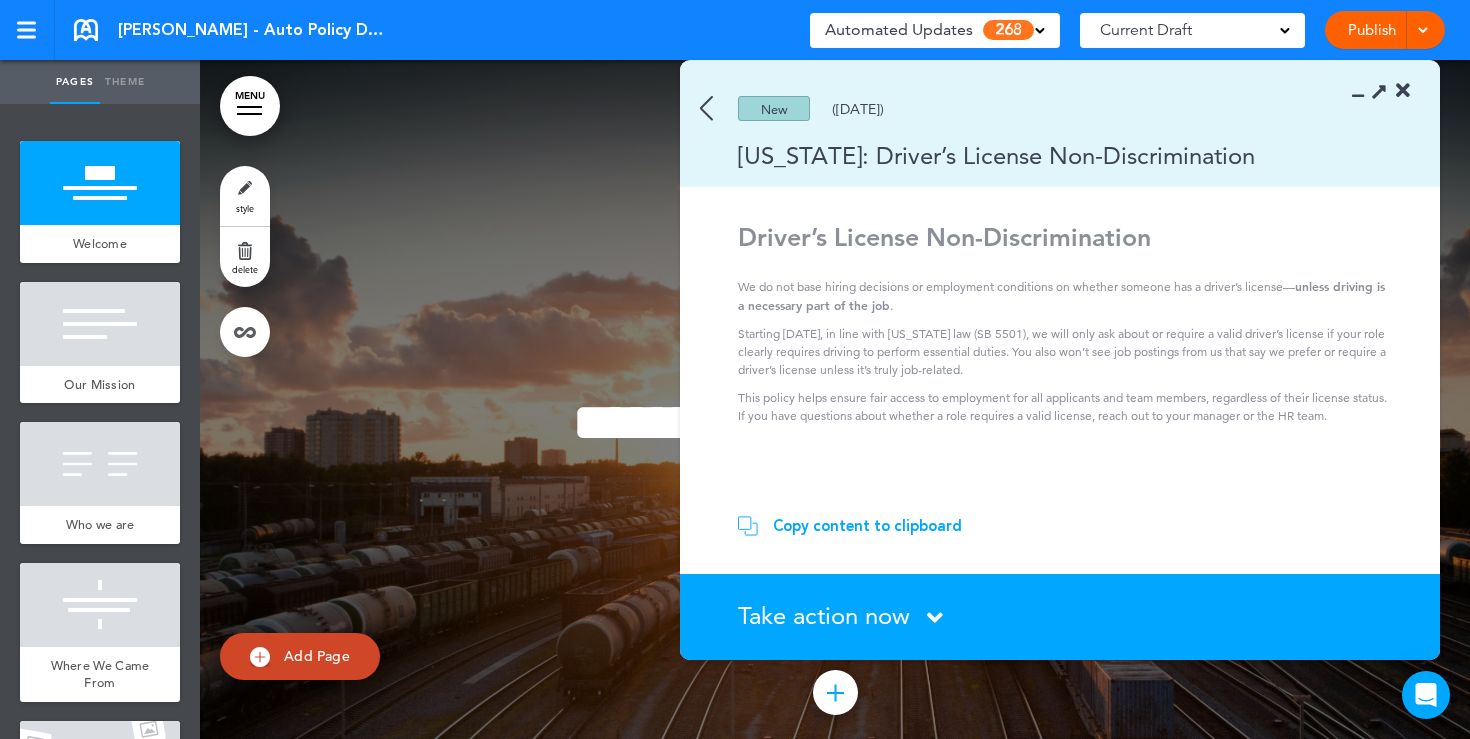 click on "Copy content to clipboard" at bounding box center (867, 526) 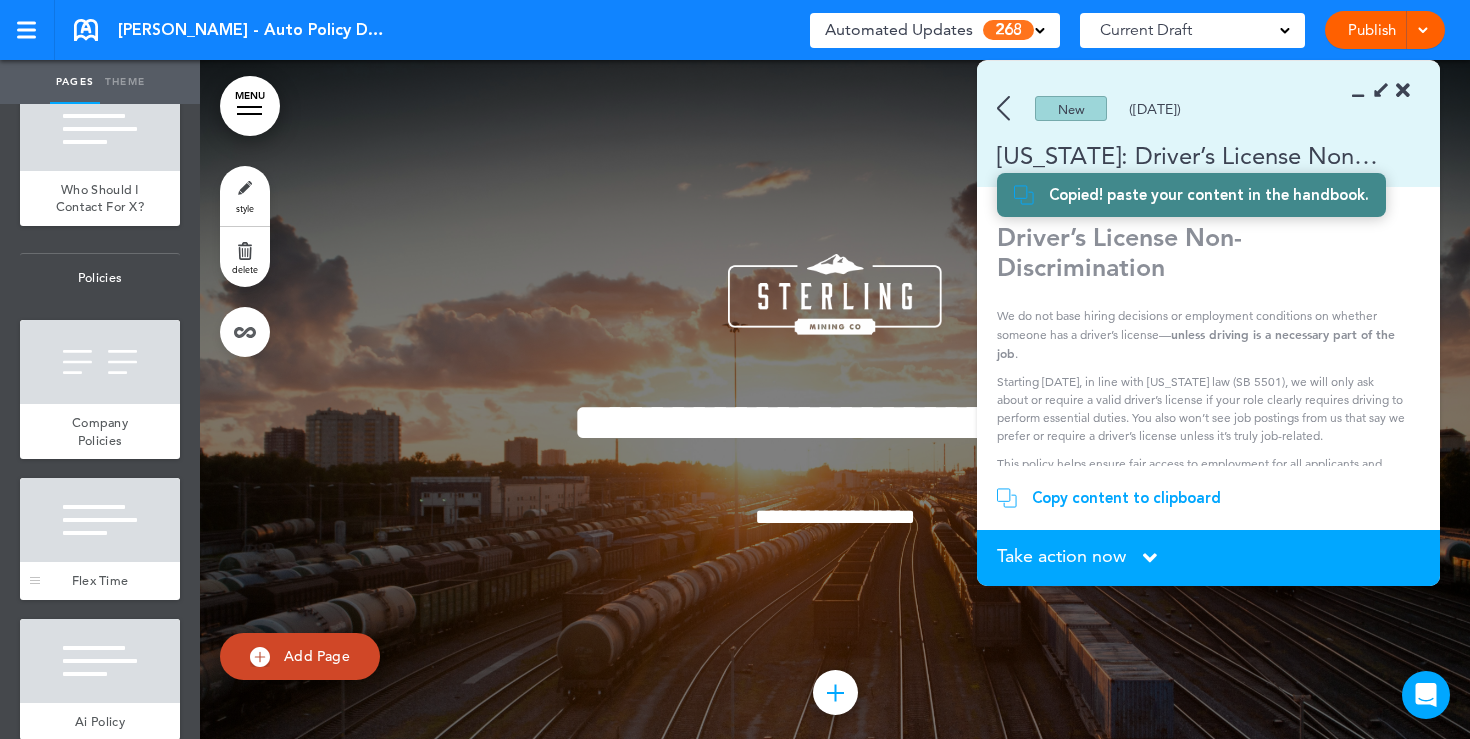 scroll, scrollTop: 1578, scrollLeft: 0, axis: vertical 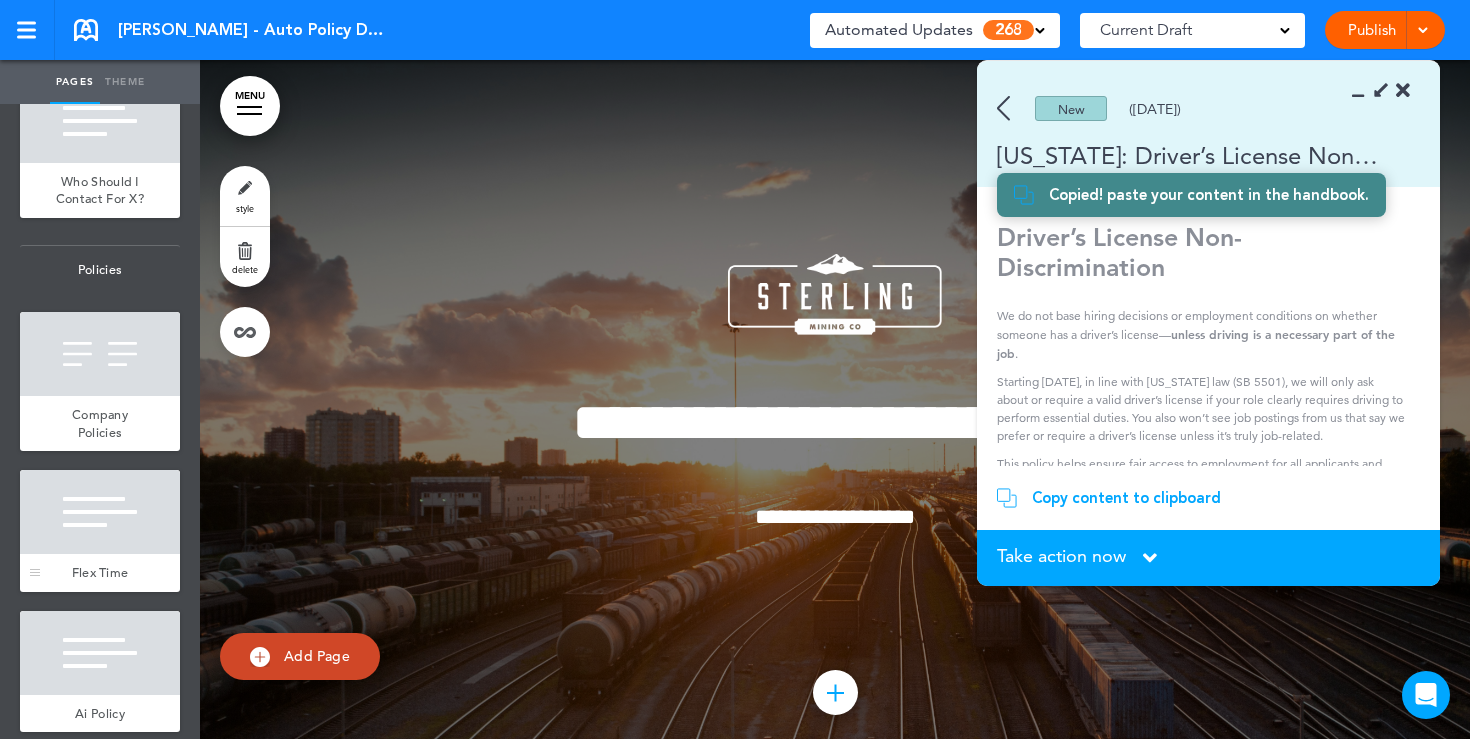 click on "Flex Time" at bounding box center [100, 573] 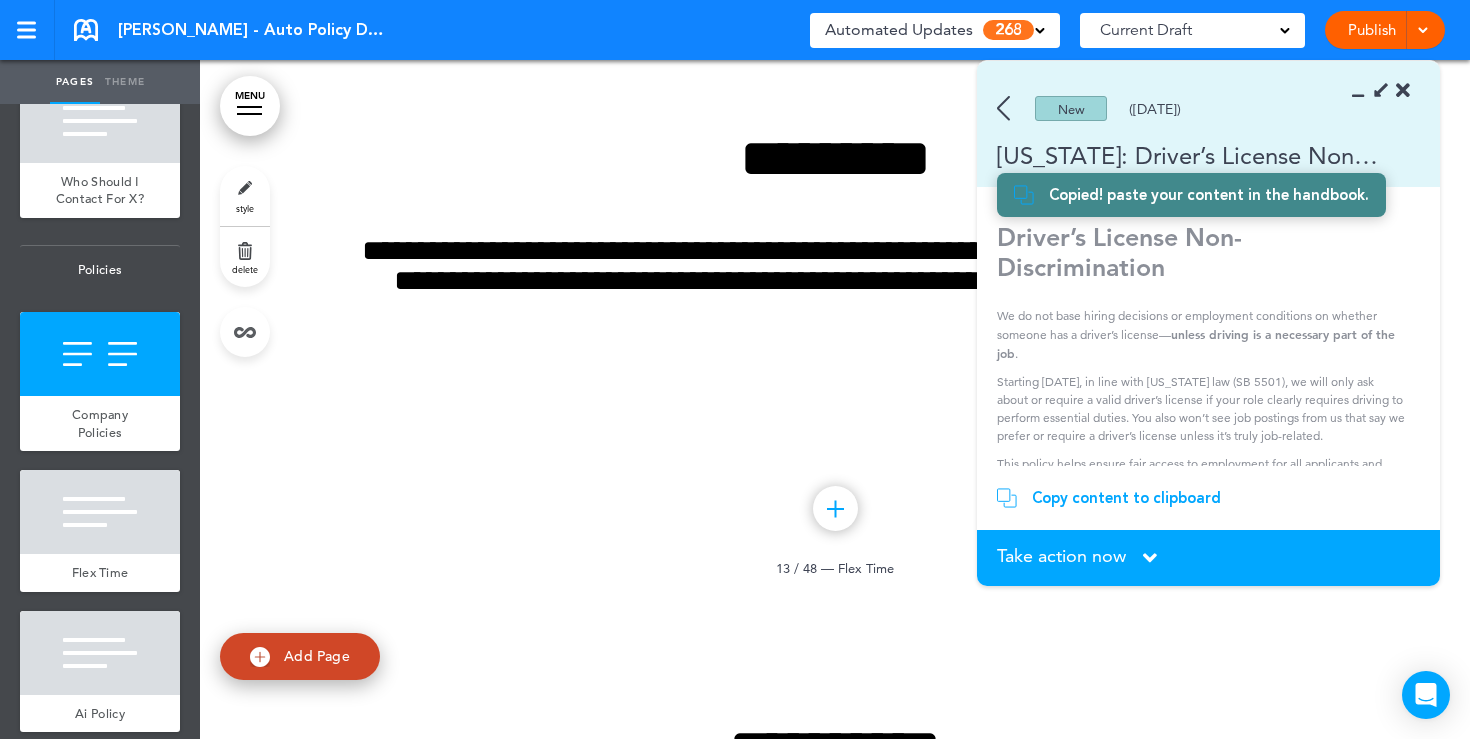 scroll, scrollTop: 13972, scrollLeft: 0, axis: vertical 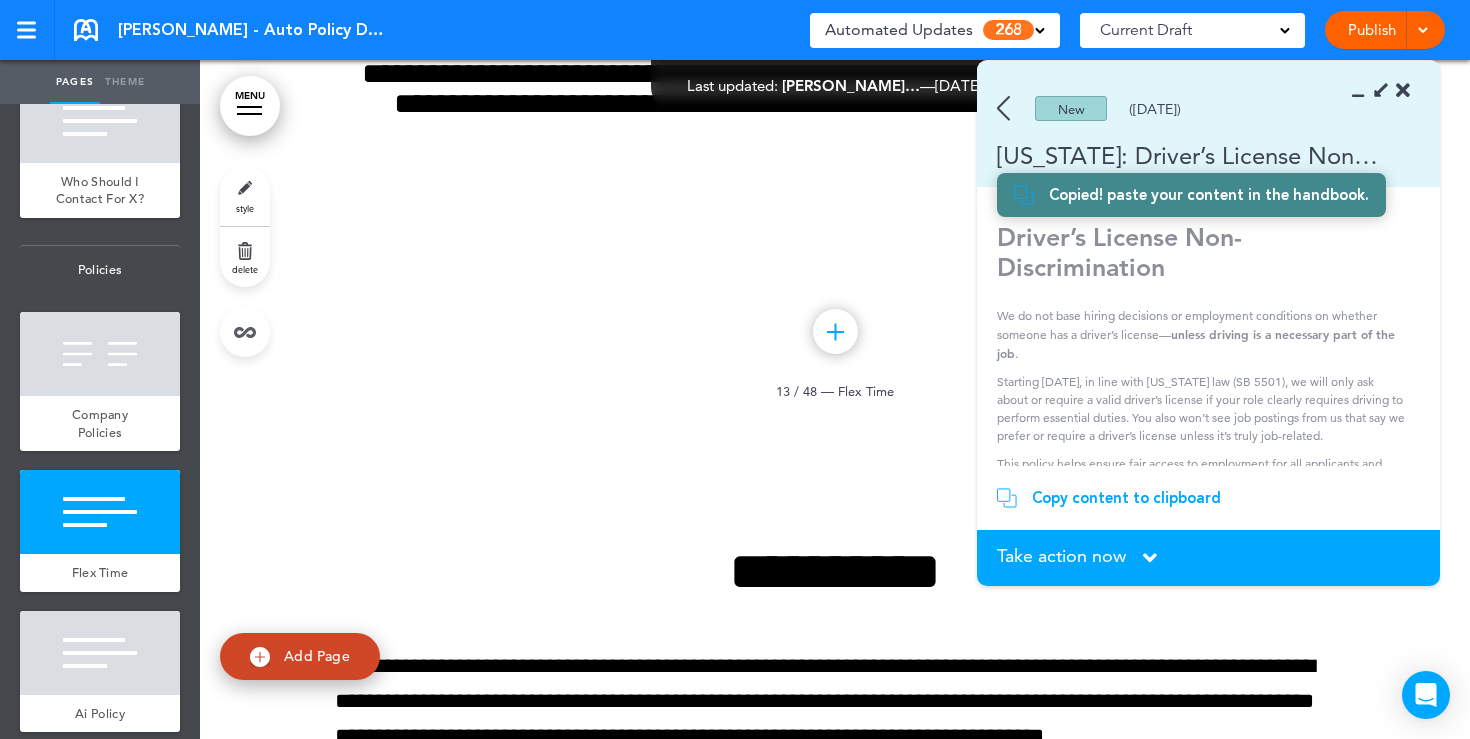click at bounding box center (1403, 91) 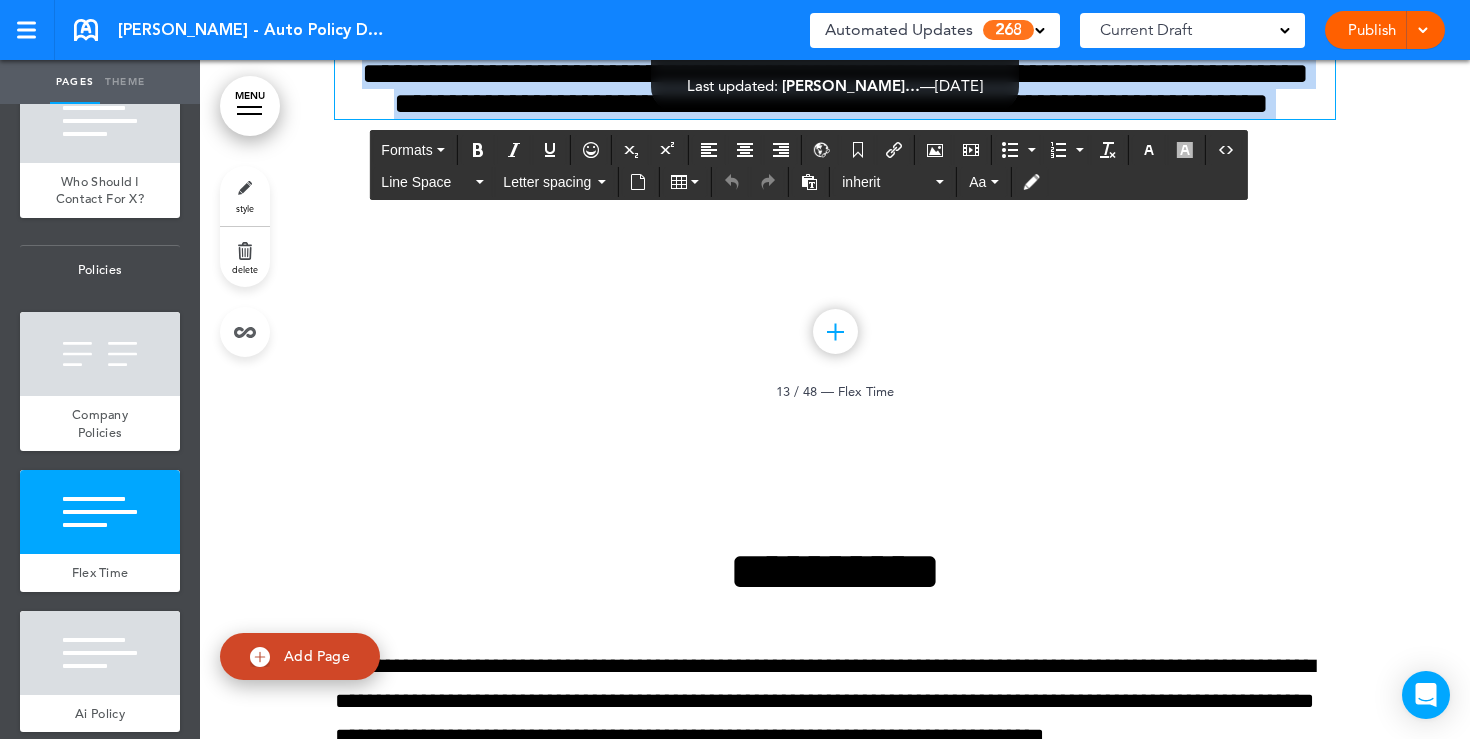 drag, startPoint x: 894, startPoint y: 488, endPoint x: 686, endPoint y: 335, distance: 258.21115 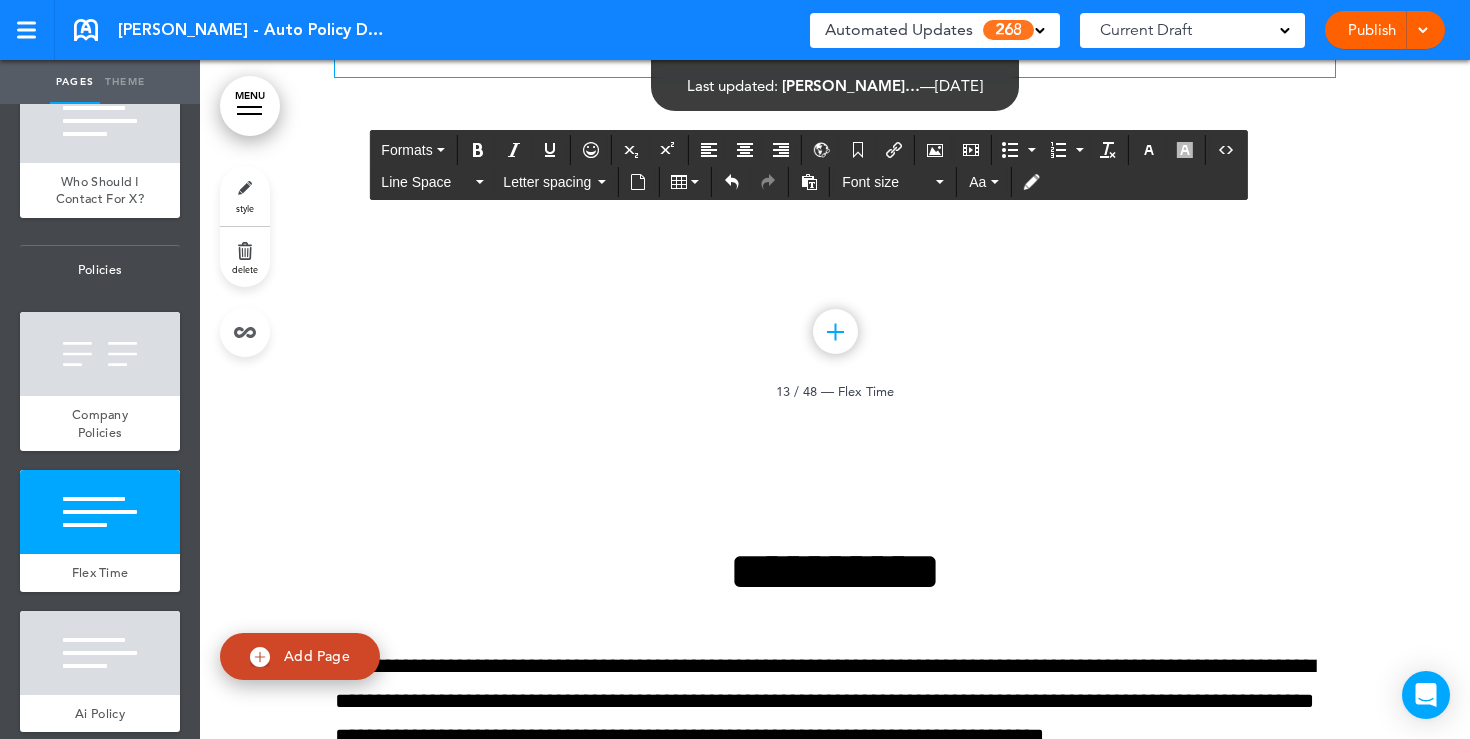 paste 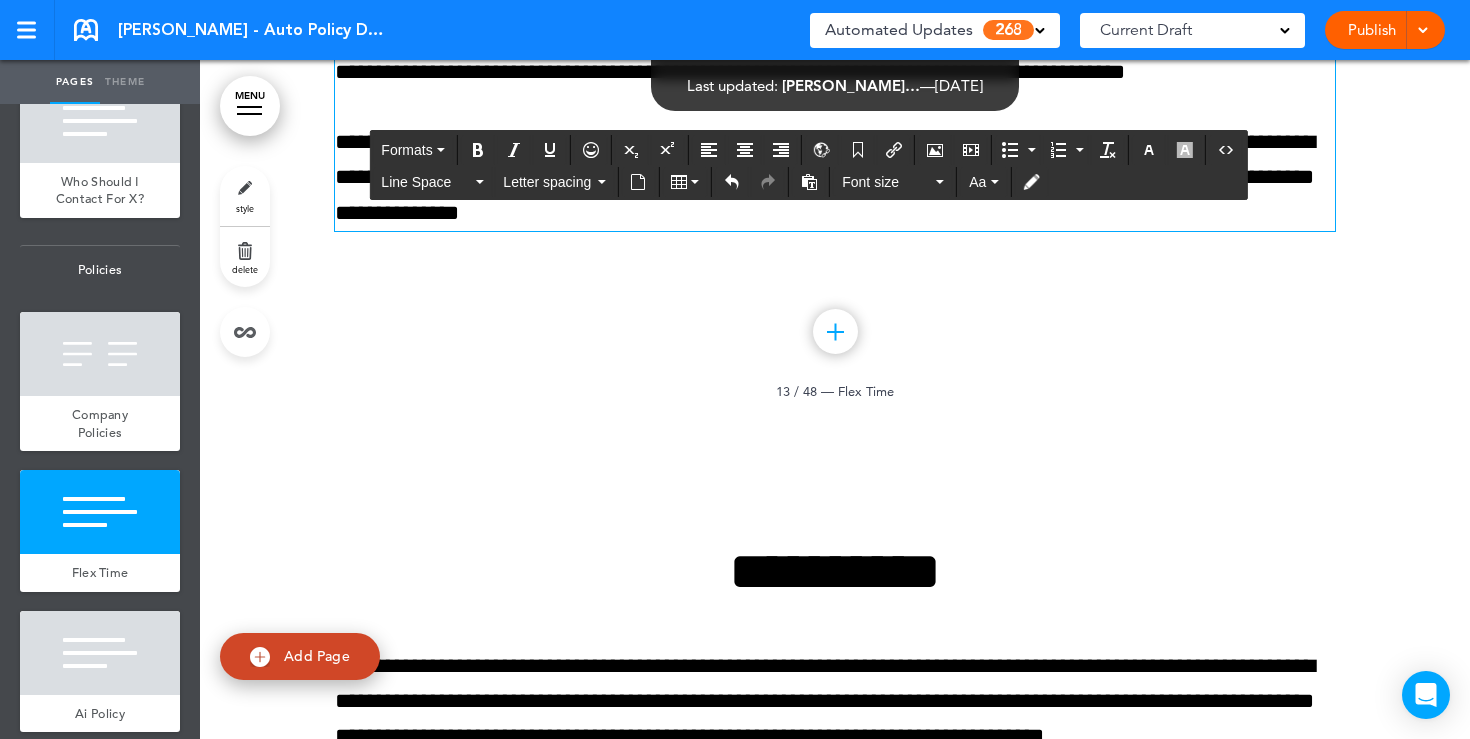scroll, scrollTop: 13972, scrollLeft: 0, axis: vertical 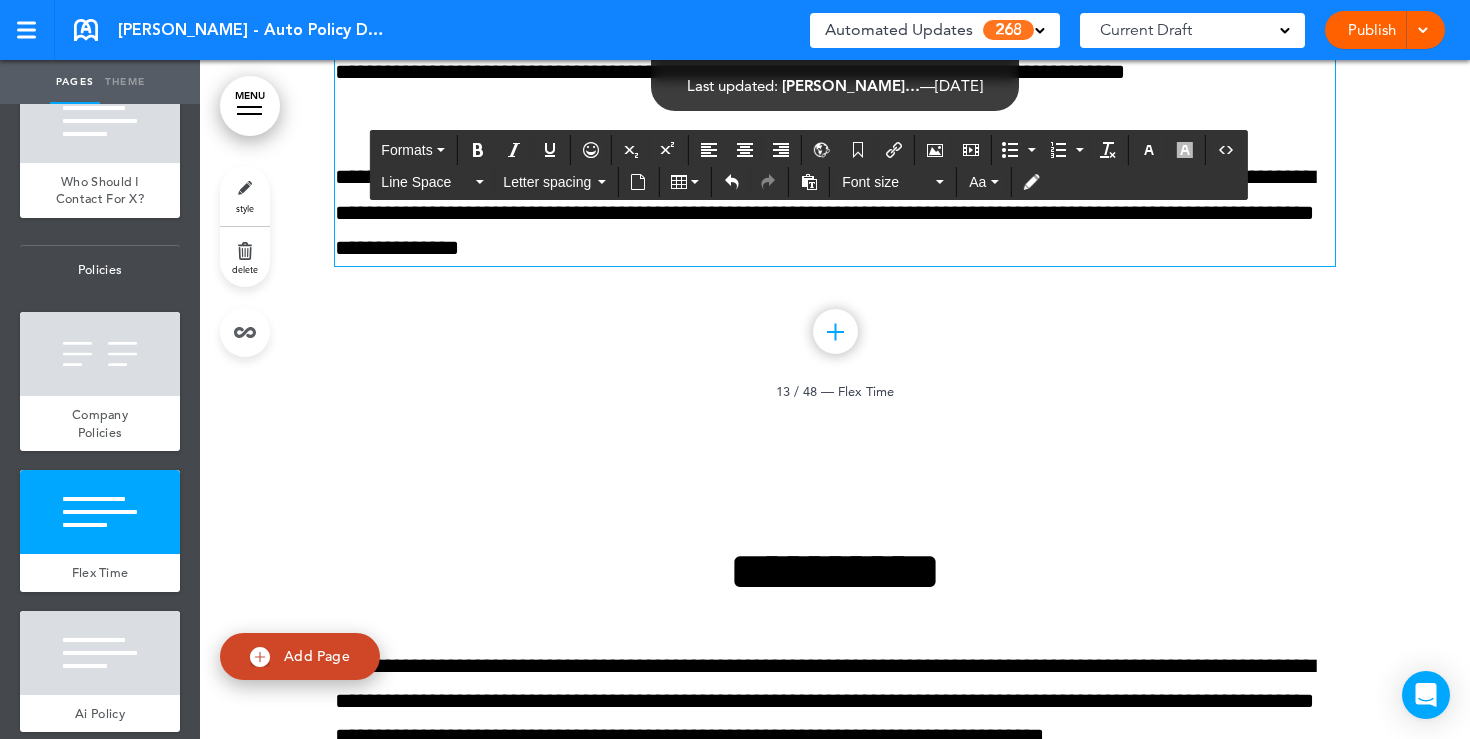 type 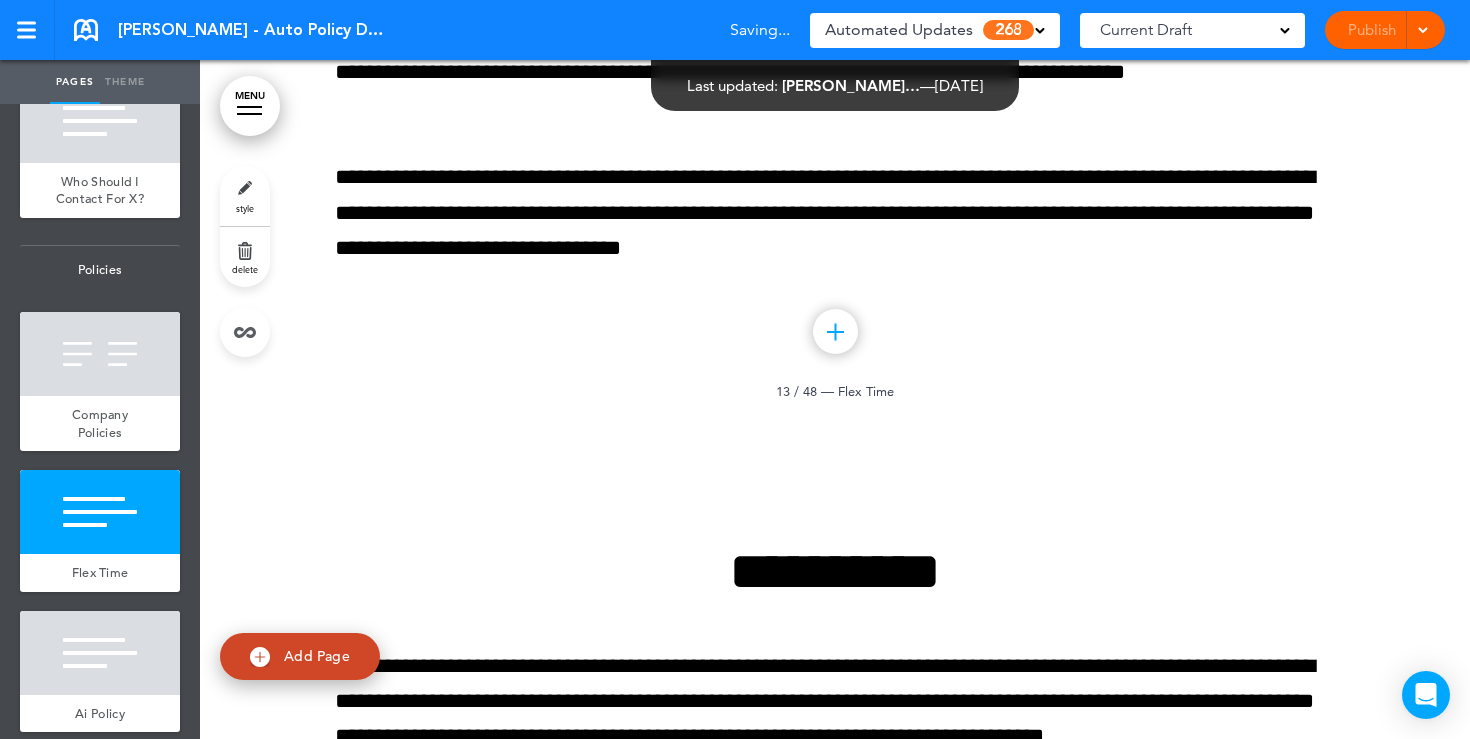 click on "Publish
Publish
Preview Draft" at bounding box center (1385, 30) 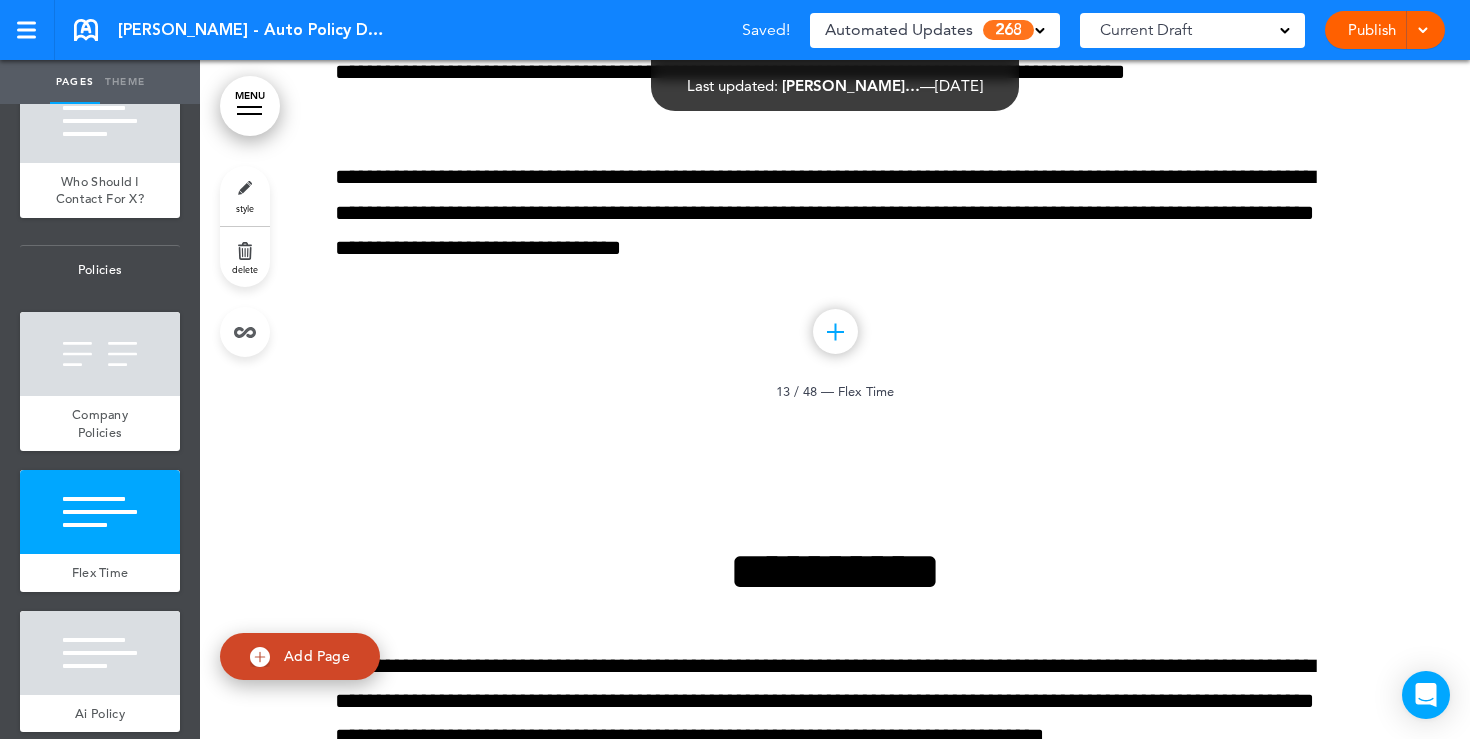 click on "Publish" at bounding box center [1371, 30] 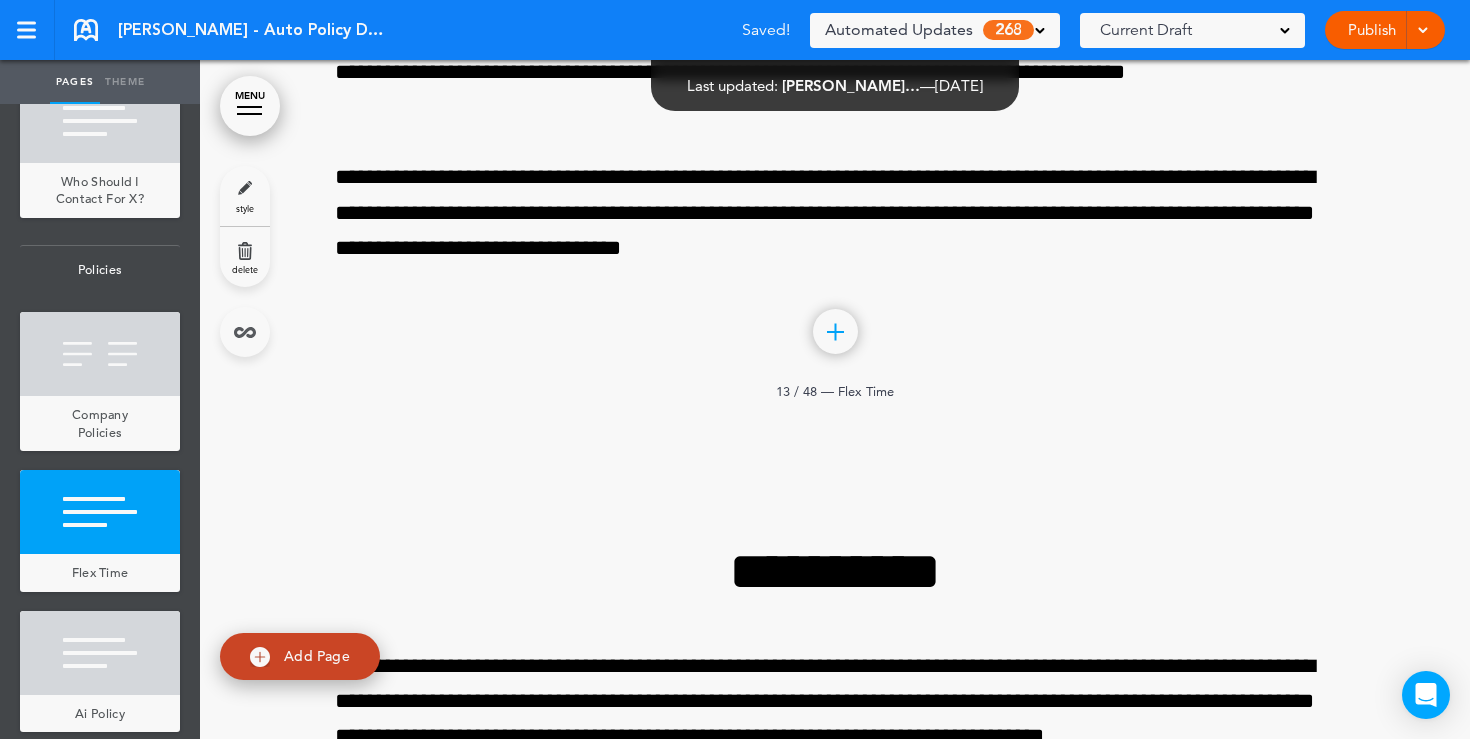 scroll, scrollTop: 0, scrollLeft: 0, axis: both 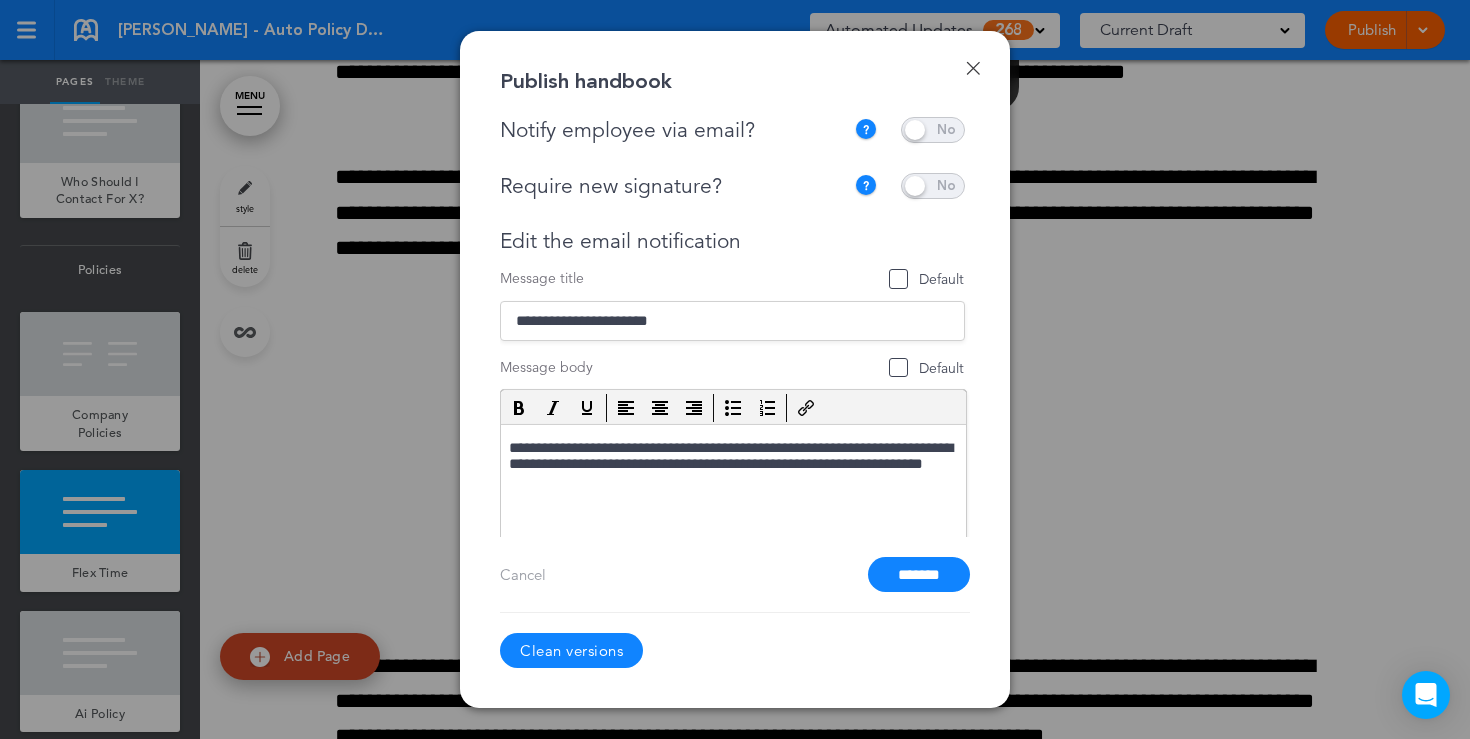 click on "Done" at bounding box center (973, 68) 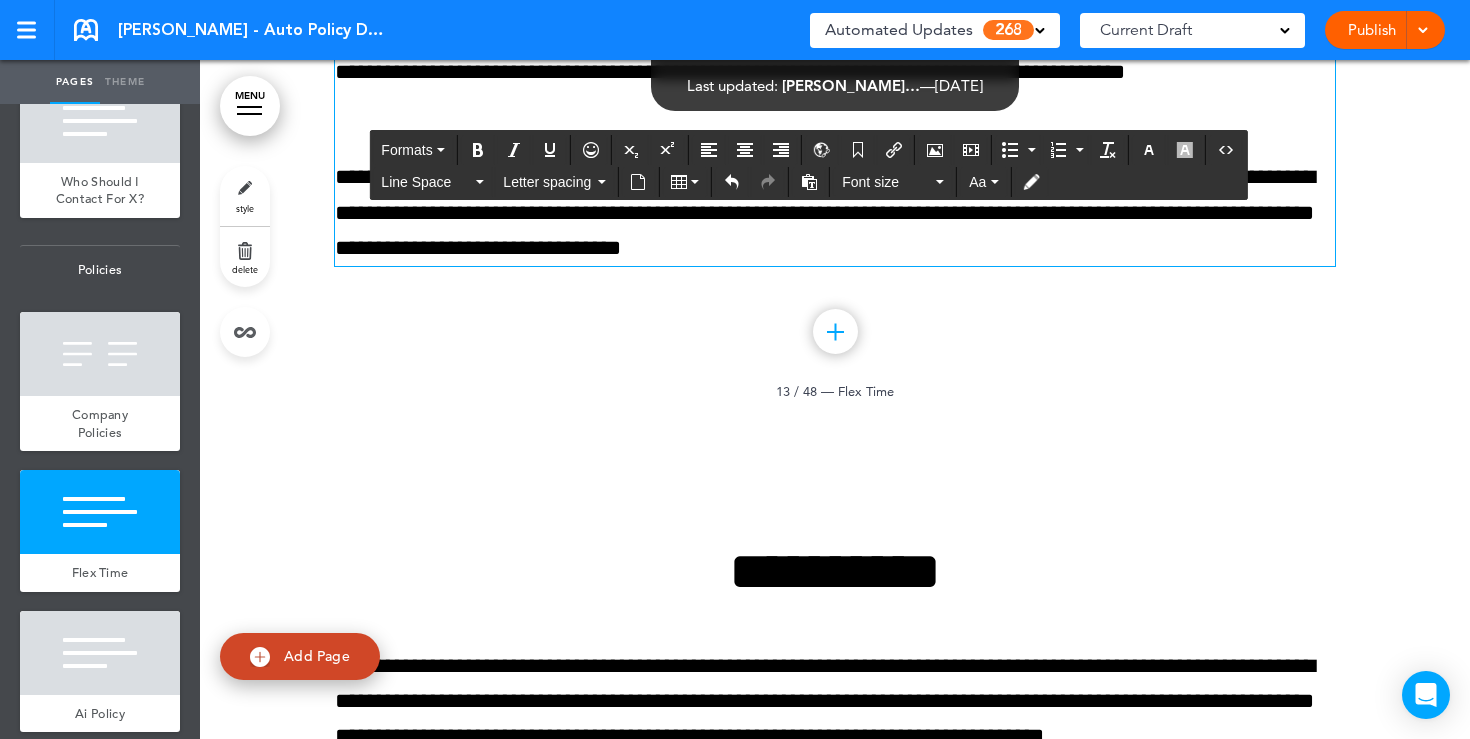 click on "**********" at bounding box center (835, 20) 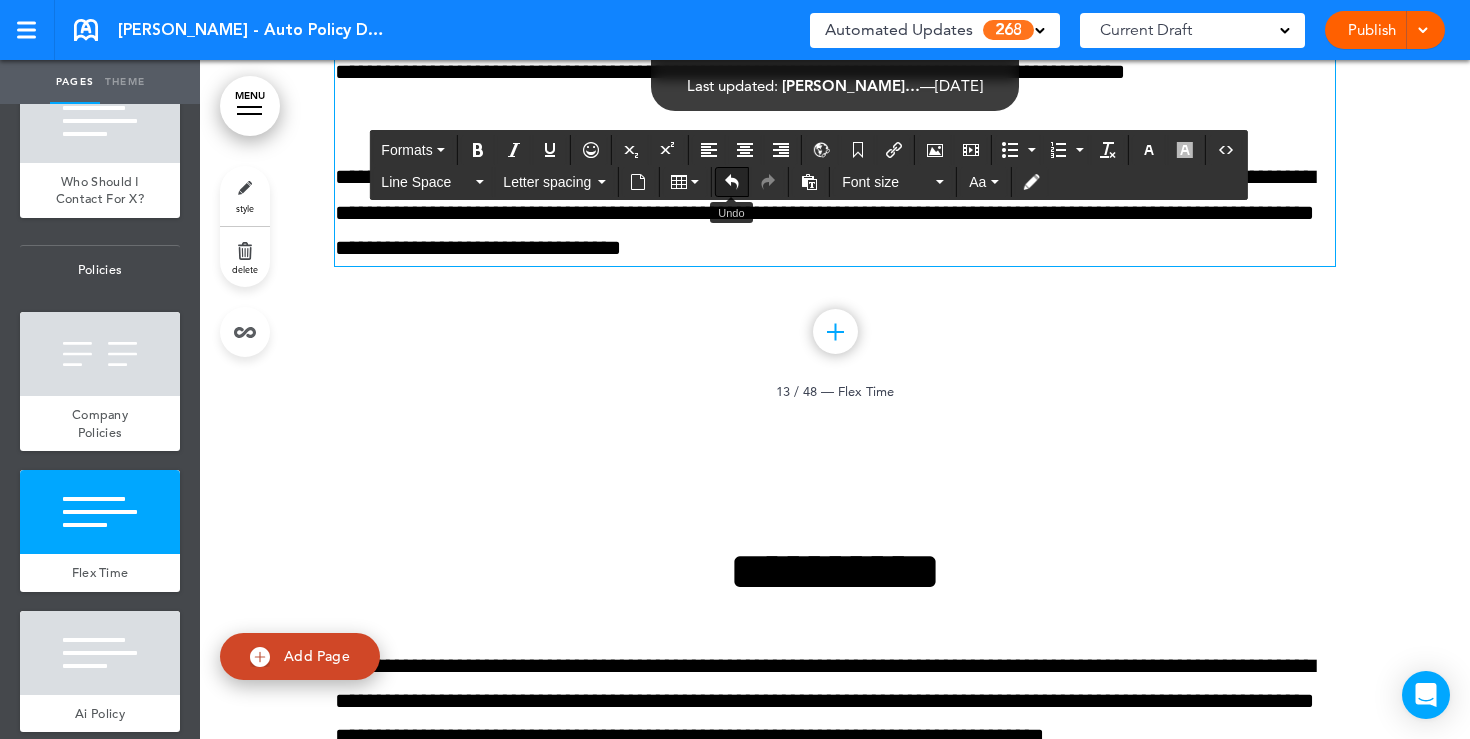 click at bounding box center [732, 182] 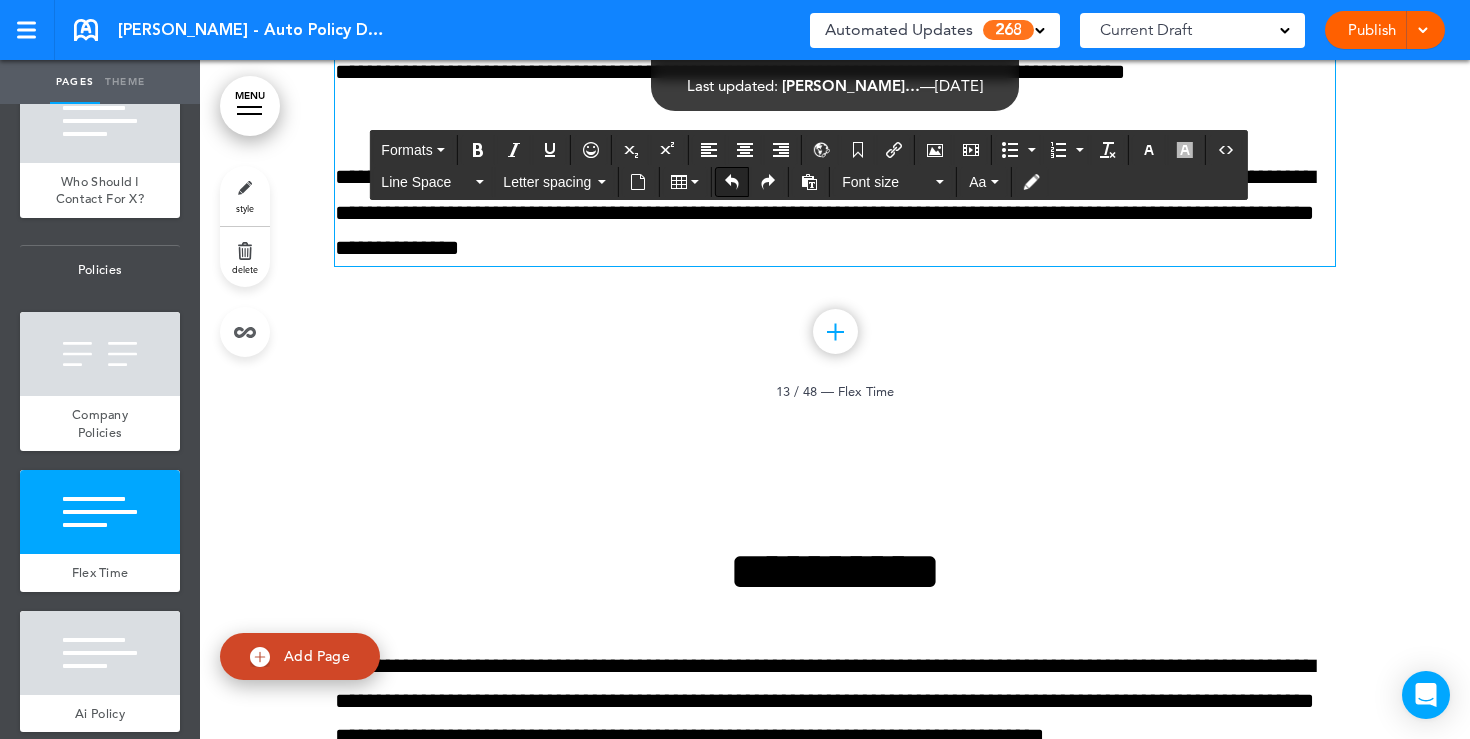 click at bounding box center (732, 182) 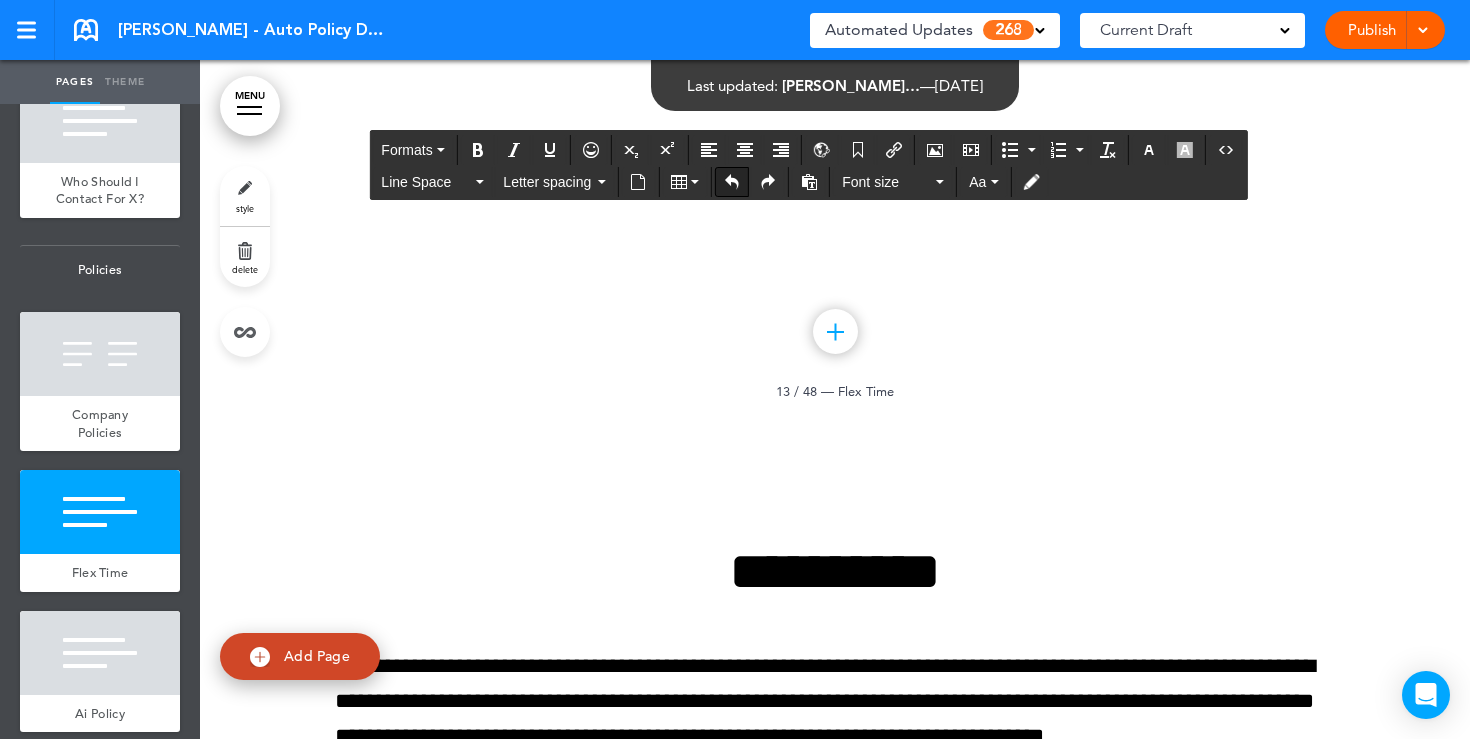 click at bounding box center (732, 182) 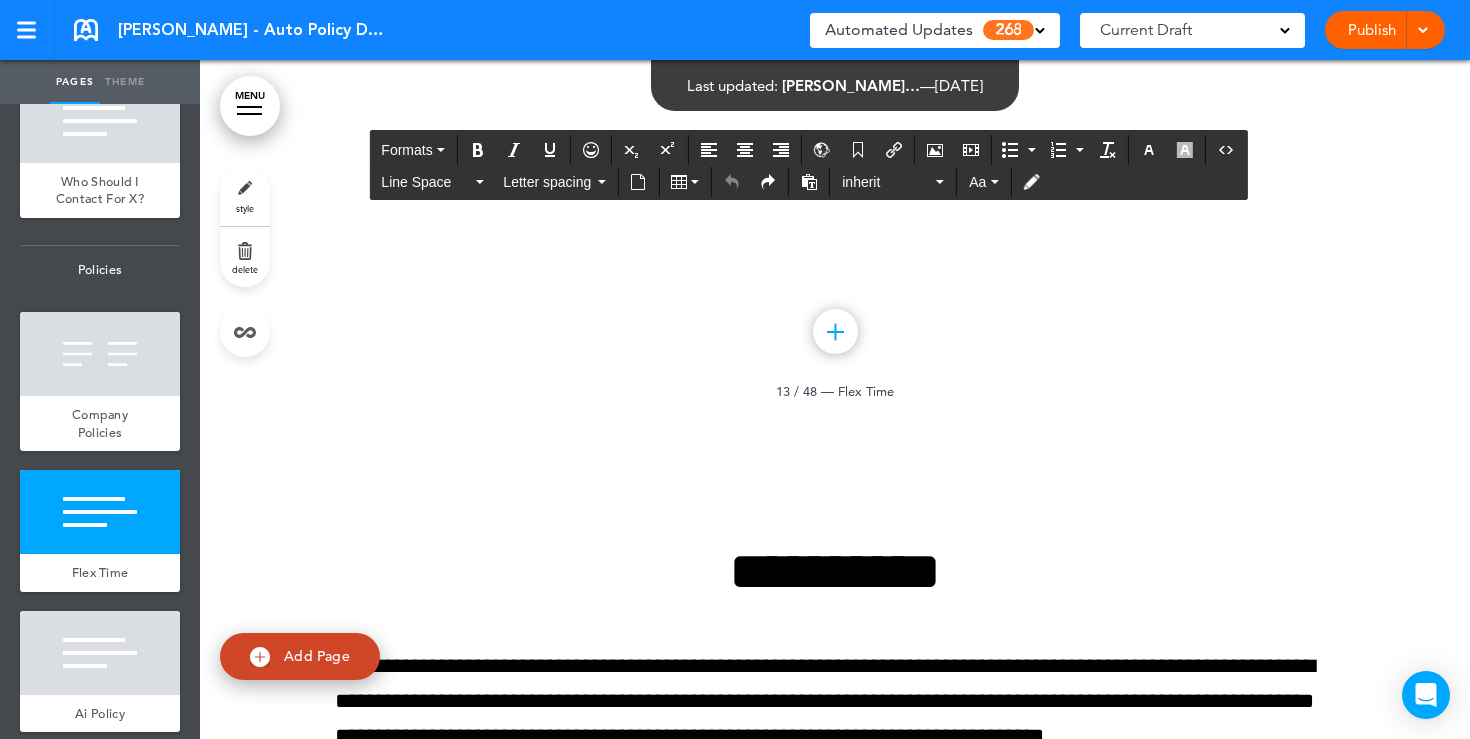 click on "**********" at bounding box center (835, -121) 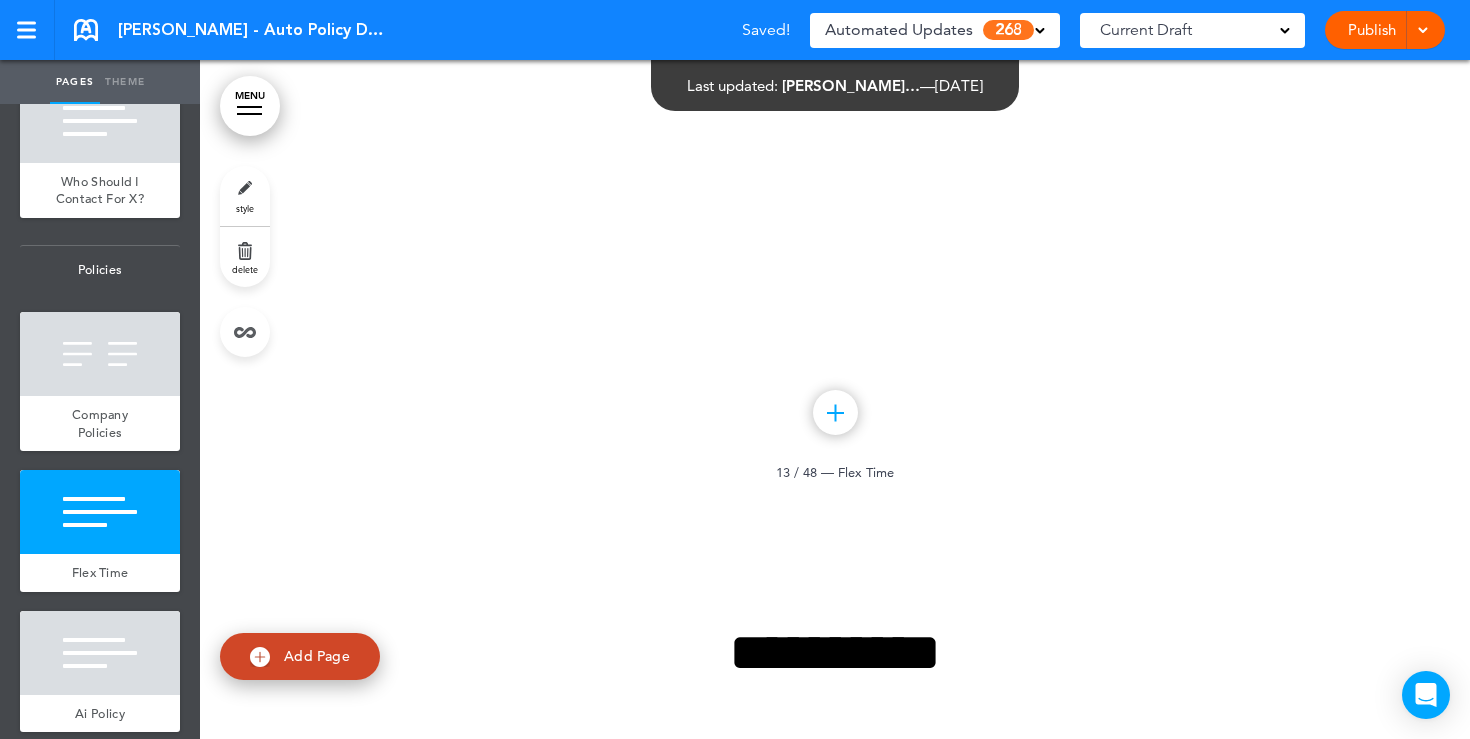scroll, scrollTop: 13889, scrollLeft: 0, axis: vertical 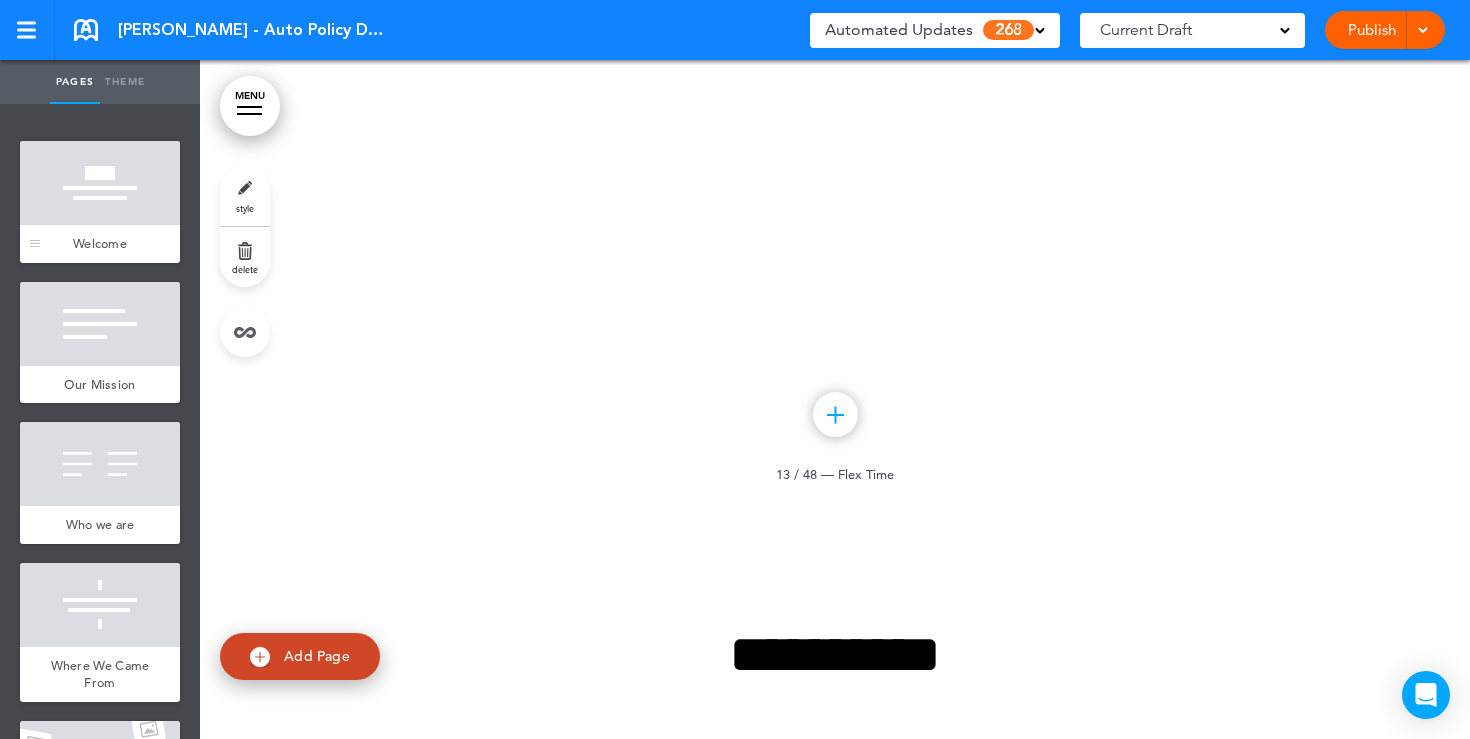 click at bounding box center (100, 183) 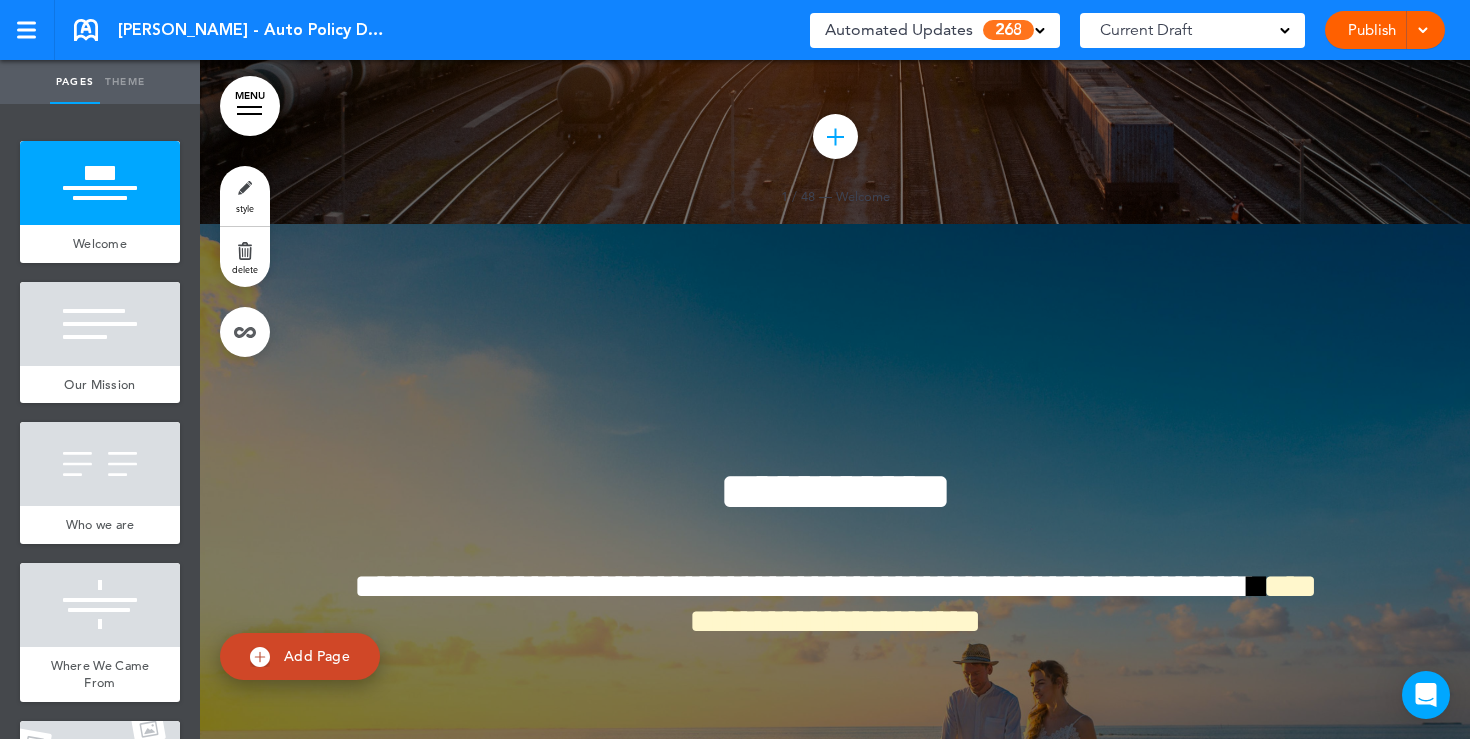 scroll, scrollTop: 0, scrollLeft: 0, axis: both 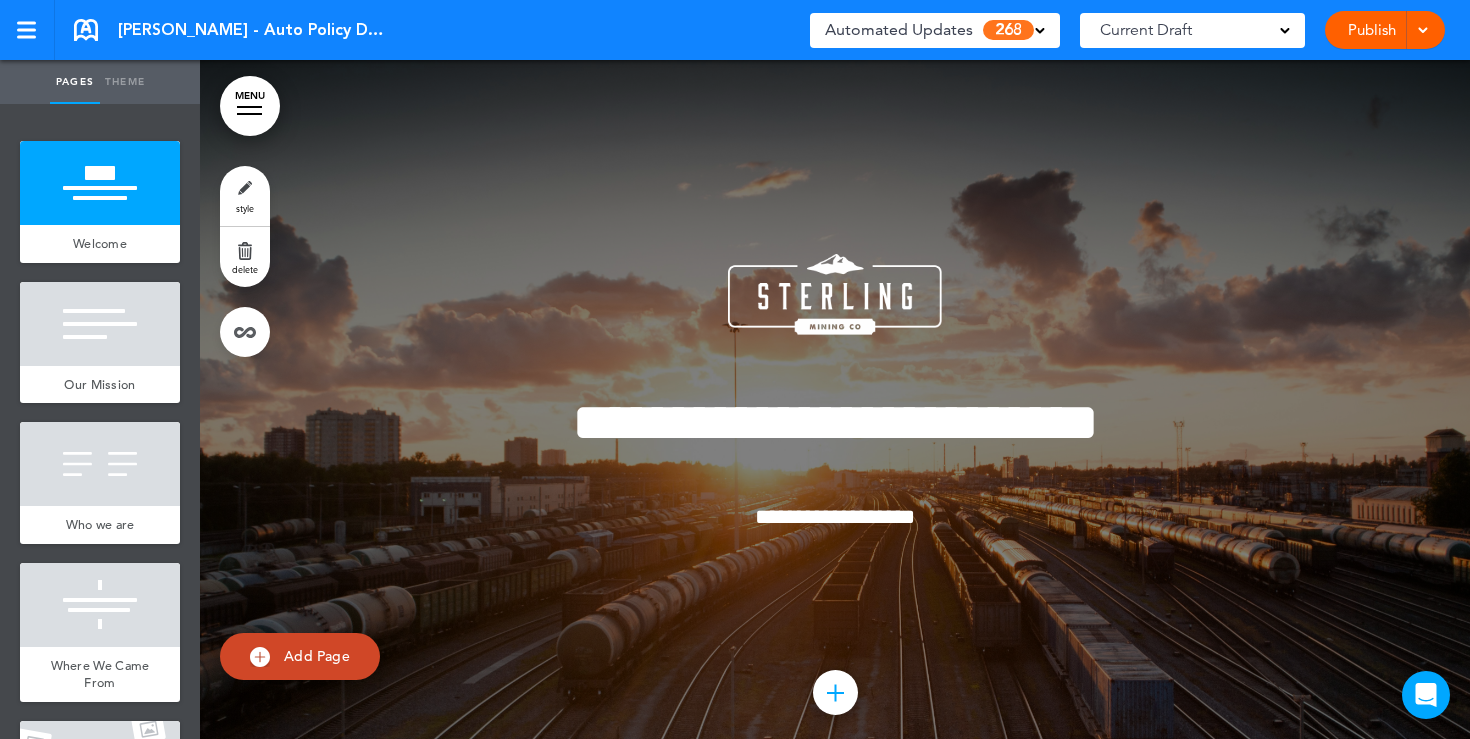 click at bounding box center [1285, 29] 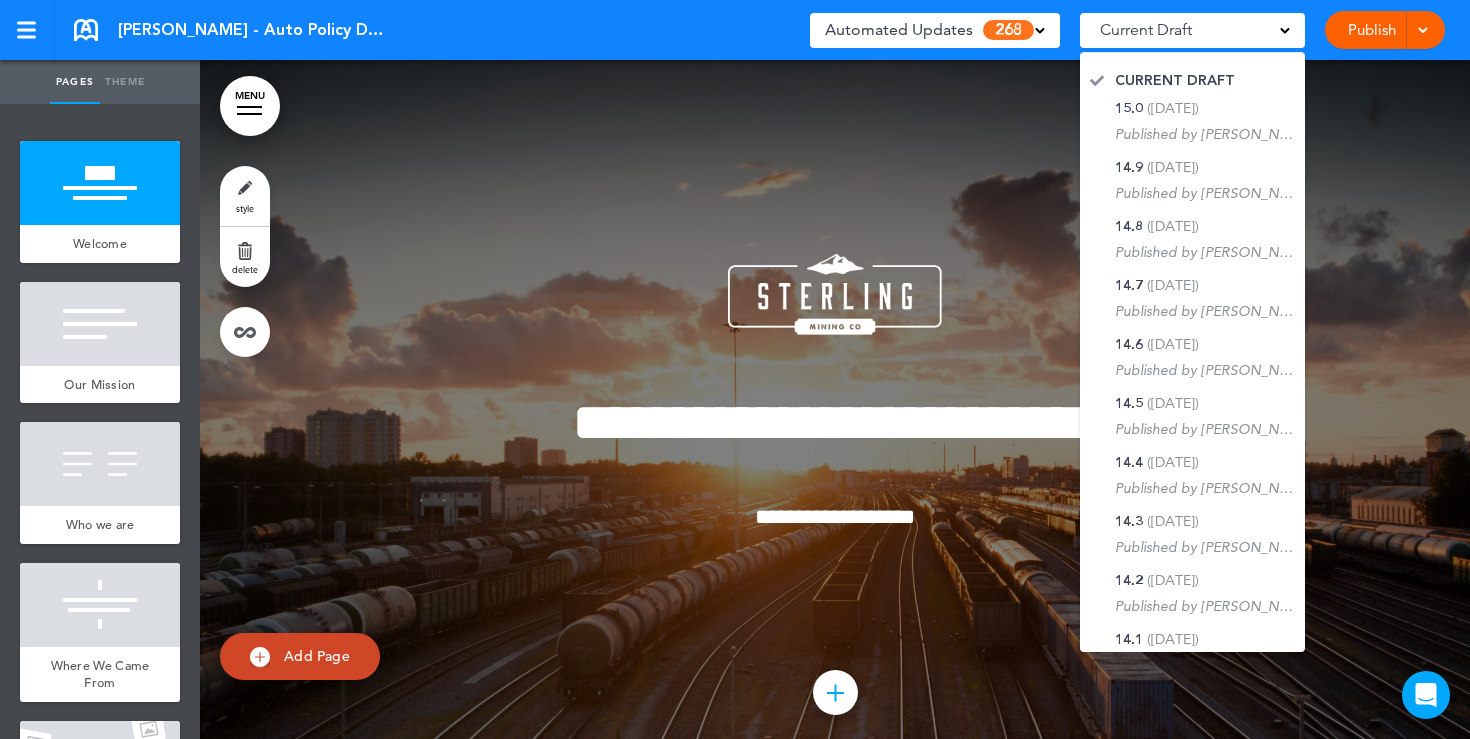 click at bounding box center [835, 420] 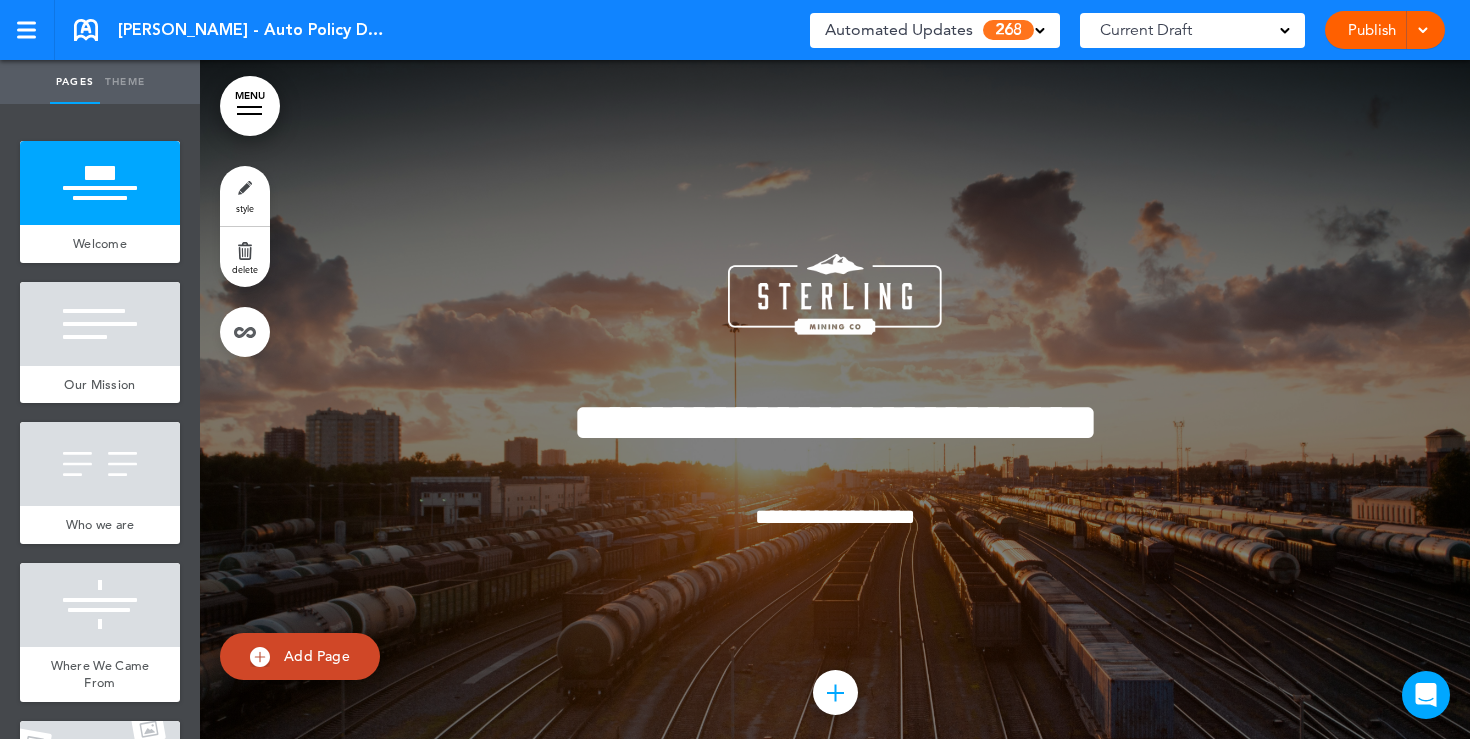 click on "MENU" at bounding box center [250, 106] 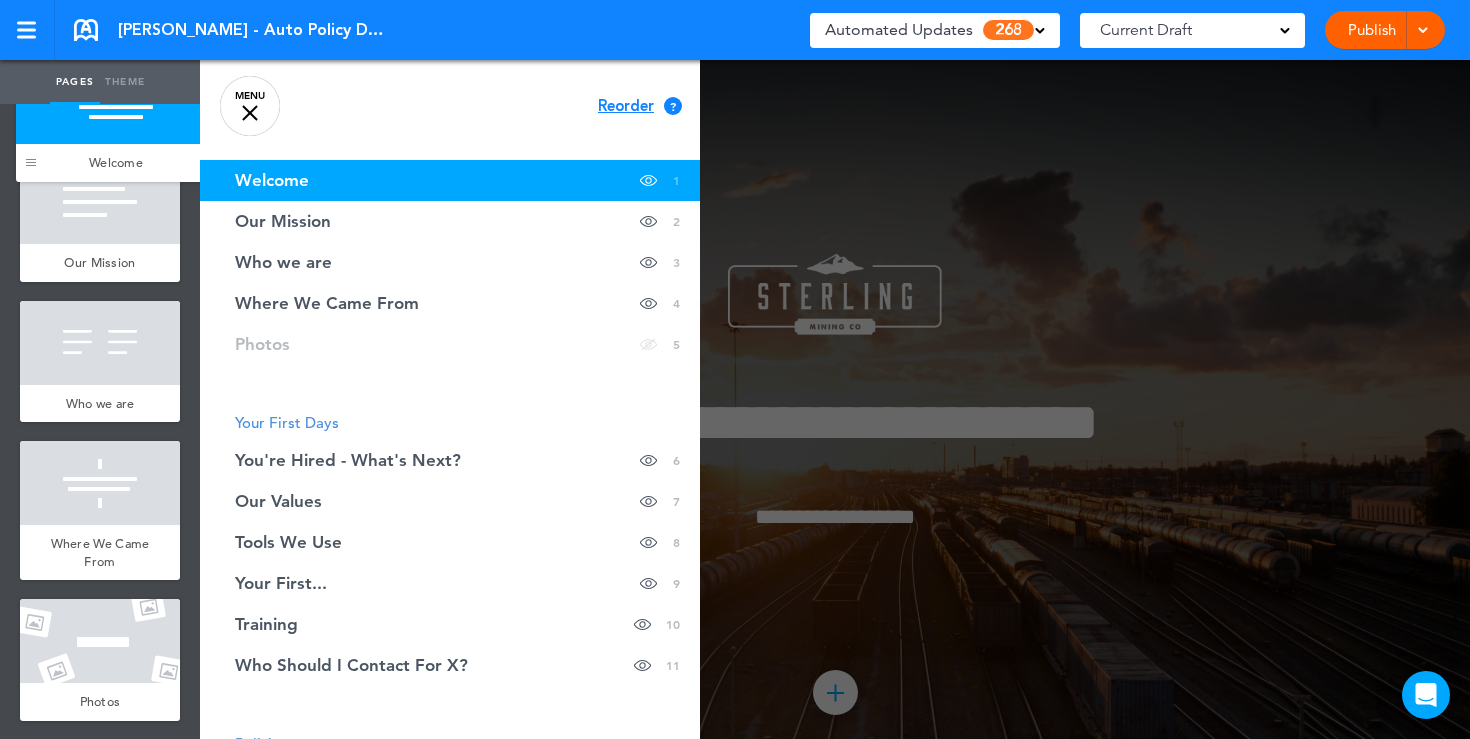 drag, startPoint x: 33, startPoint y: 237, endPoint x: 29, endPoint y: 176, distance: 61.13101 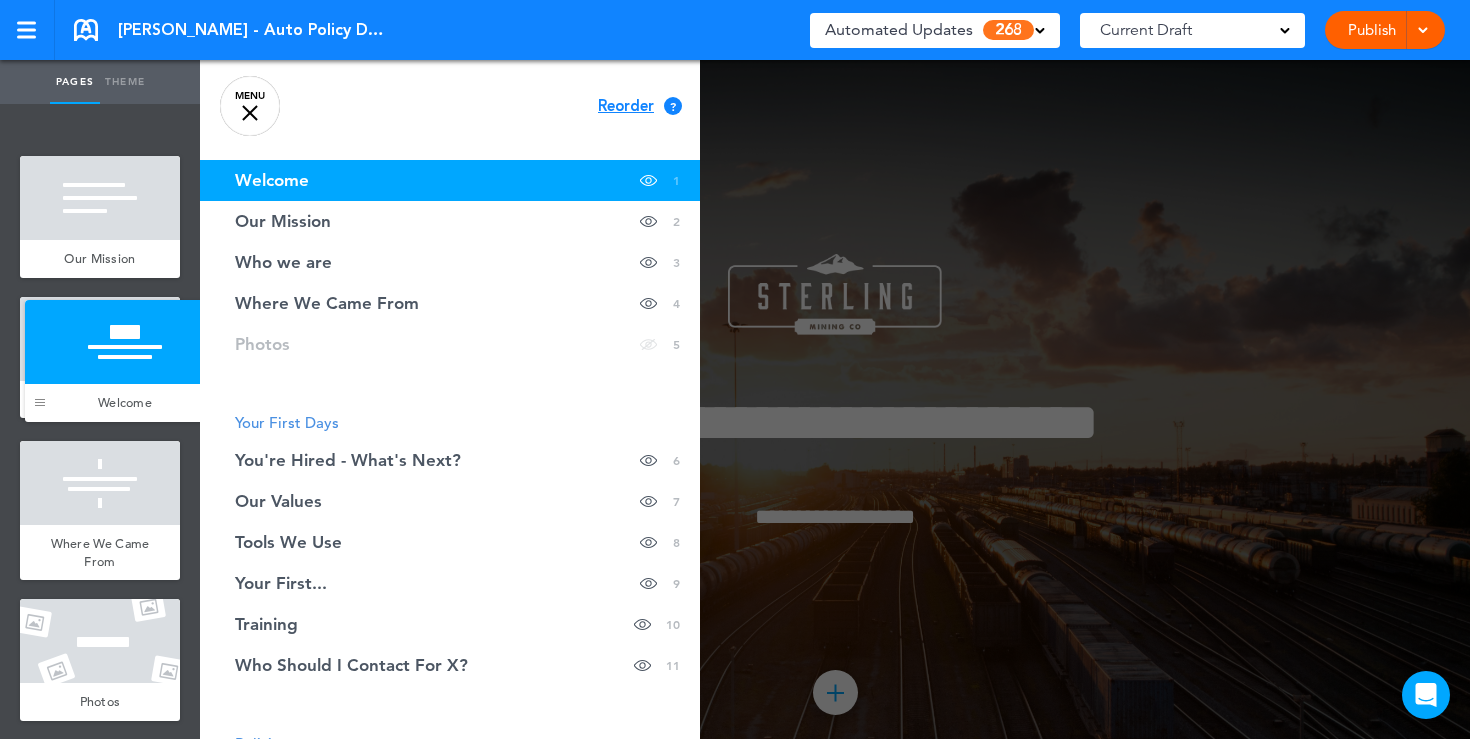 drag, startPoint x: 38, startPoint y: 242, endPoint x: 42, endPoint y: 405, distance: 163.04907 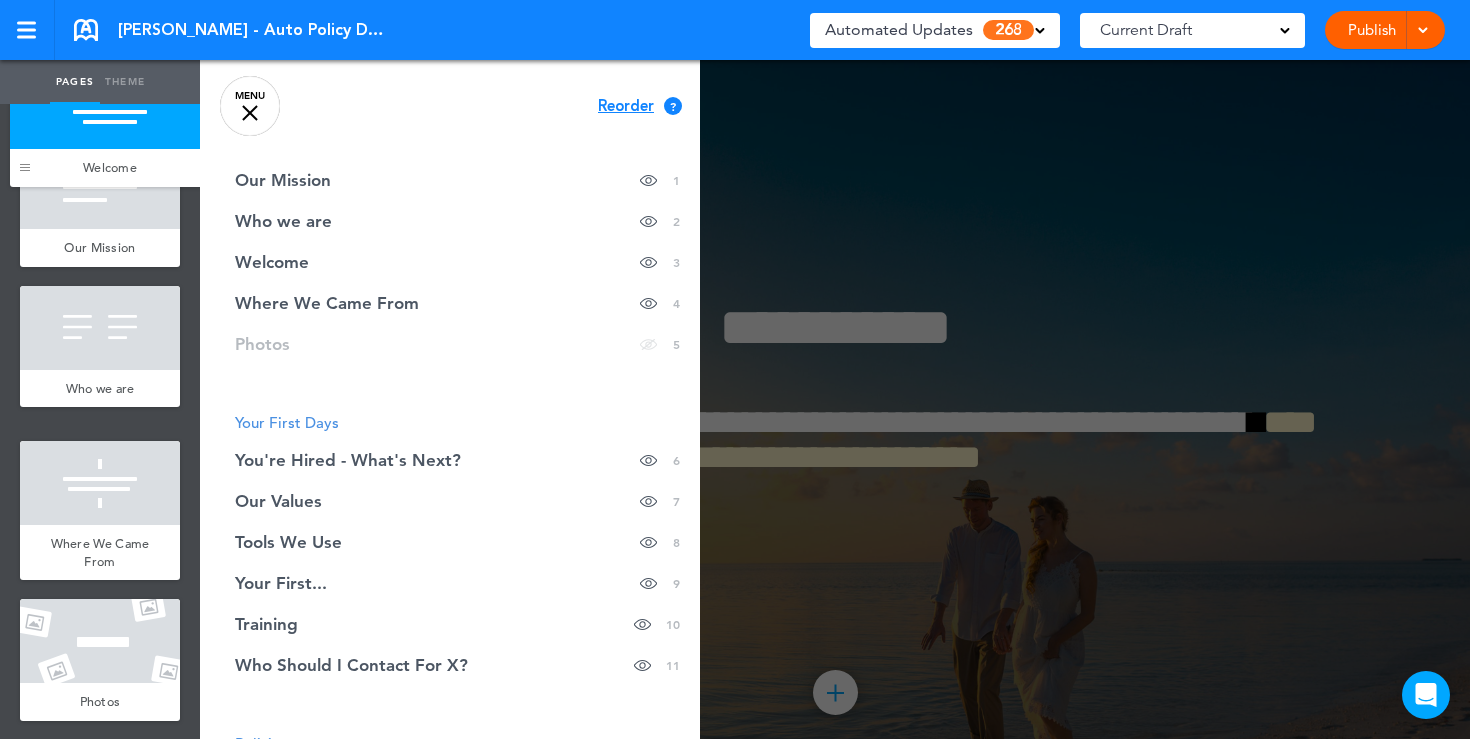drag, startPoint x: 34, startPoint y: 525, endPoint x: 24, endPoint y: 168, distance: 357.14 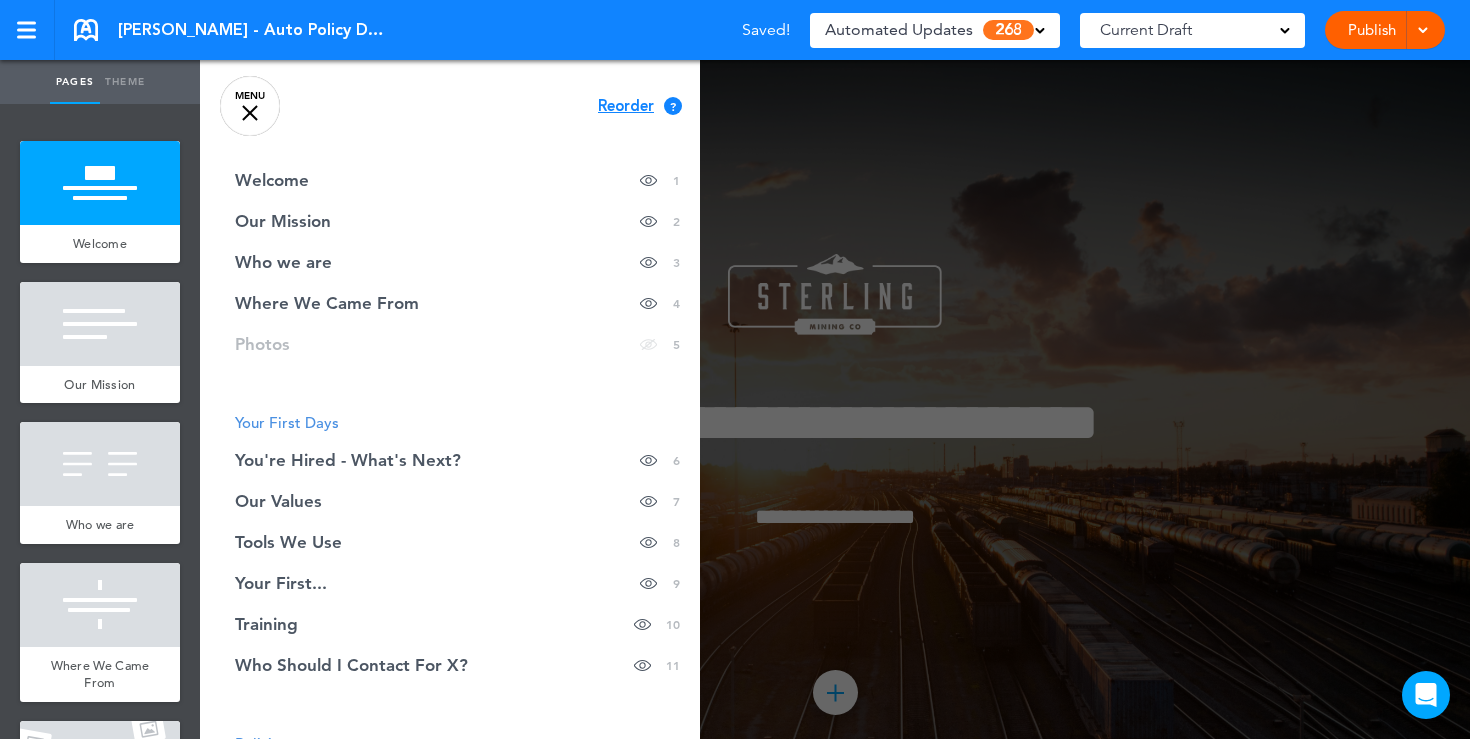 click on "MENU" at bounding box center (250, 106) 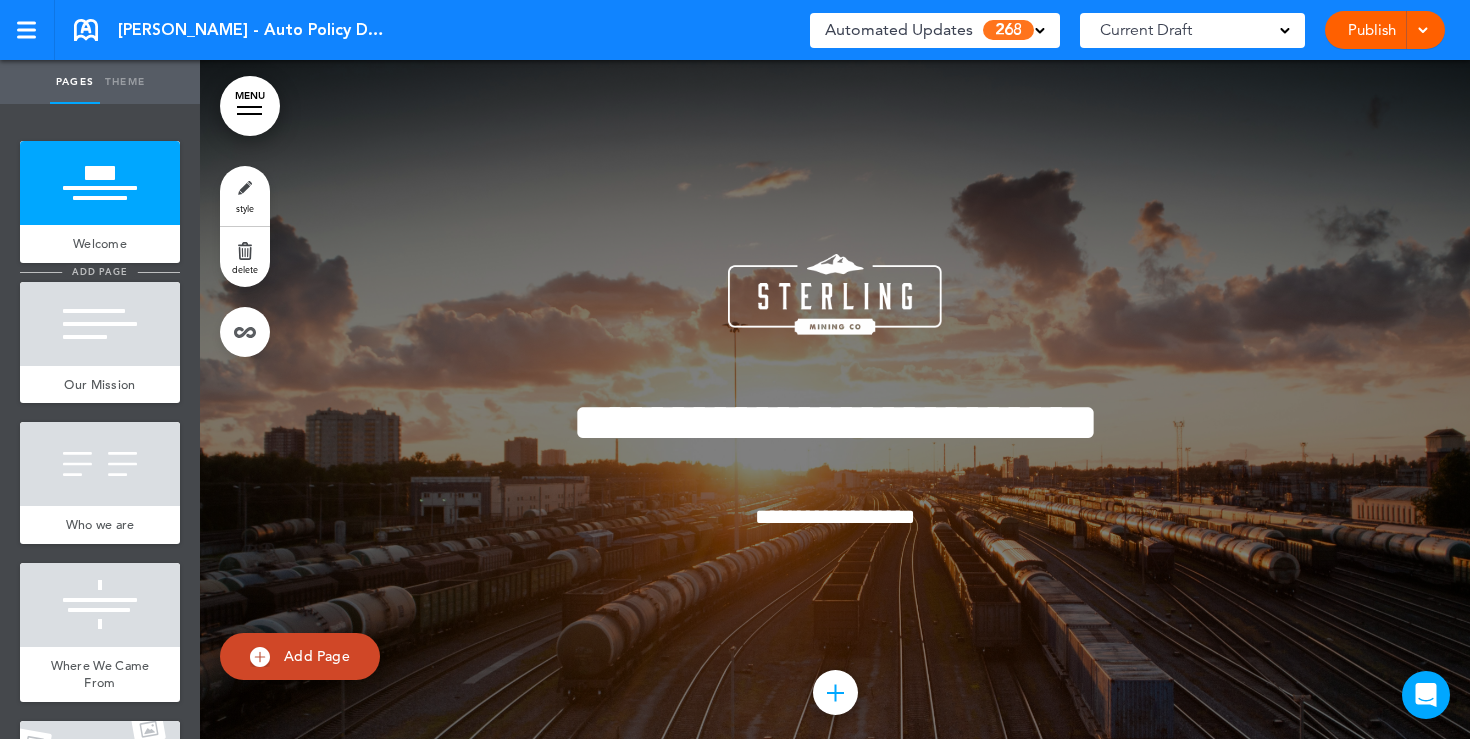 click on "add page" at bounding box center [99, 271] 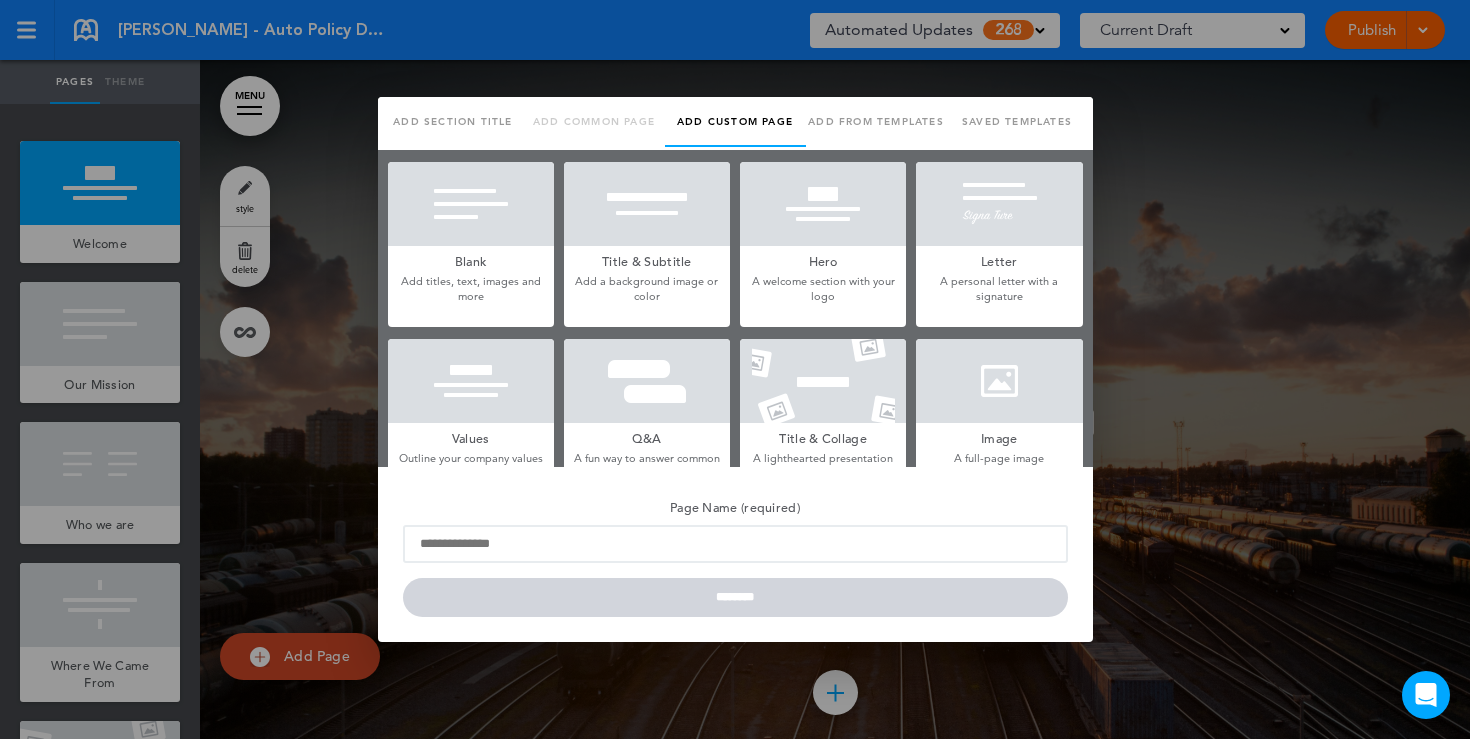 scroll, scrollTop: 0, scrollLeft: 0, axis: both 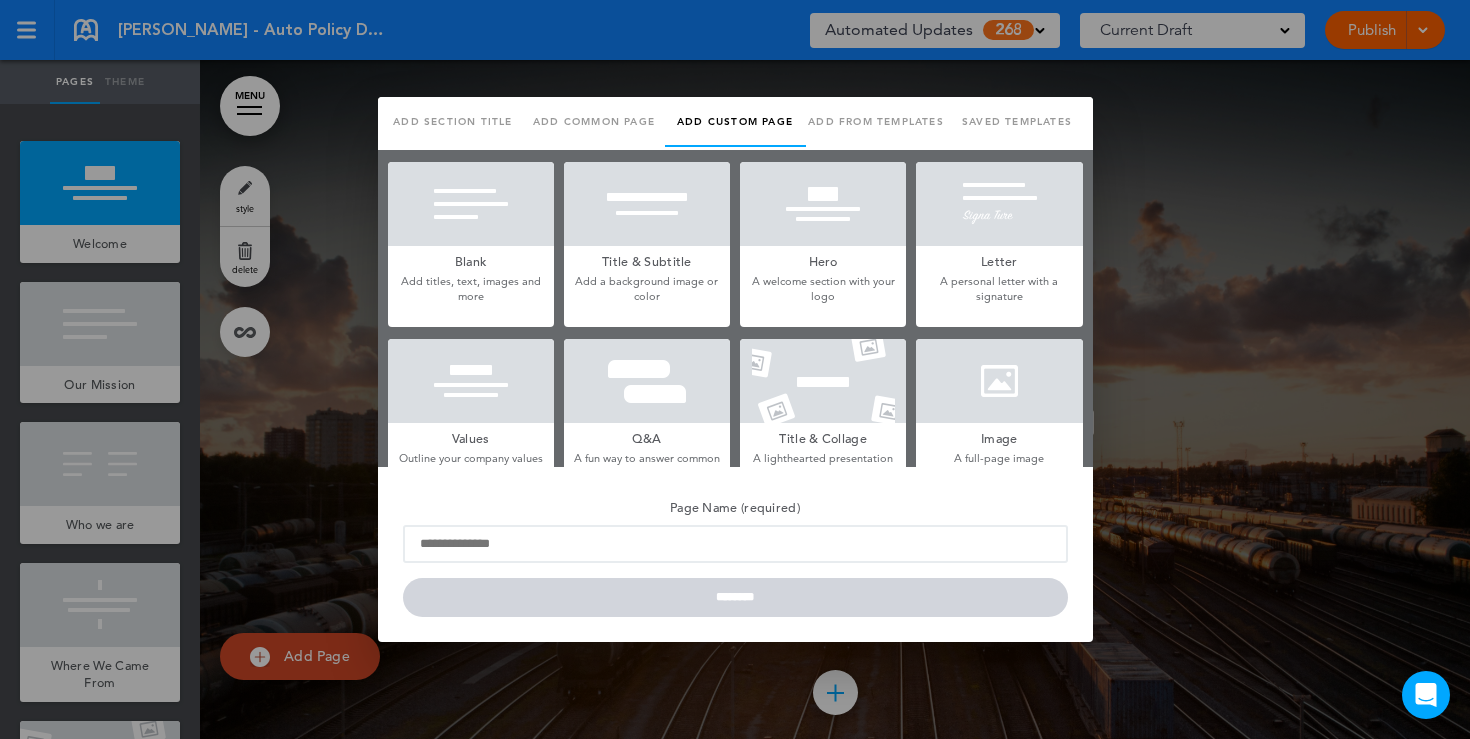 click on "Blank" at bounding box center [471, 260] 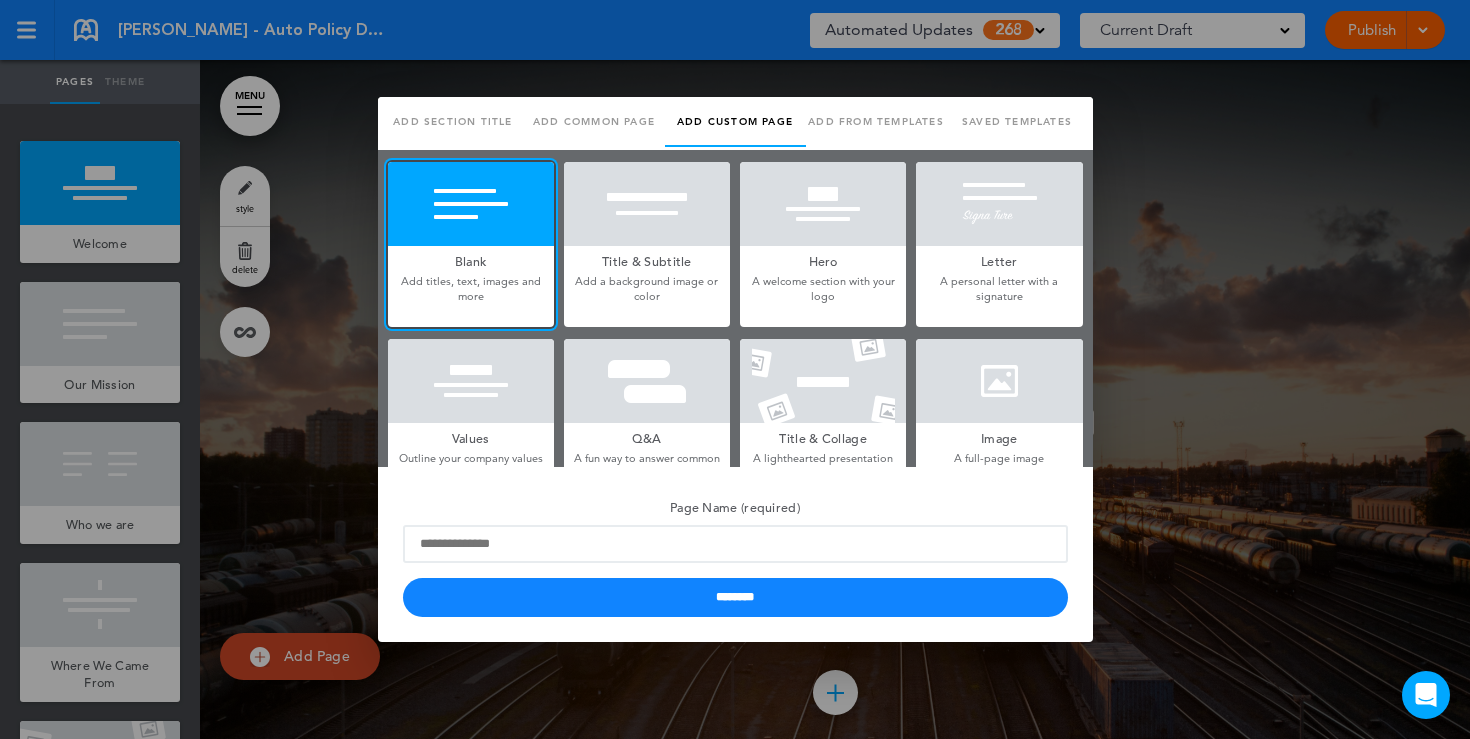 click on "Title & Subtitle" at bounding box center (647, 260) 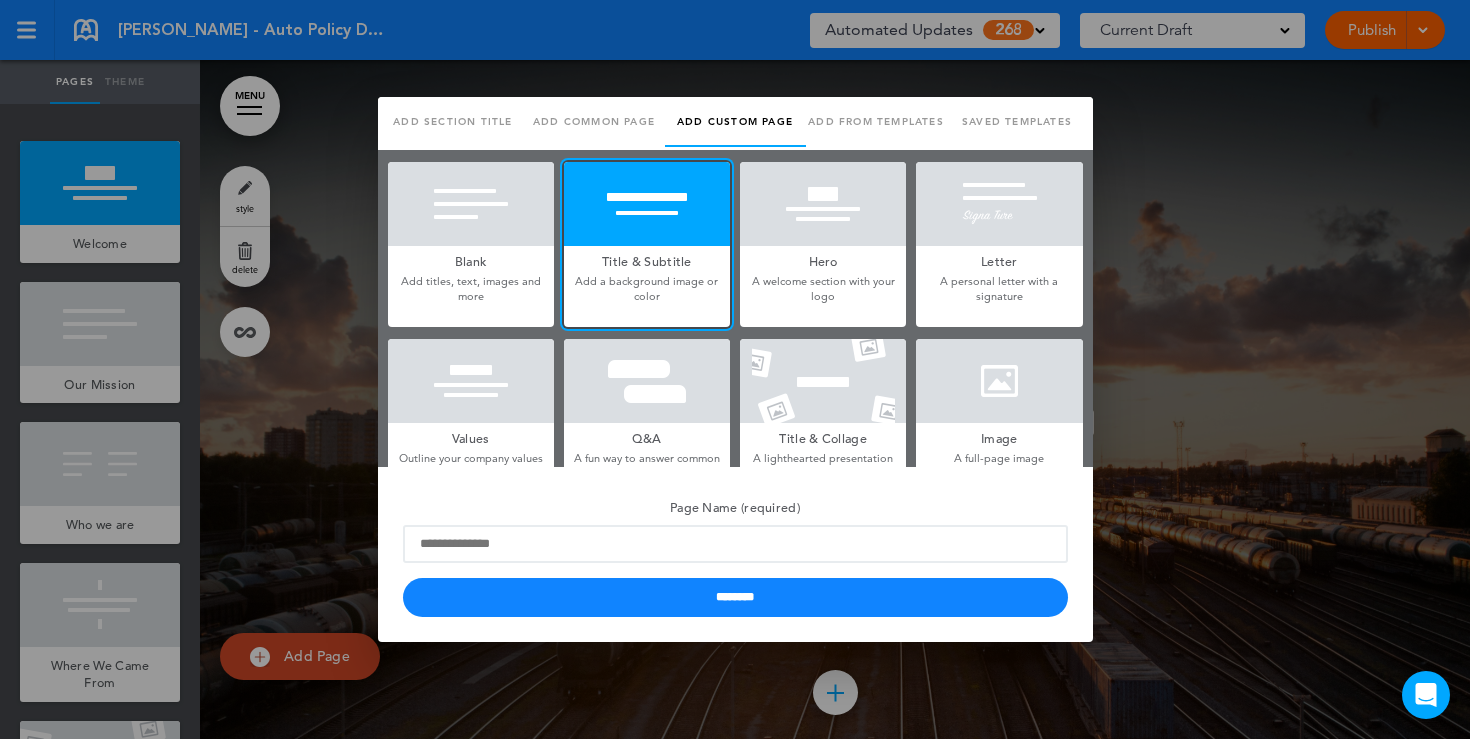 click on "Hero" at bounding box center [823, 260] 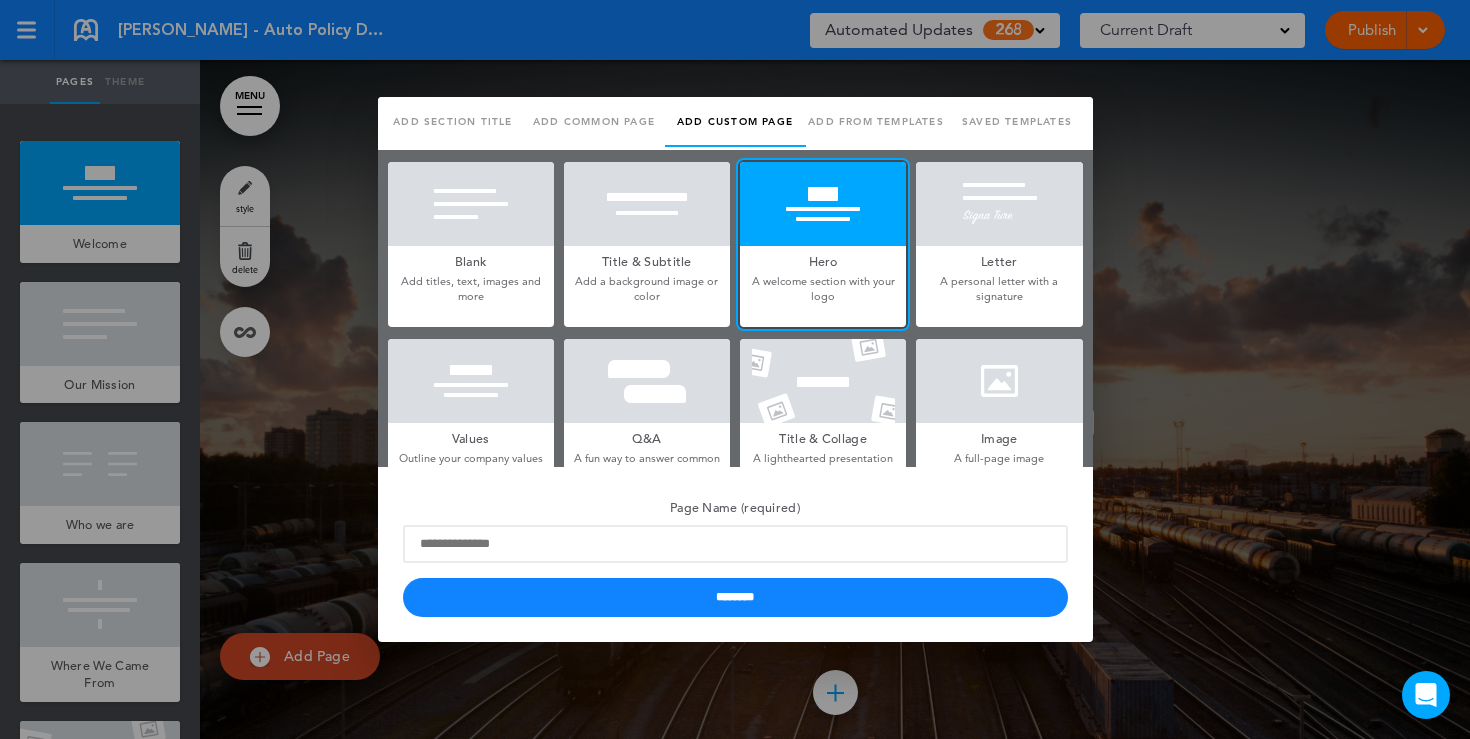click on "Letter" at bounding box center [999, 260] 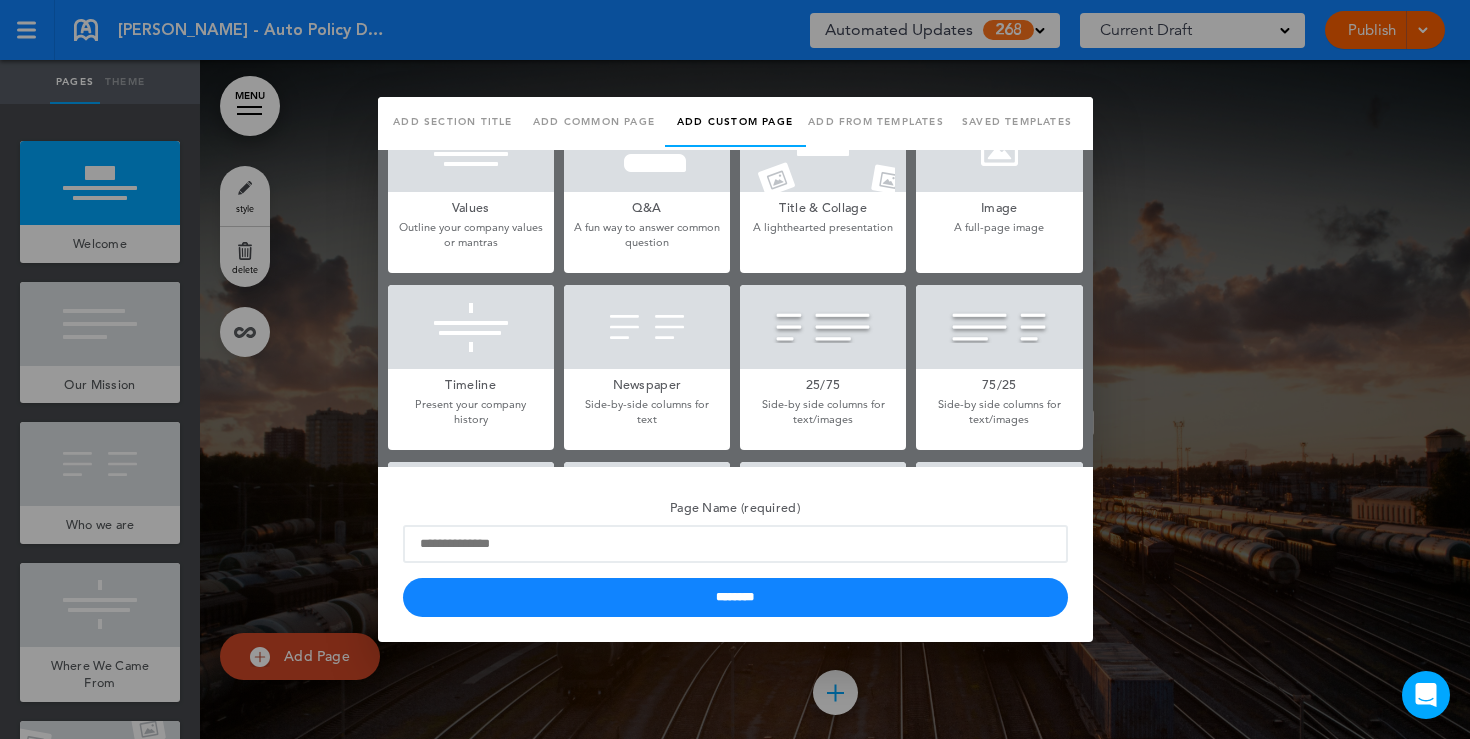 scroll, scrollTop: 267, scrollLeft: 0, axis: vertical 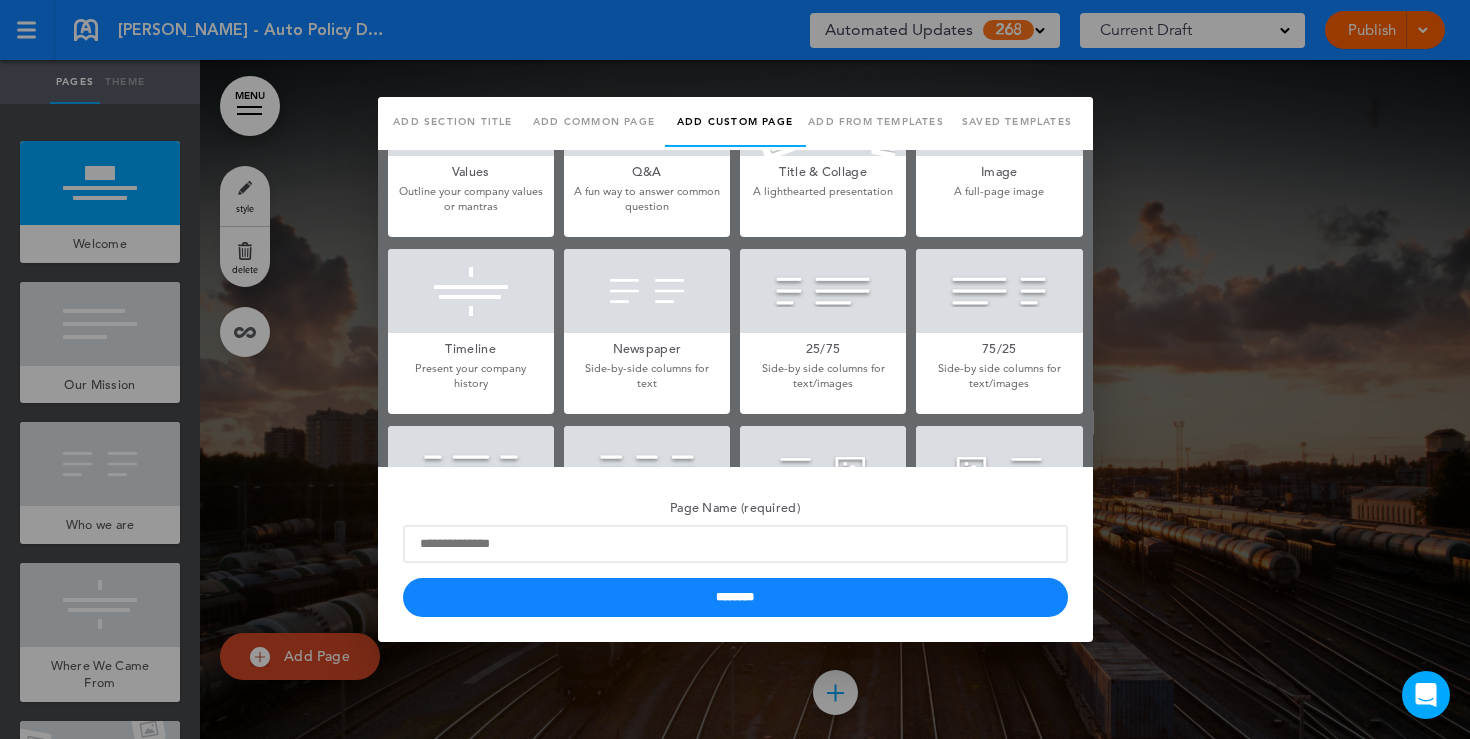 click on "75/25" at bounding box center (999, 347) 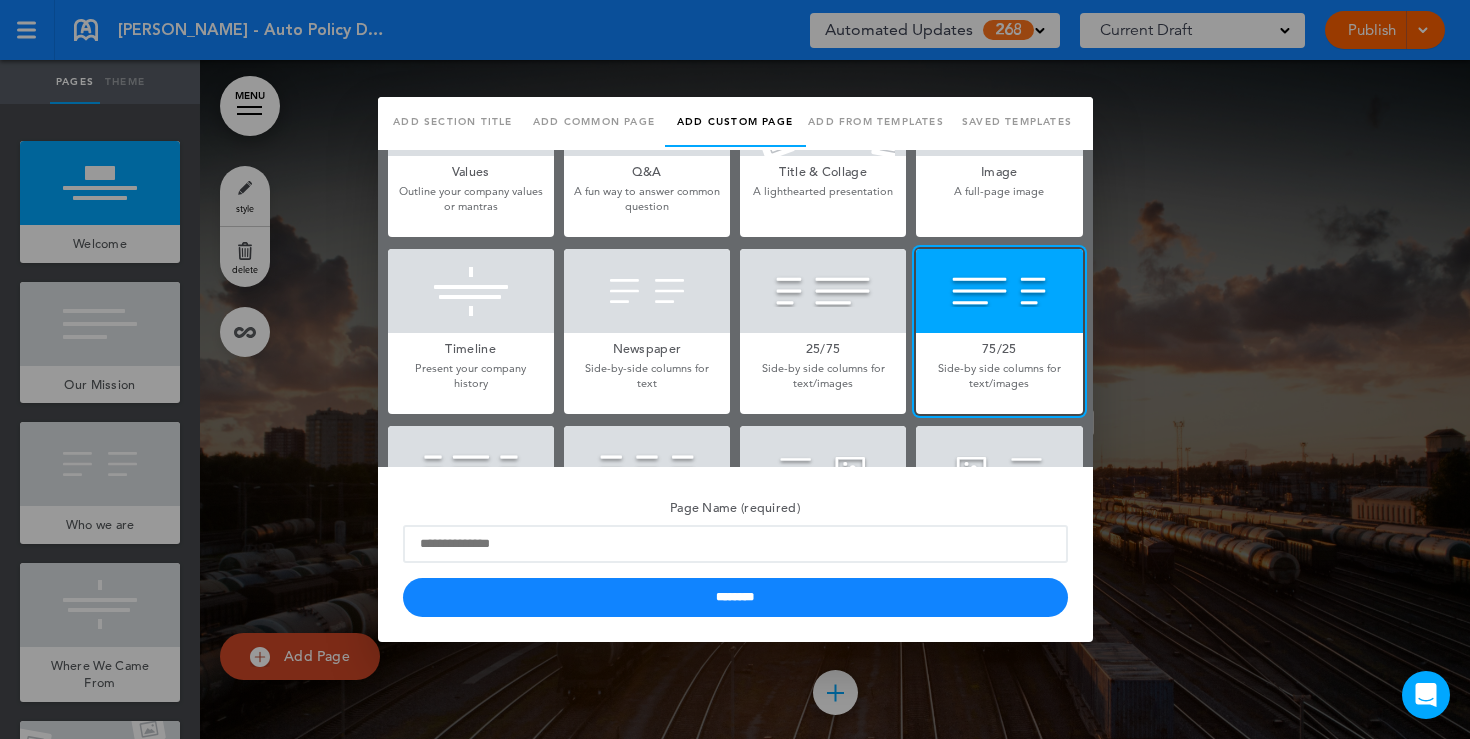 click on "25/75" at bounding box center [823, 347] 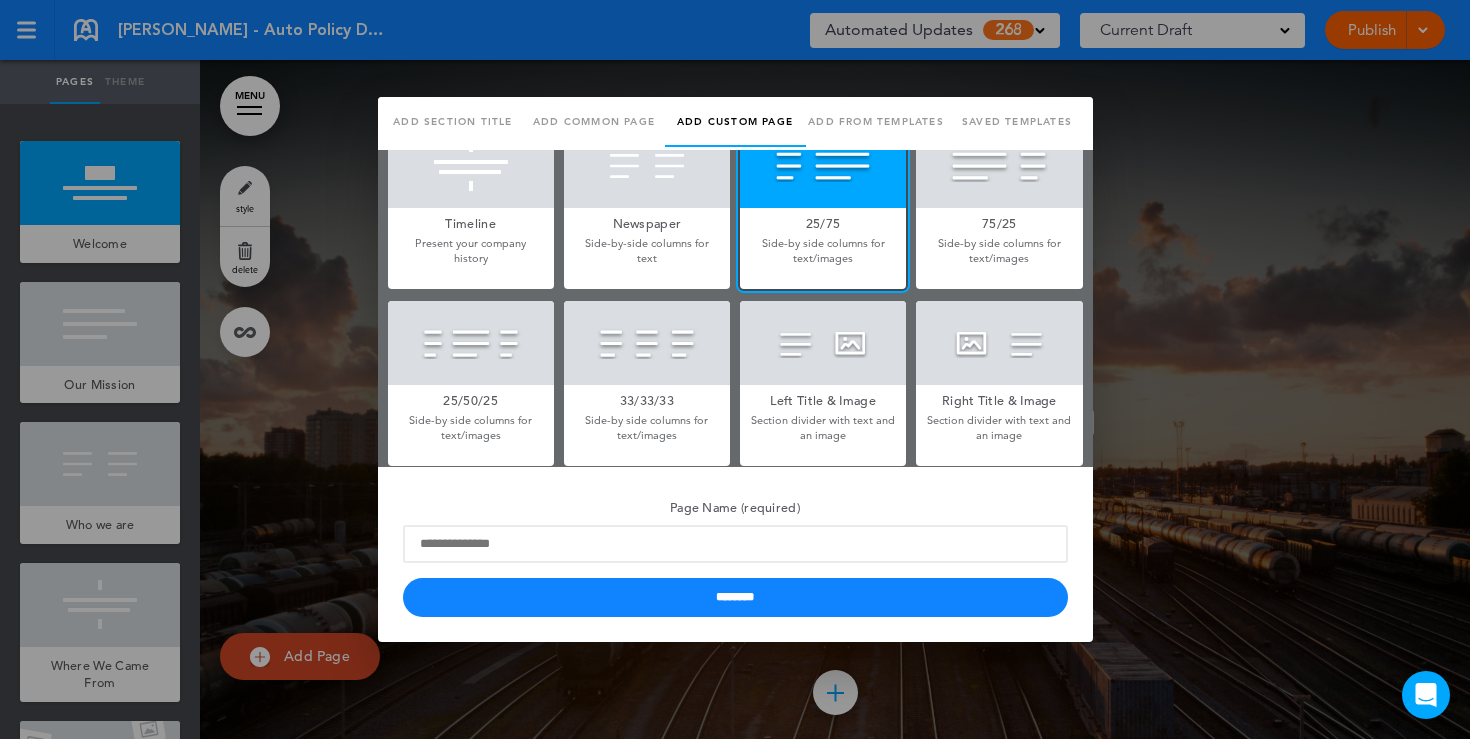scroll, scrollTop: 473, scrollLeft: 0, axis: vertical 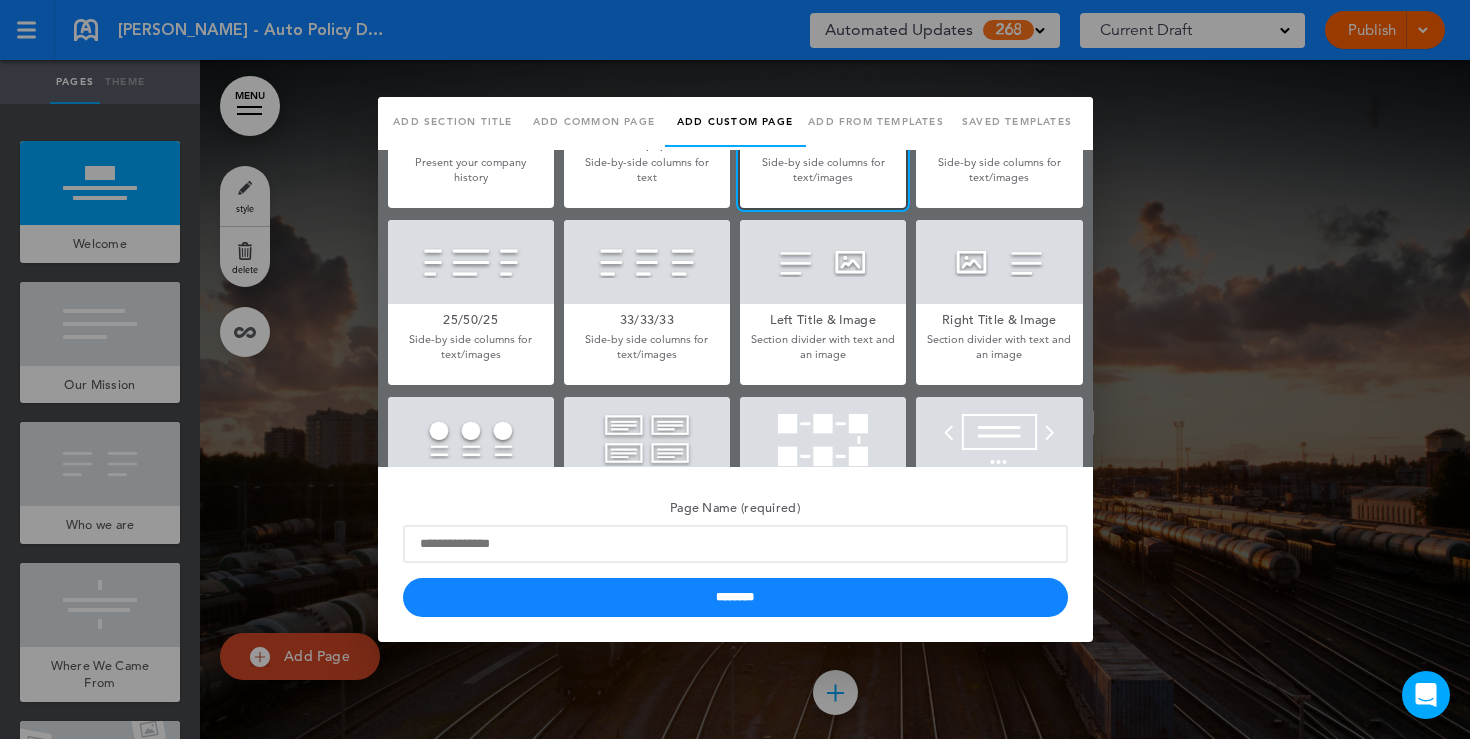 click at bounding box center [823, 262] 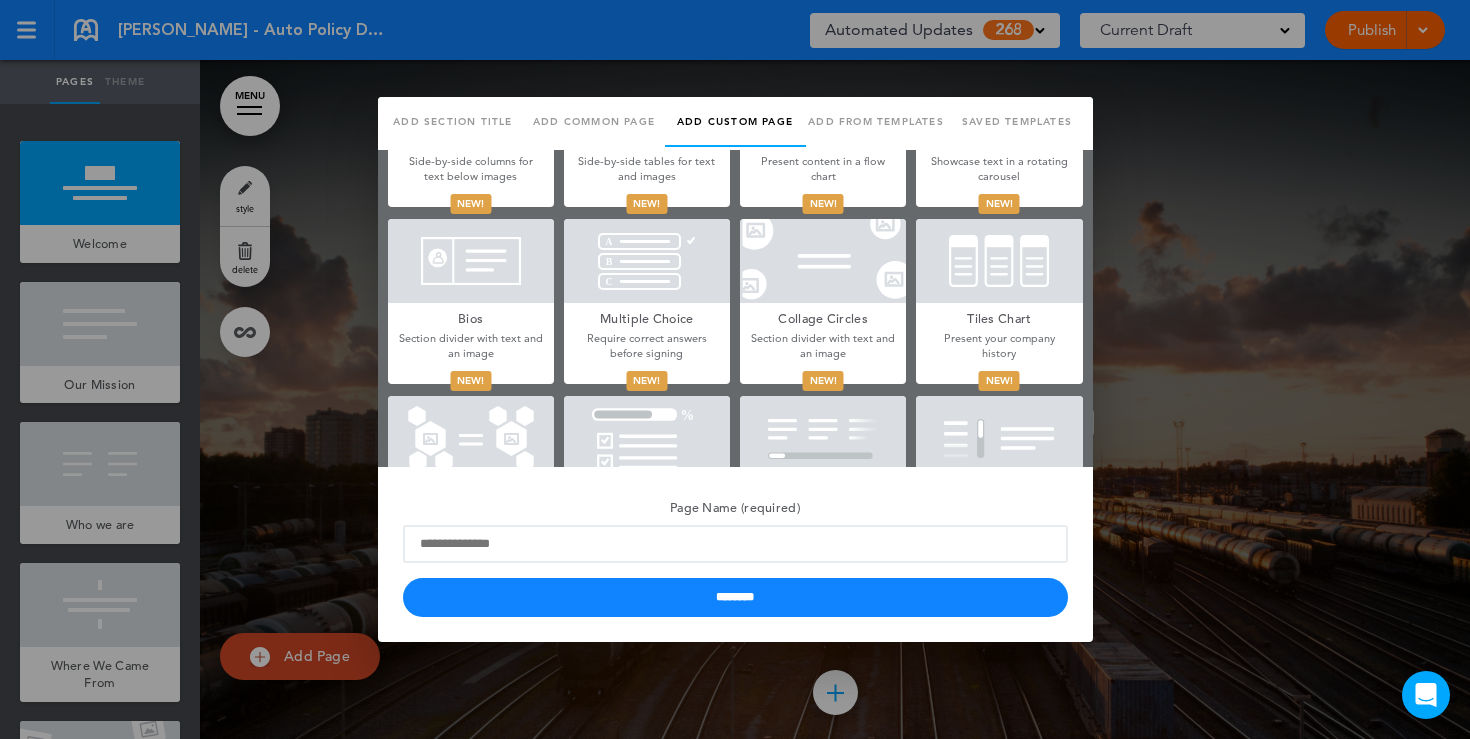 scroll, scrollTop: 806, scrollLeft: 0, axis: vertical 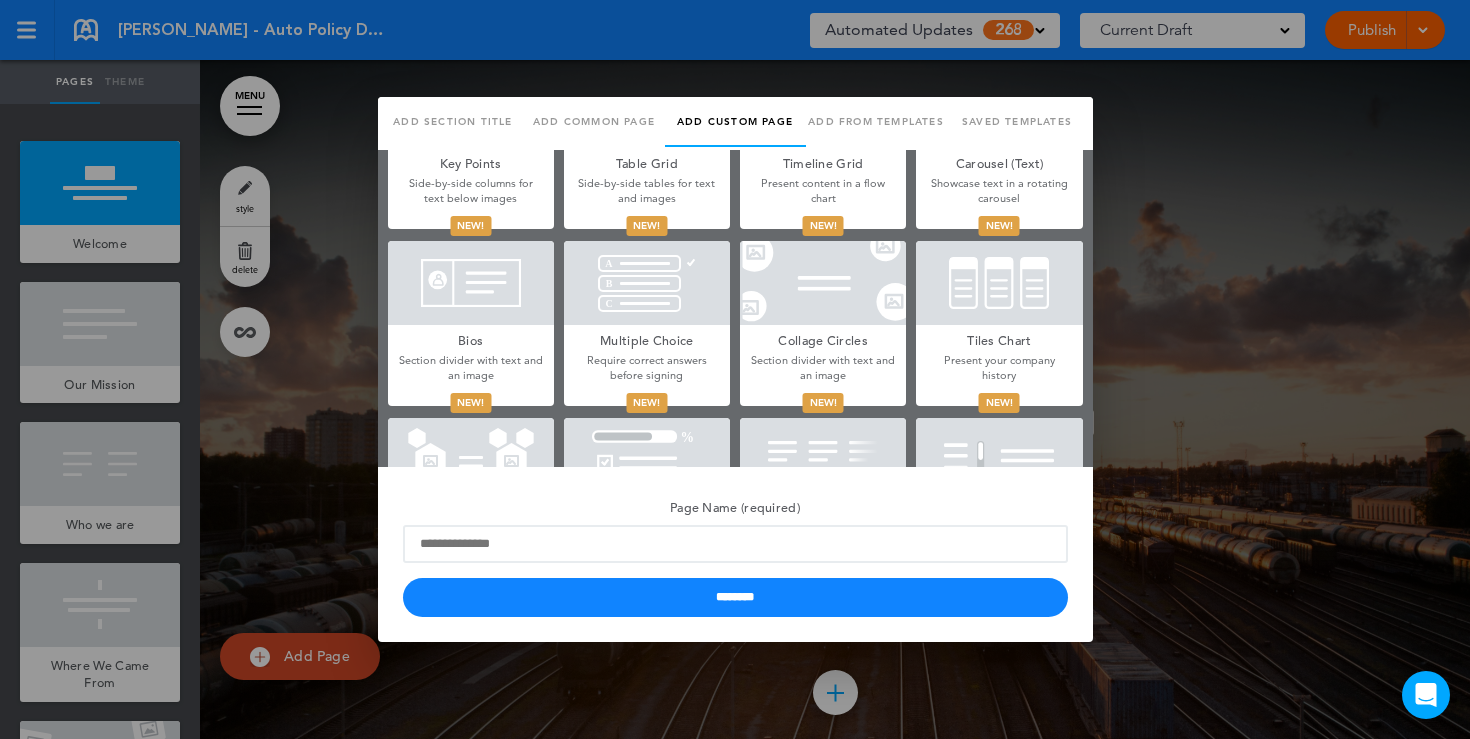 click at bounding box center (647, 283) 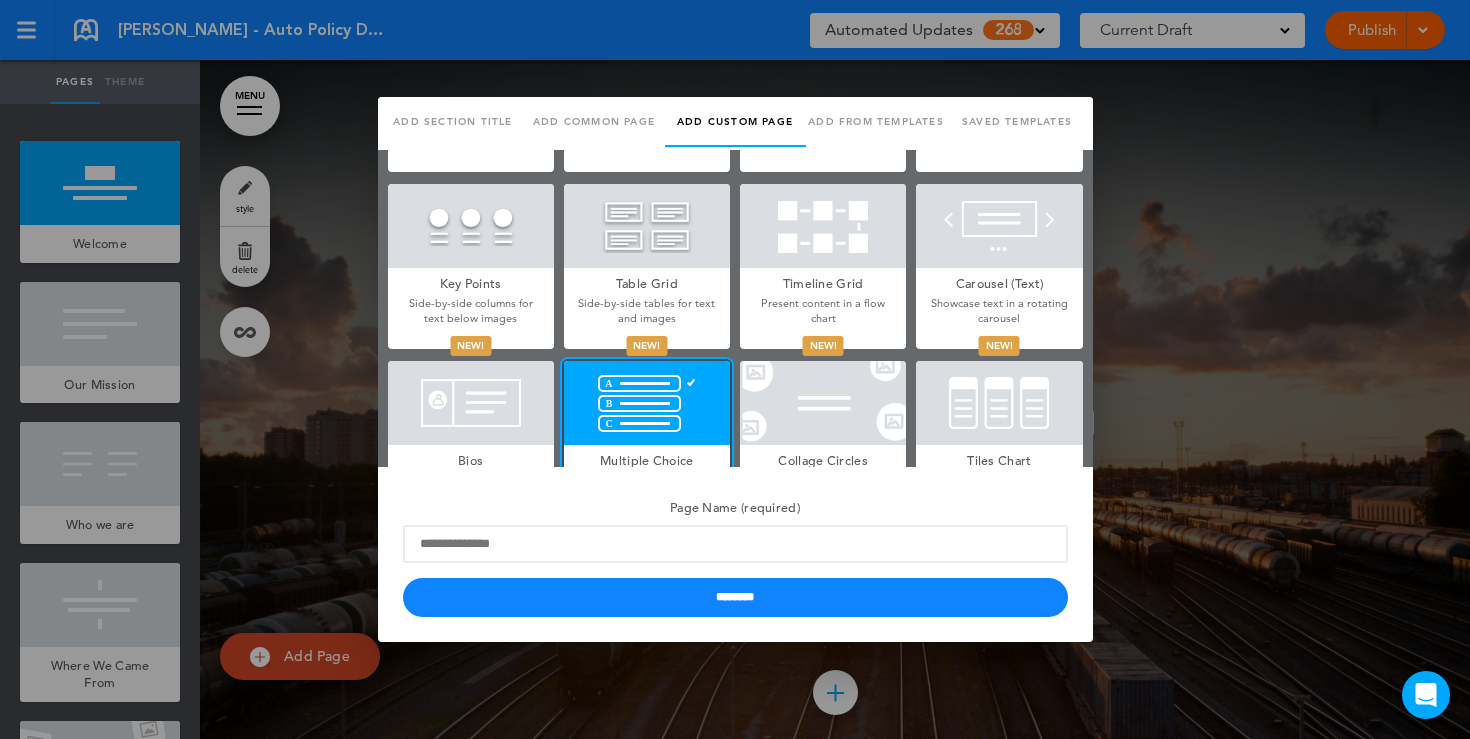 scroll, scrollTop: 677, scrollLeft: 0, axis: vertical 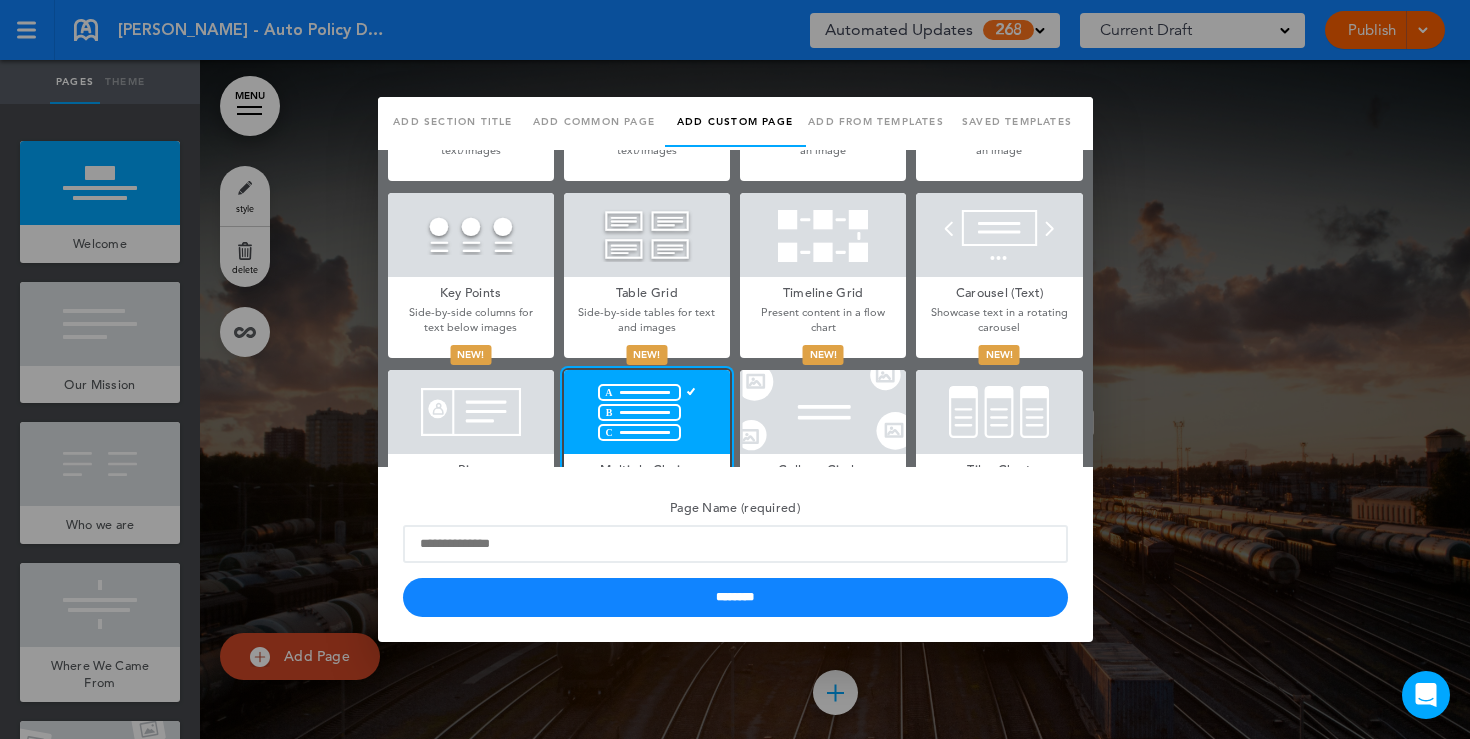 click at bounding box center (647, 235) 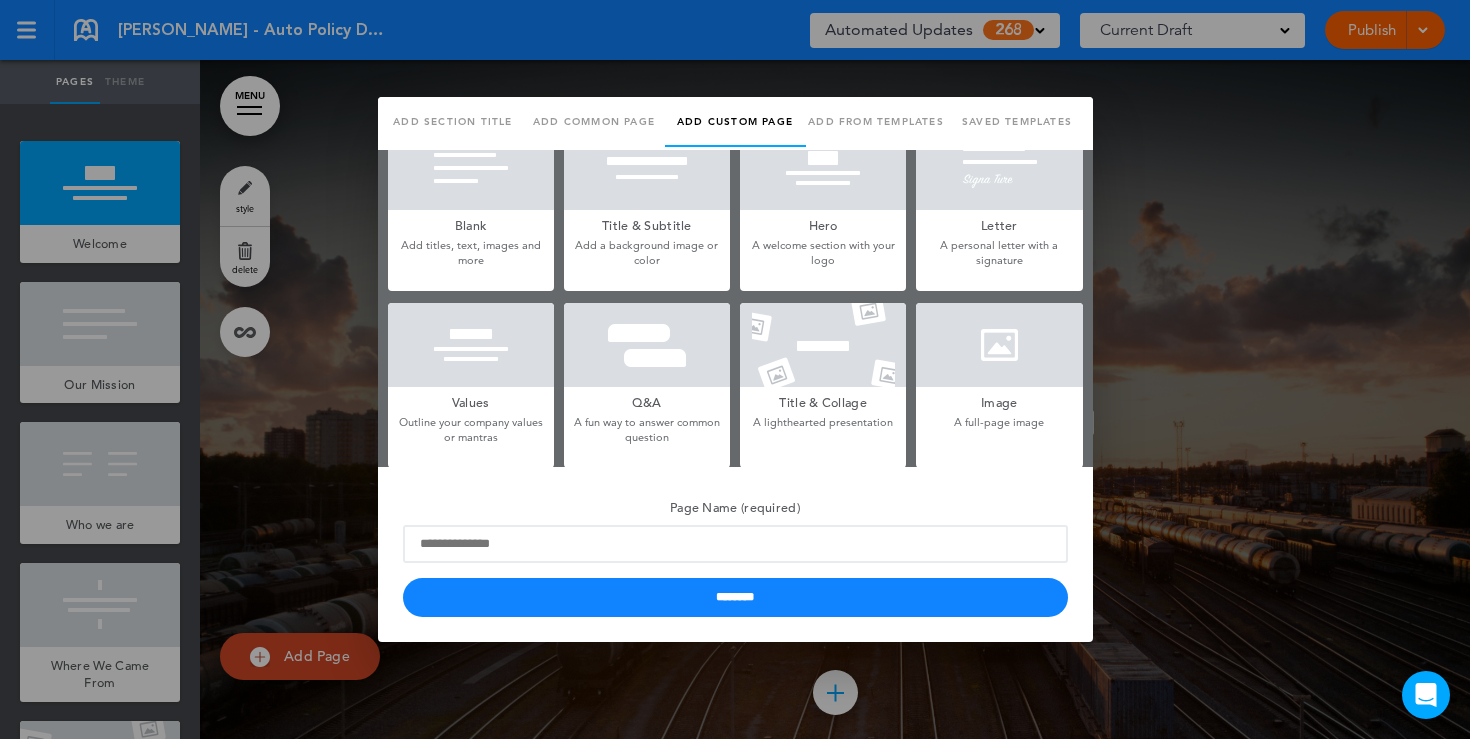 scroll, scrollTop: 27, scrollLeft: 0, axis: vertical 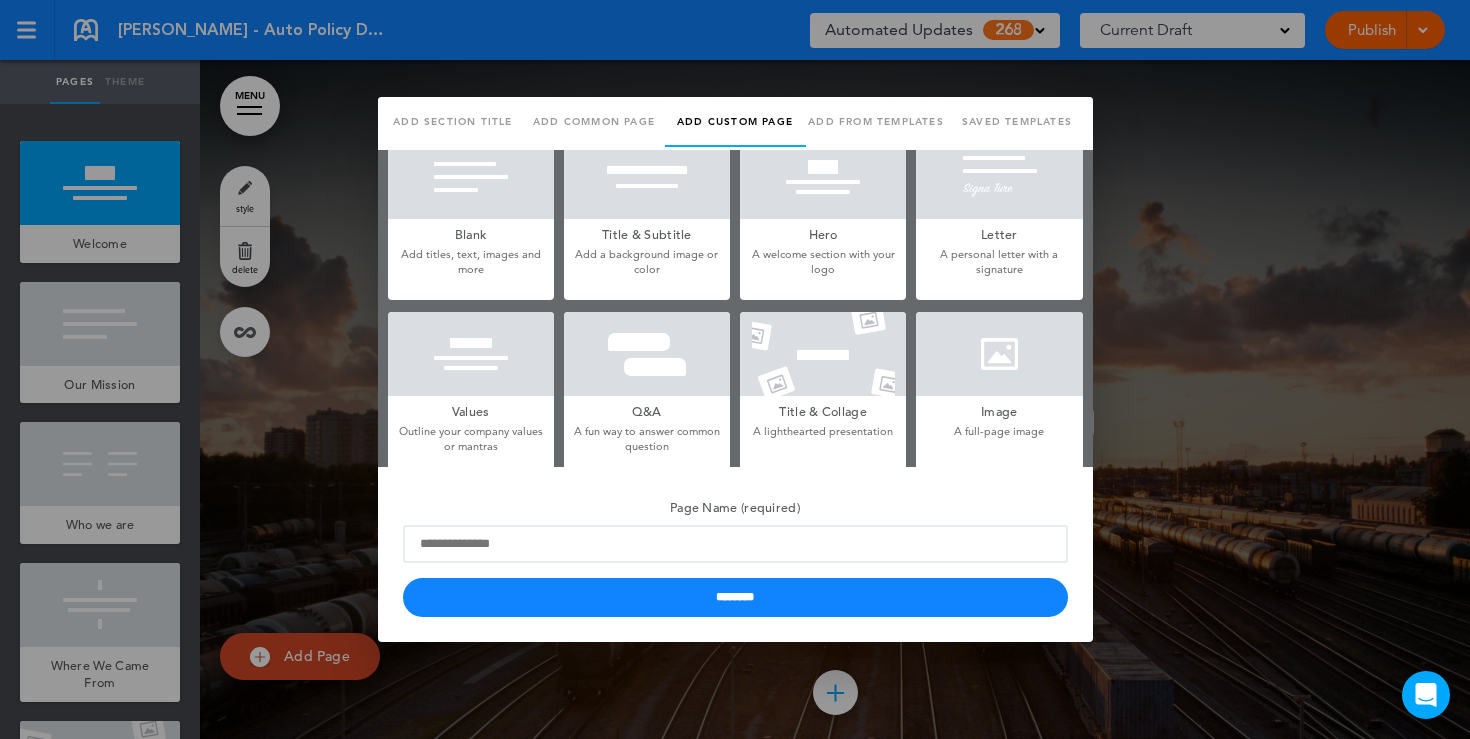 click at bounding box center (647, 354) 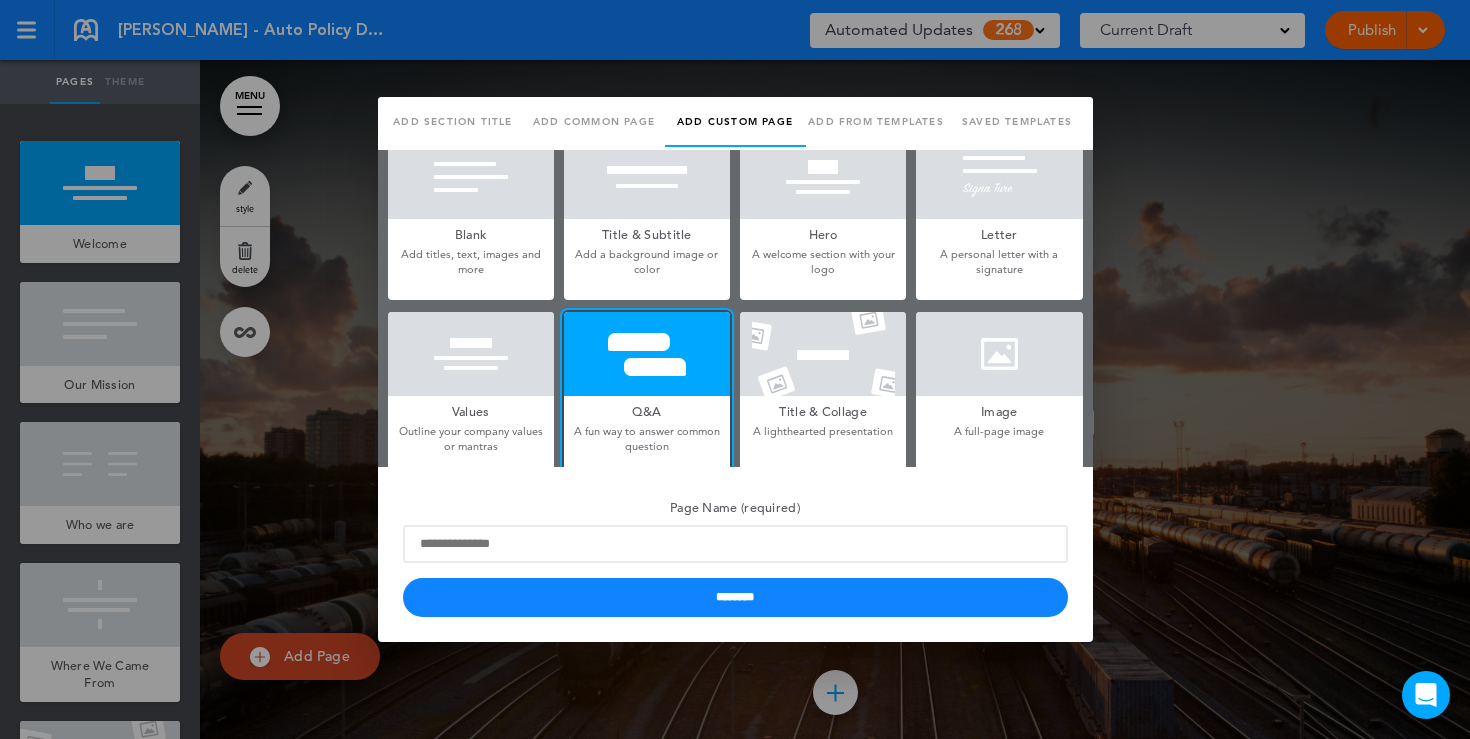 click on "Add a background image or color" at bounding box center [647, 262] 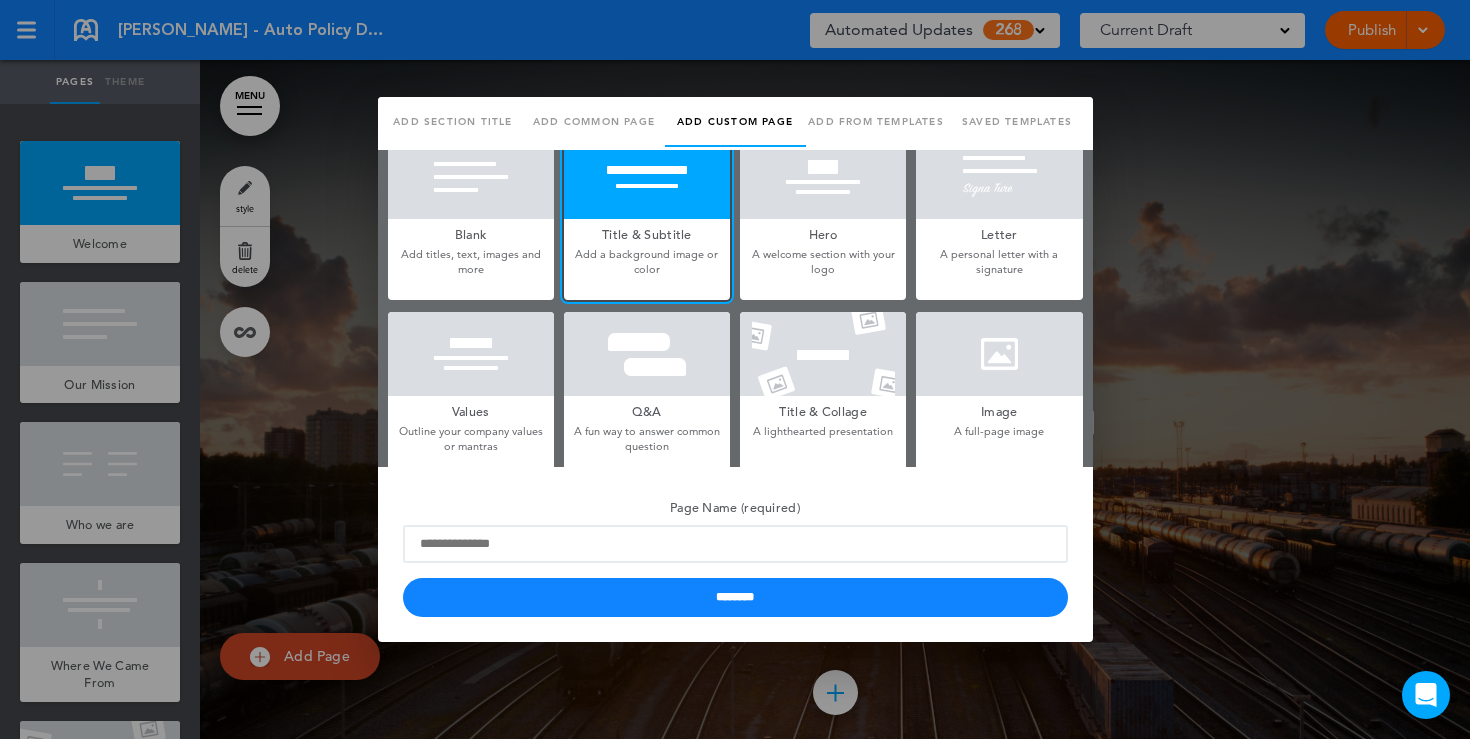click at bounding box center [735, 369] 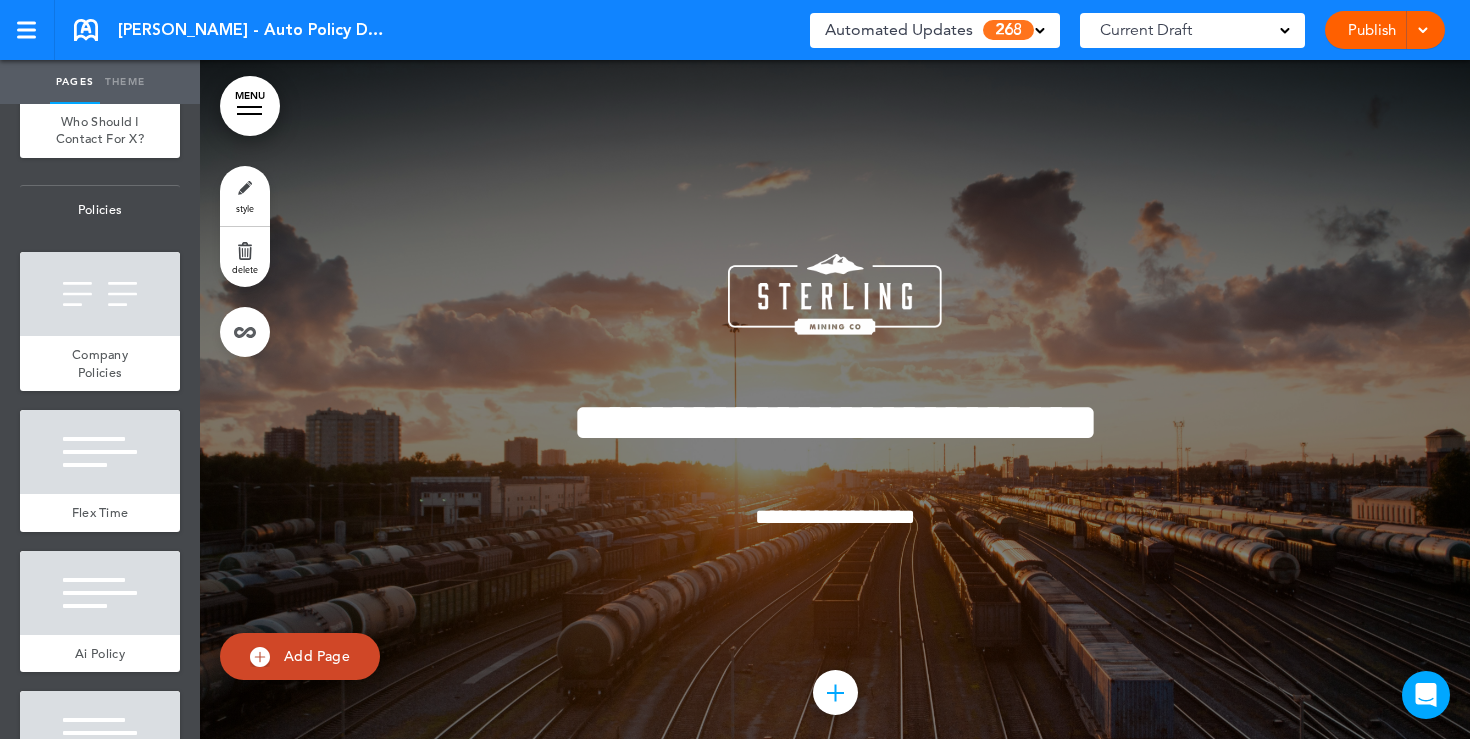 scroll, scrollTop: 1642, scrollLeft: 0, axis: vertical 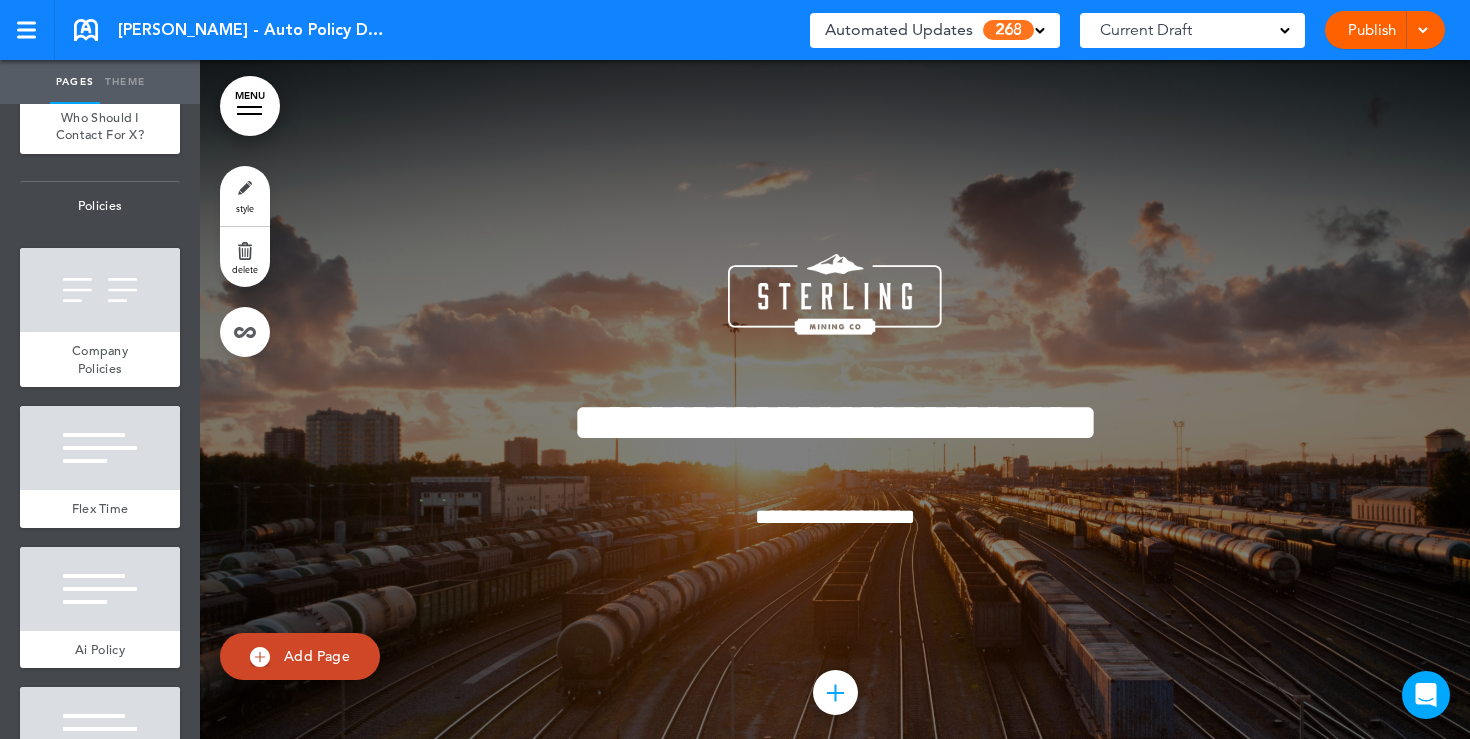 click at bounding box center (100, 448) 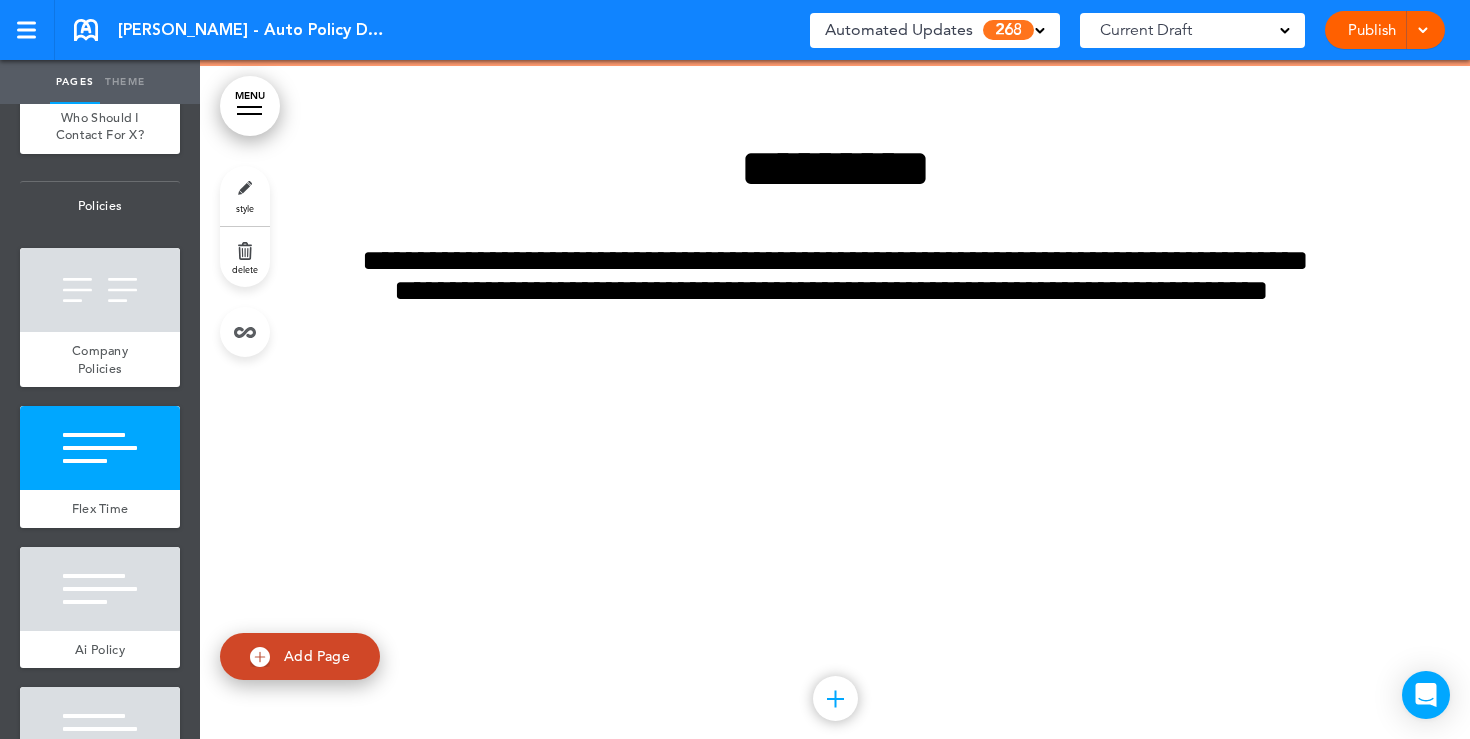 scroll, scrollTop: 13972, scrollLeft: 0, axis: vertical 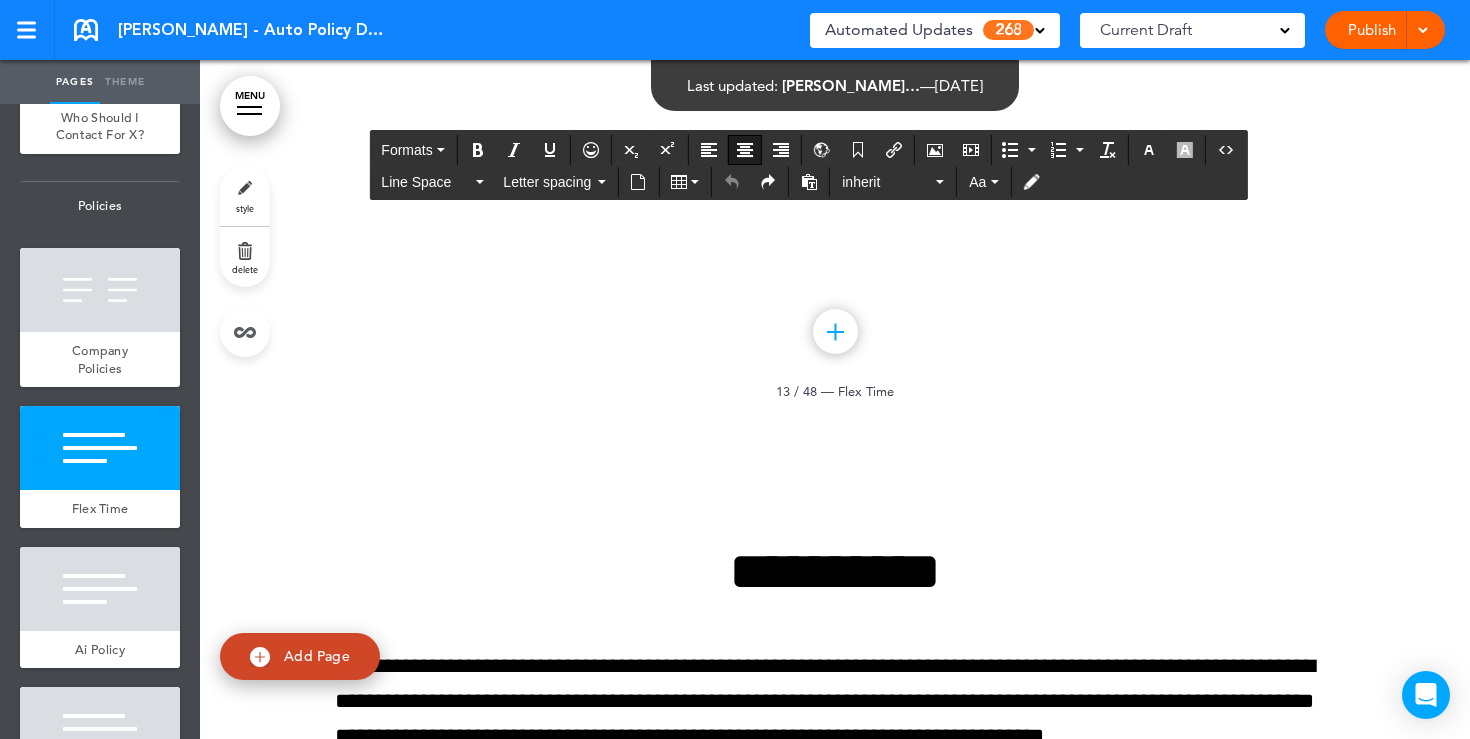 click on "**********" at bounding box center [835, -91] 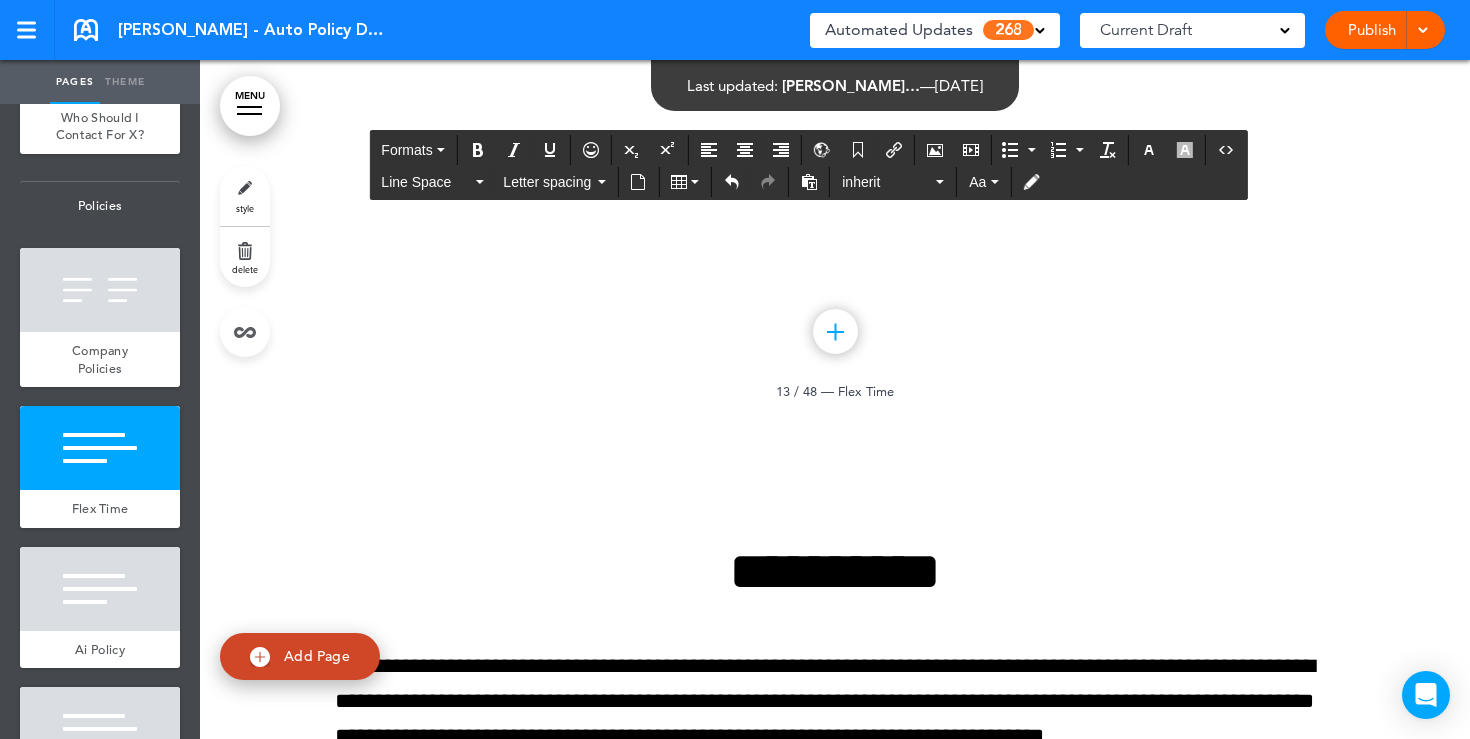 type 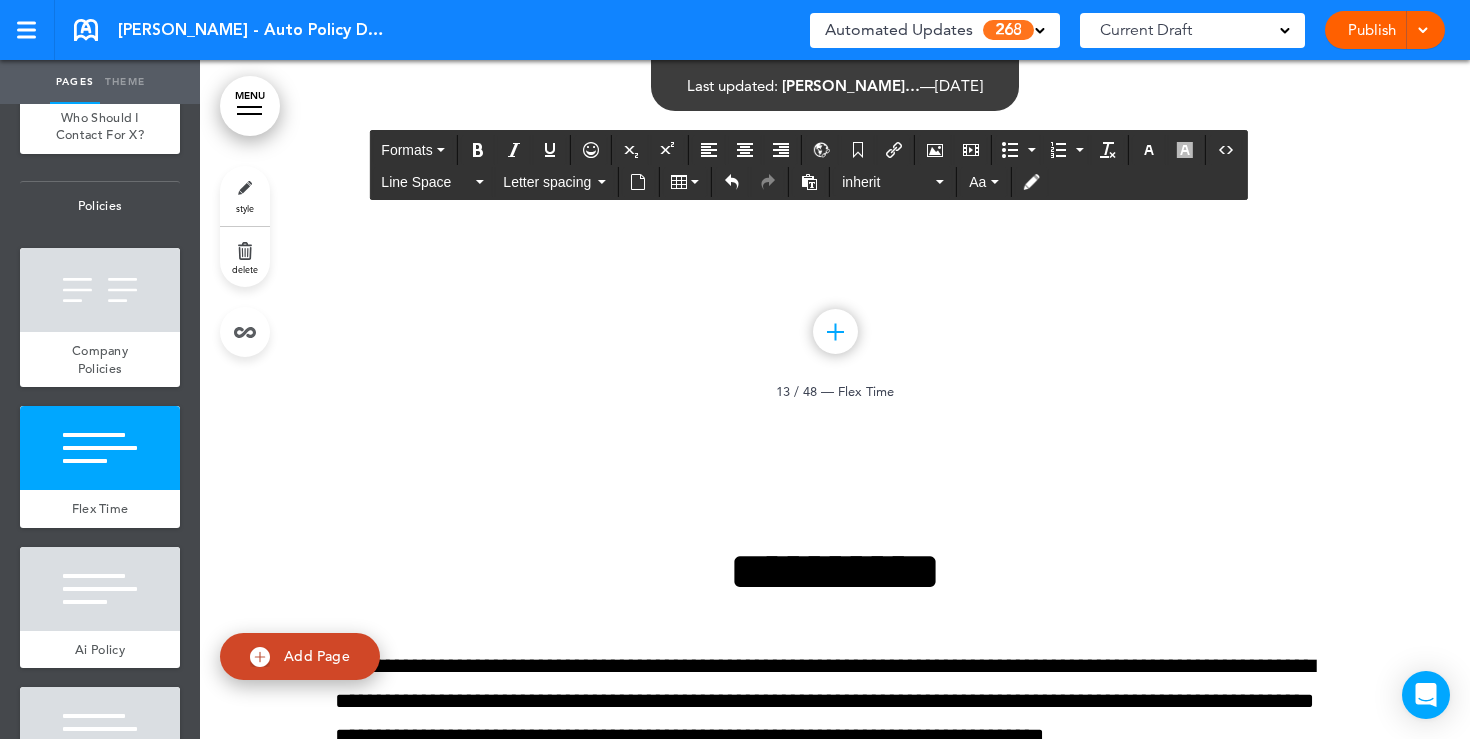 drag, startPoint x: 529, startPoint y: 378, endPoint x: 340, endPoint y: 383, distance: 189.06613 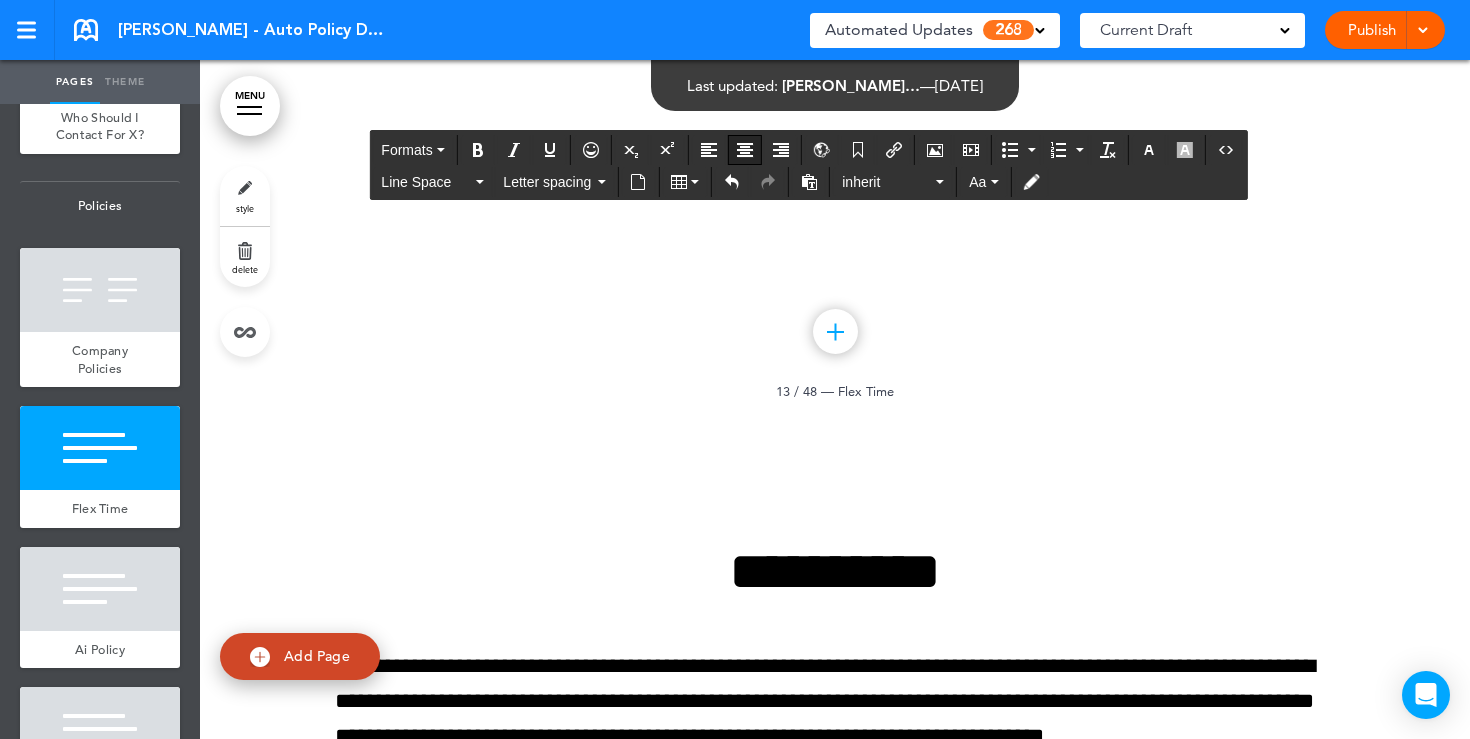 click at bounding box center [745, 150] 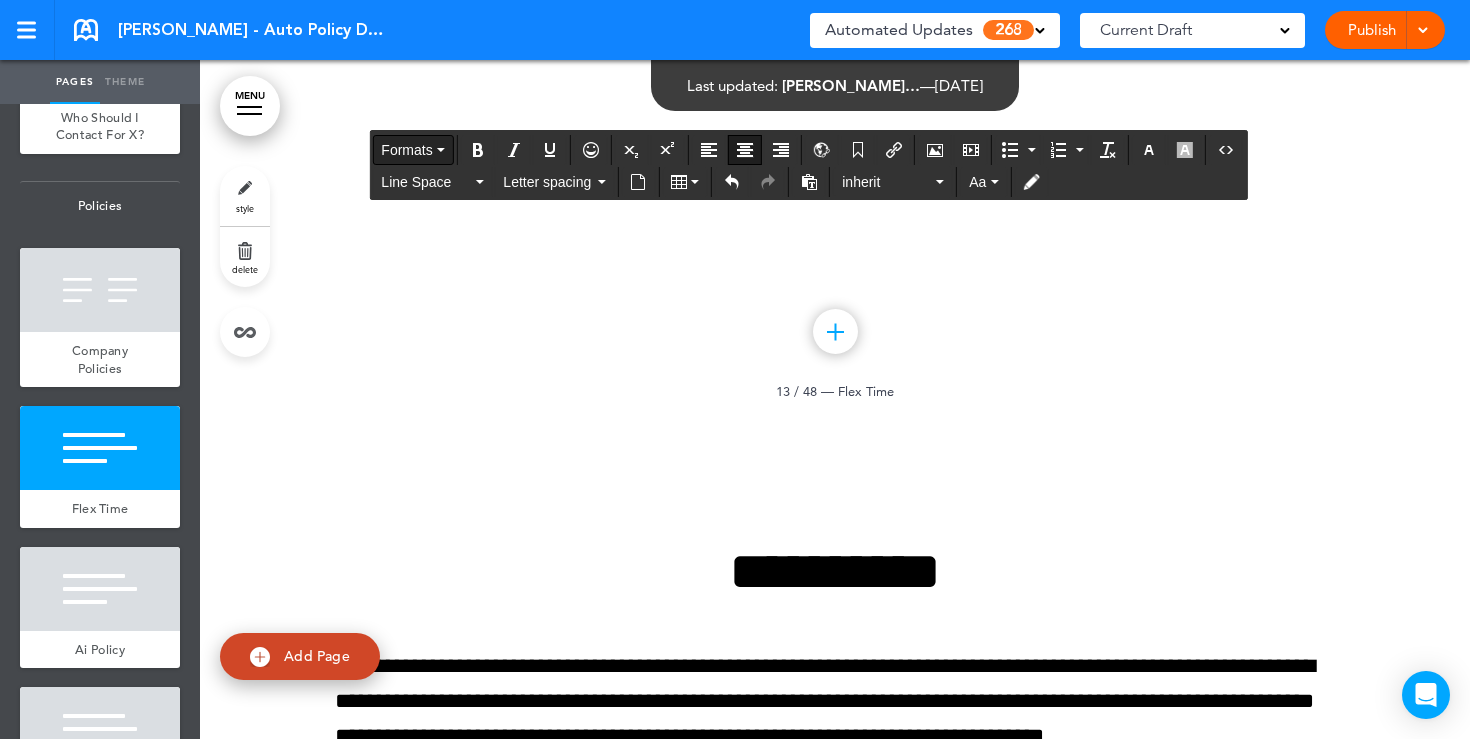 click on "Formats" at bounding box center (406, 150) 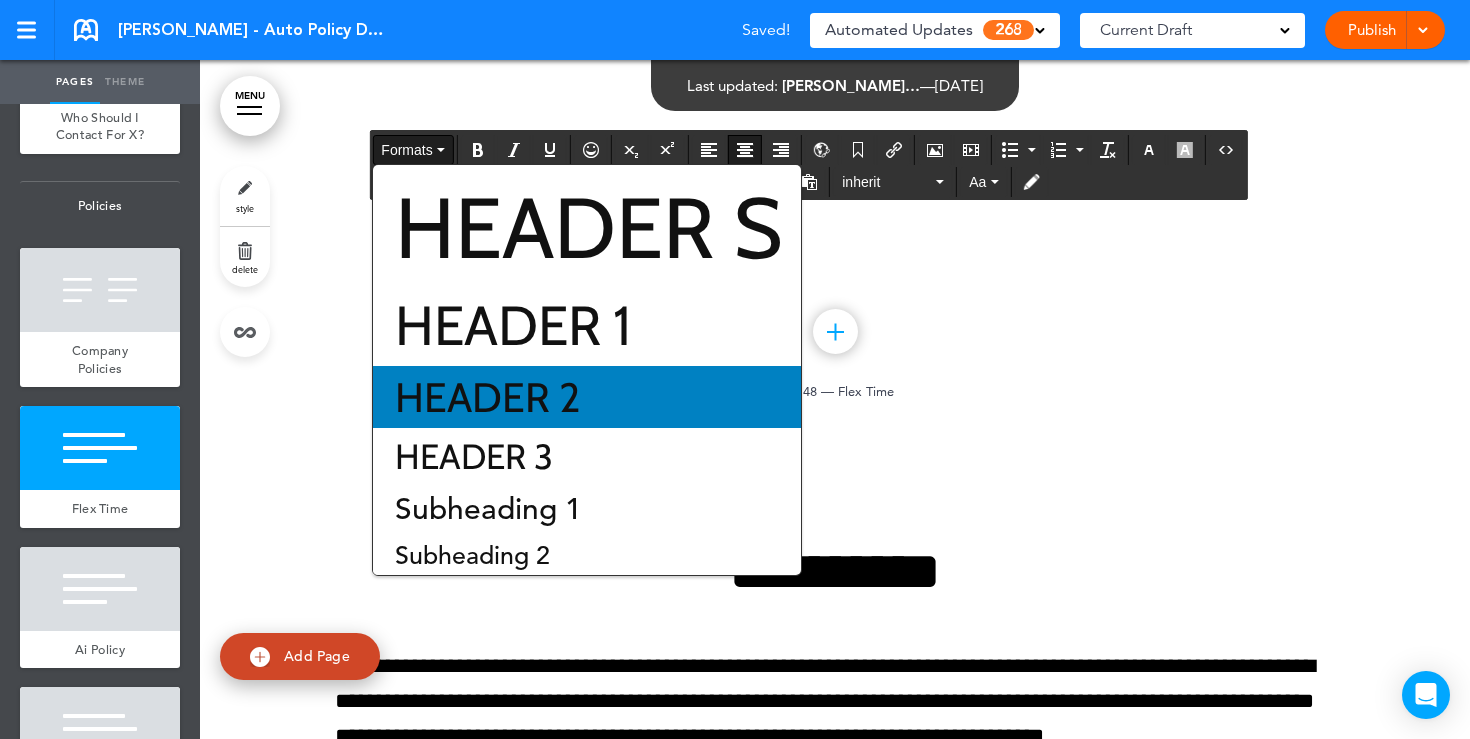 click on "Header 2" at bounding box center (487, 397) 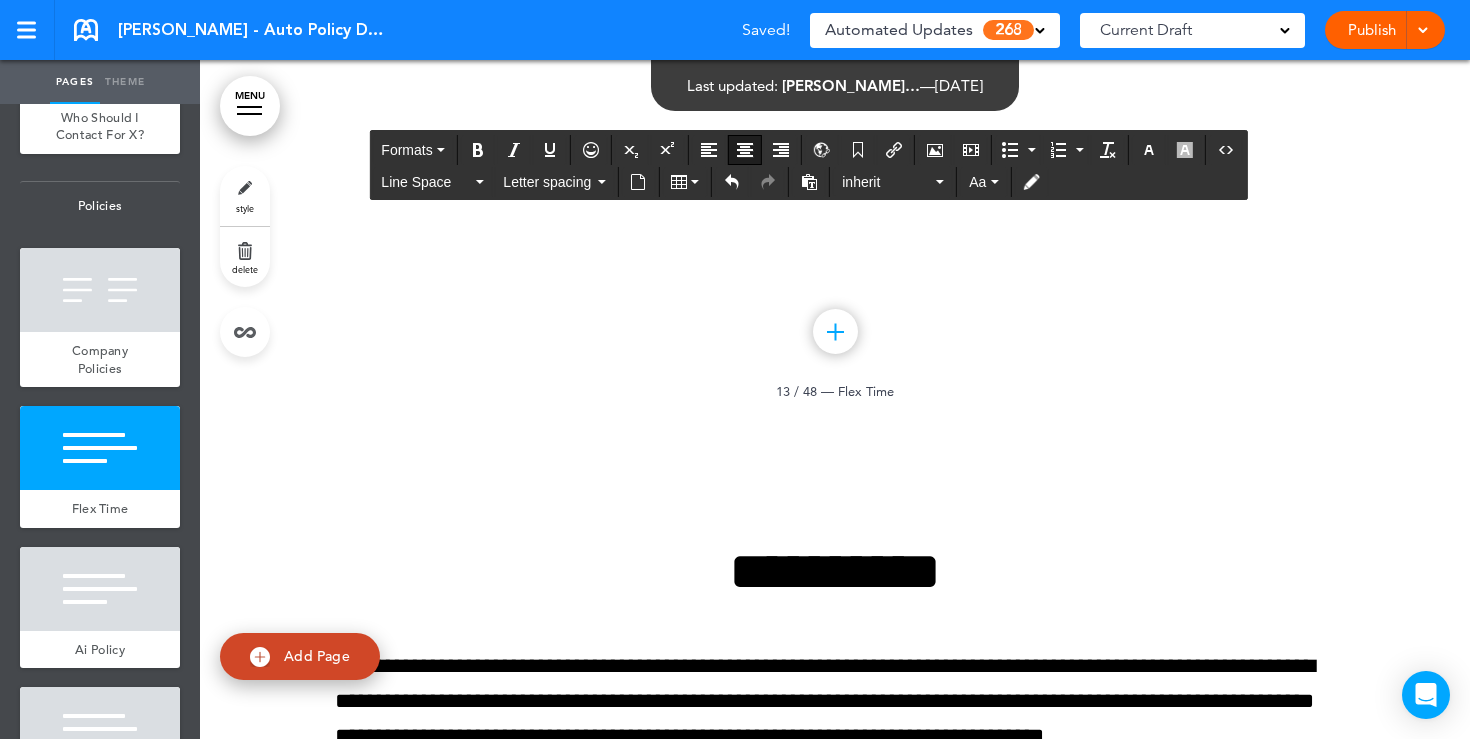click on "**********" at bounding box center [835, -11] 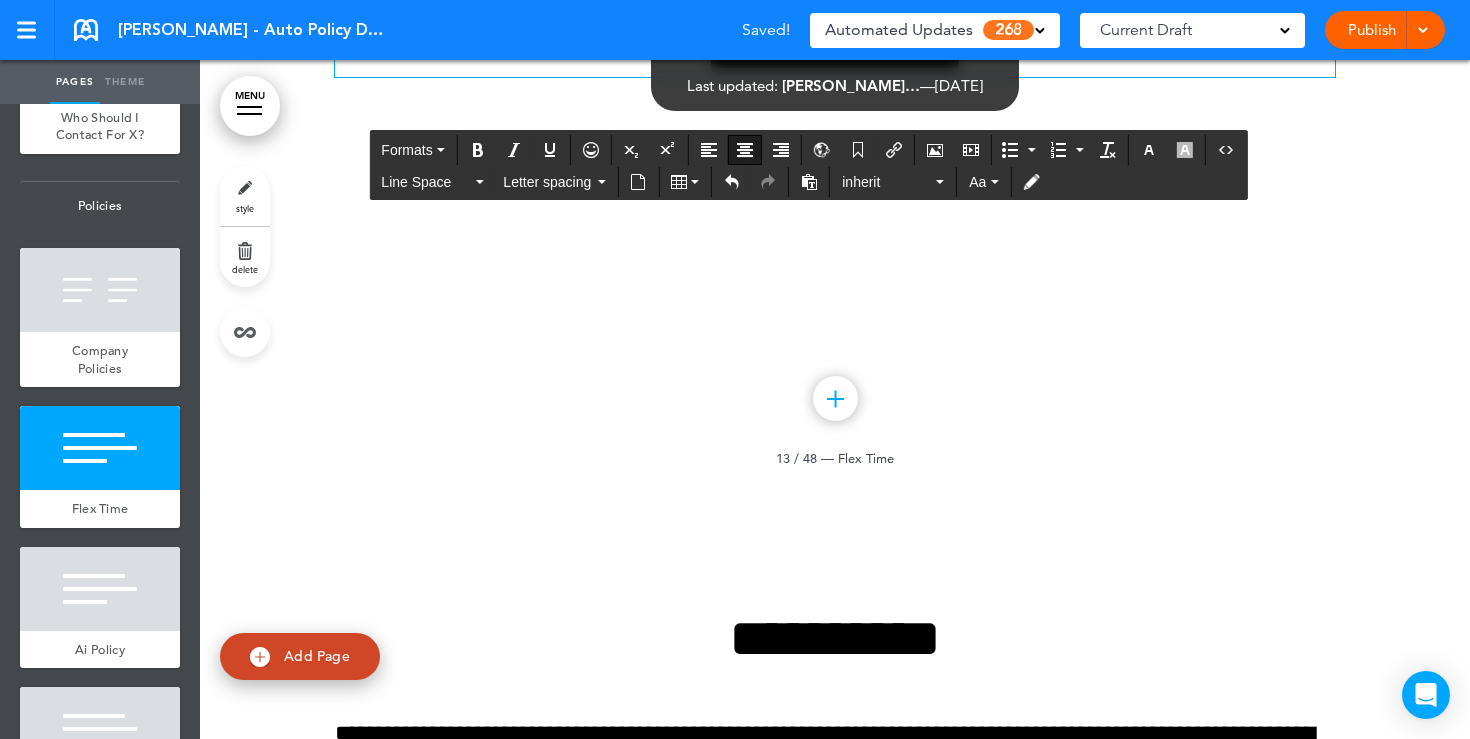 scroll, scrollTop: 13894, scrollLeft: 0, axis: vertical 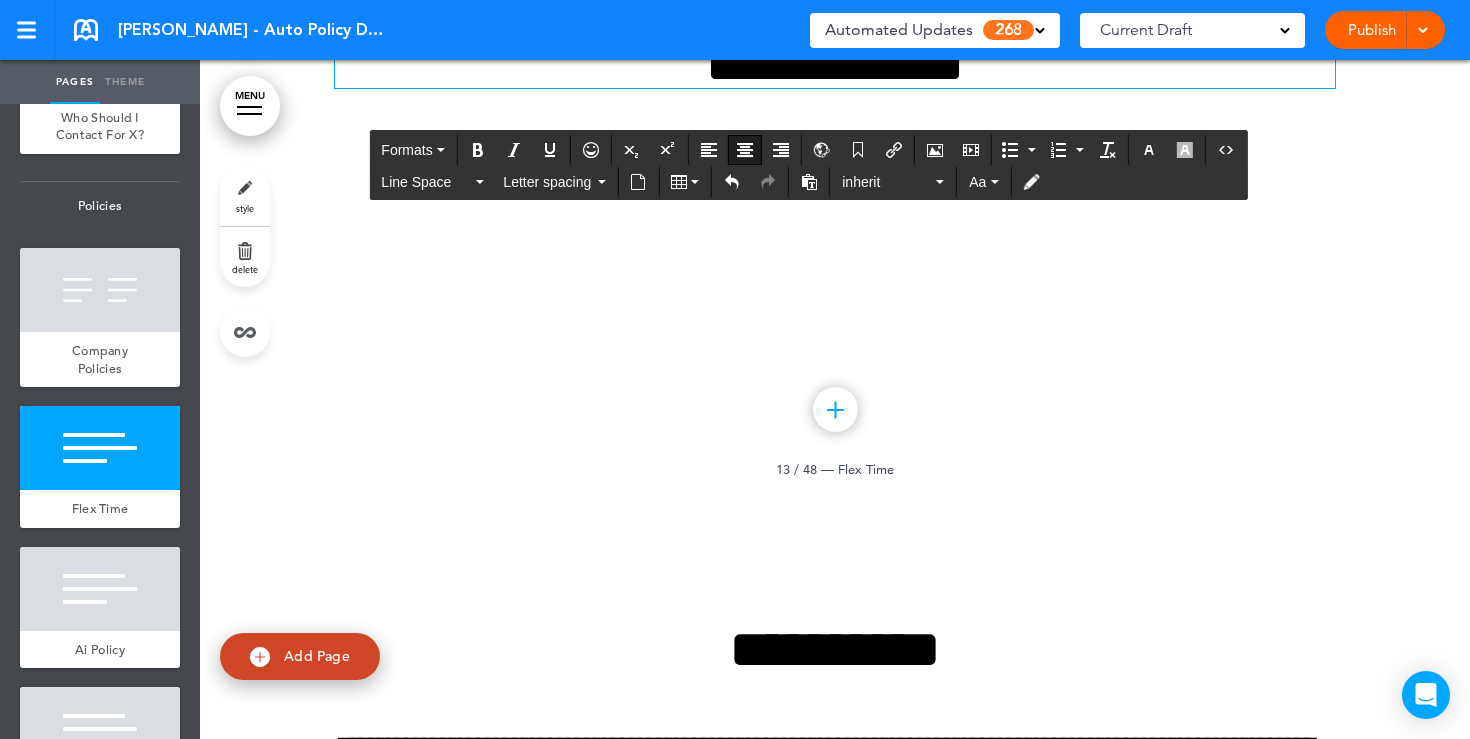 click on "style" at bounding box center [245, 196] 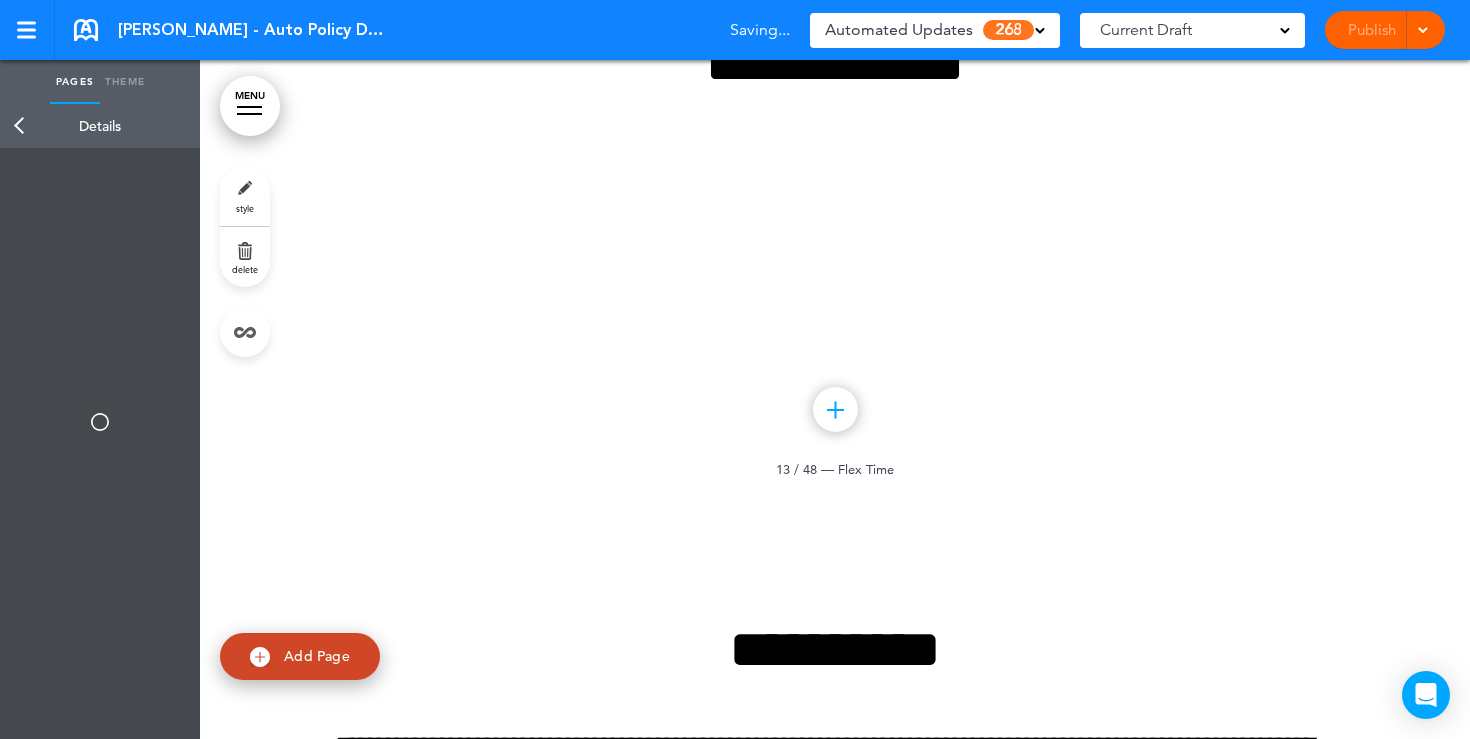 type 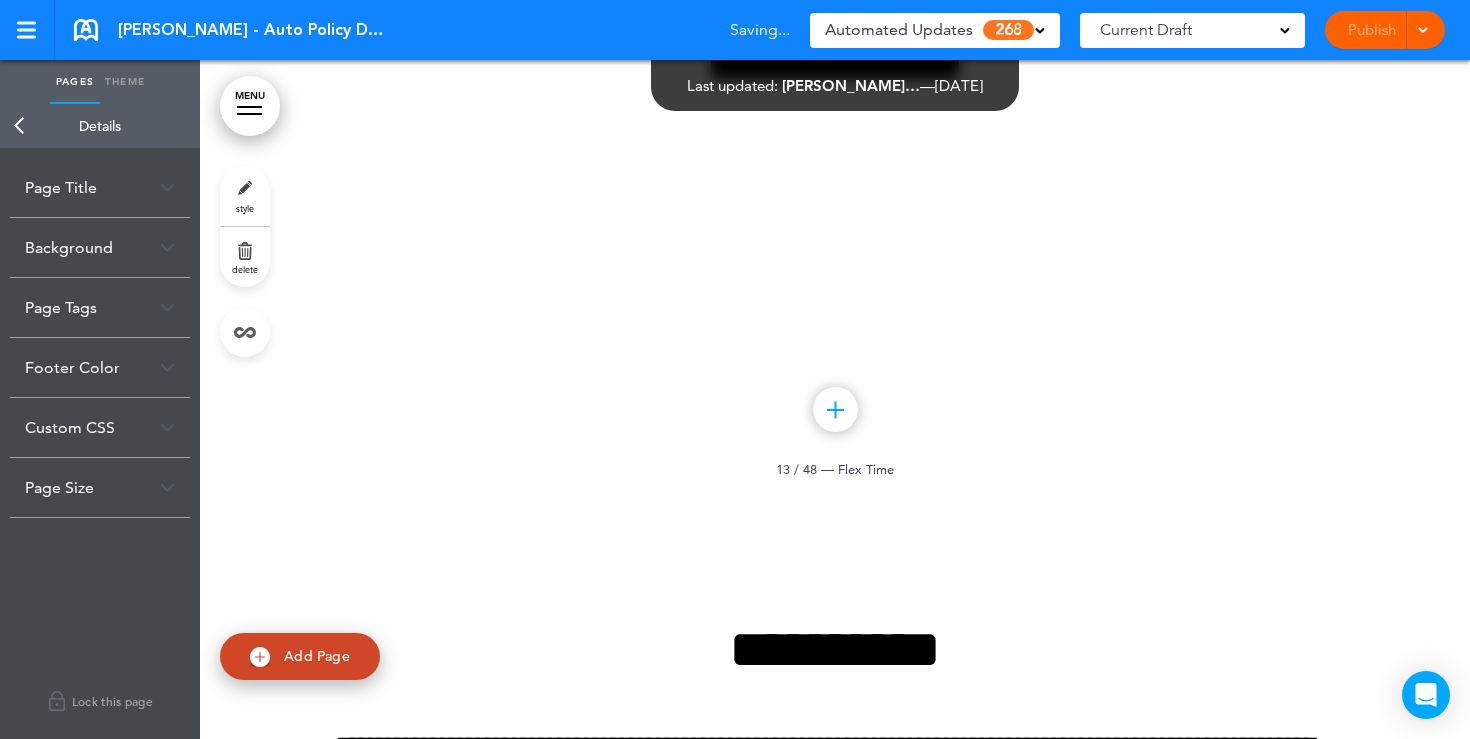 click at bounding box center [167, 247] 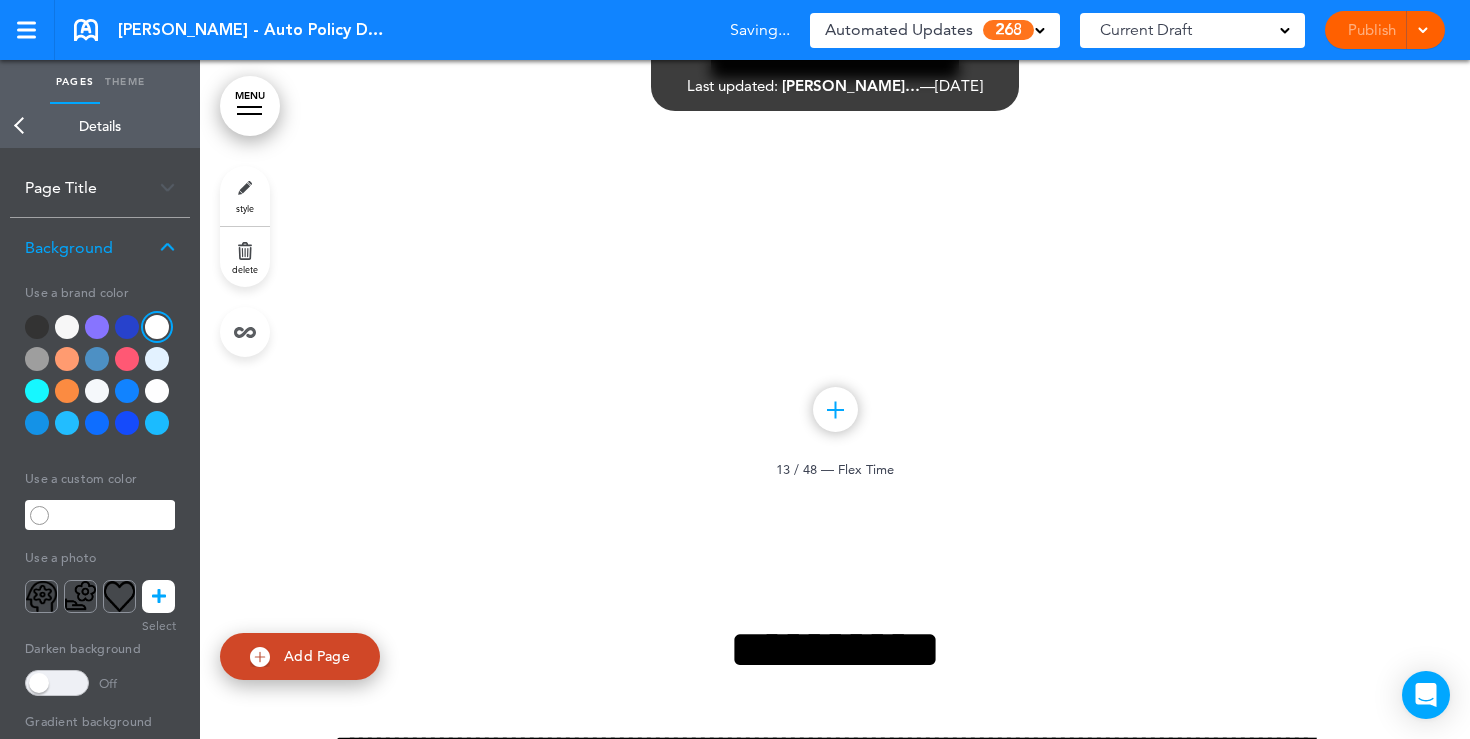 click at bounding box center [67, 359] 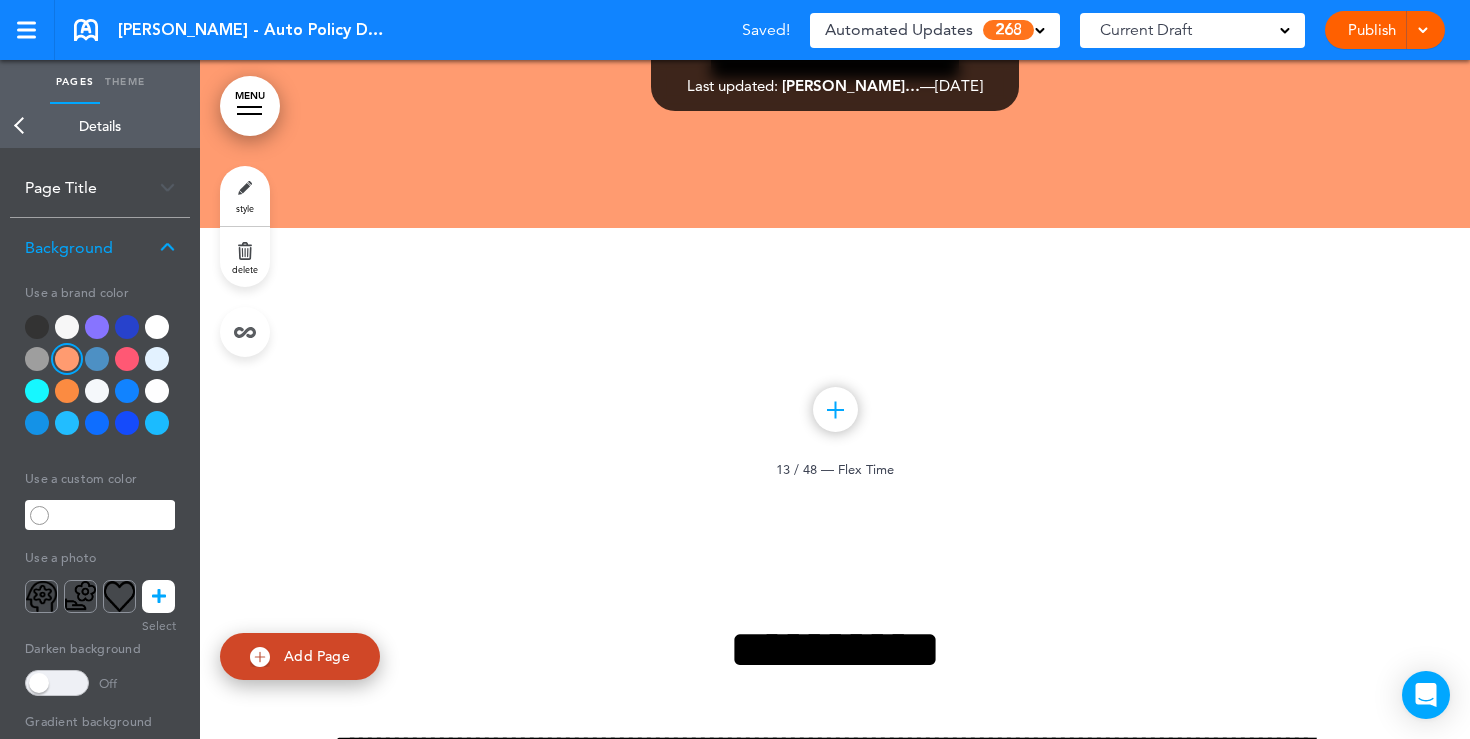 click at bounding box center (127, 391) 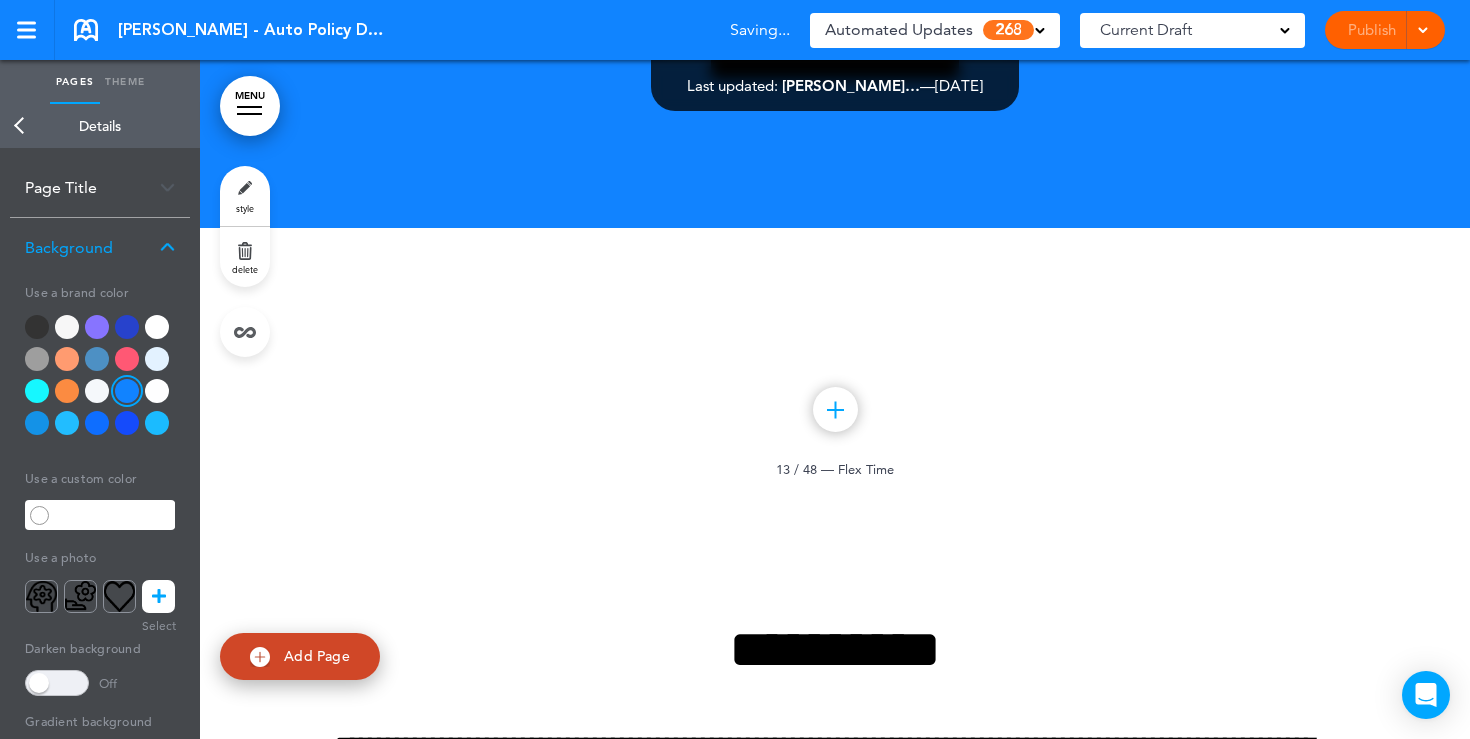 click at bounding box center [37, 423] 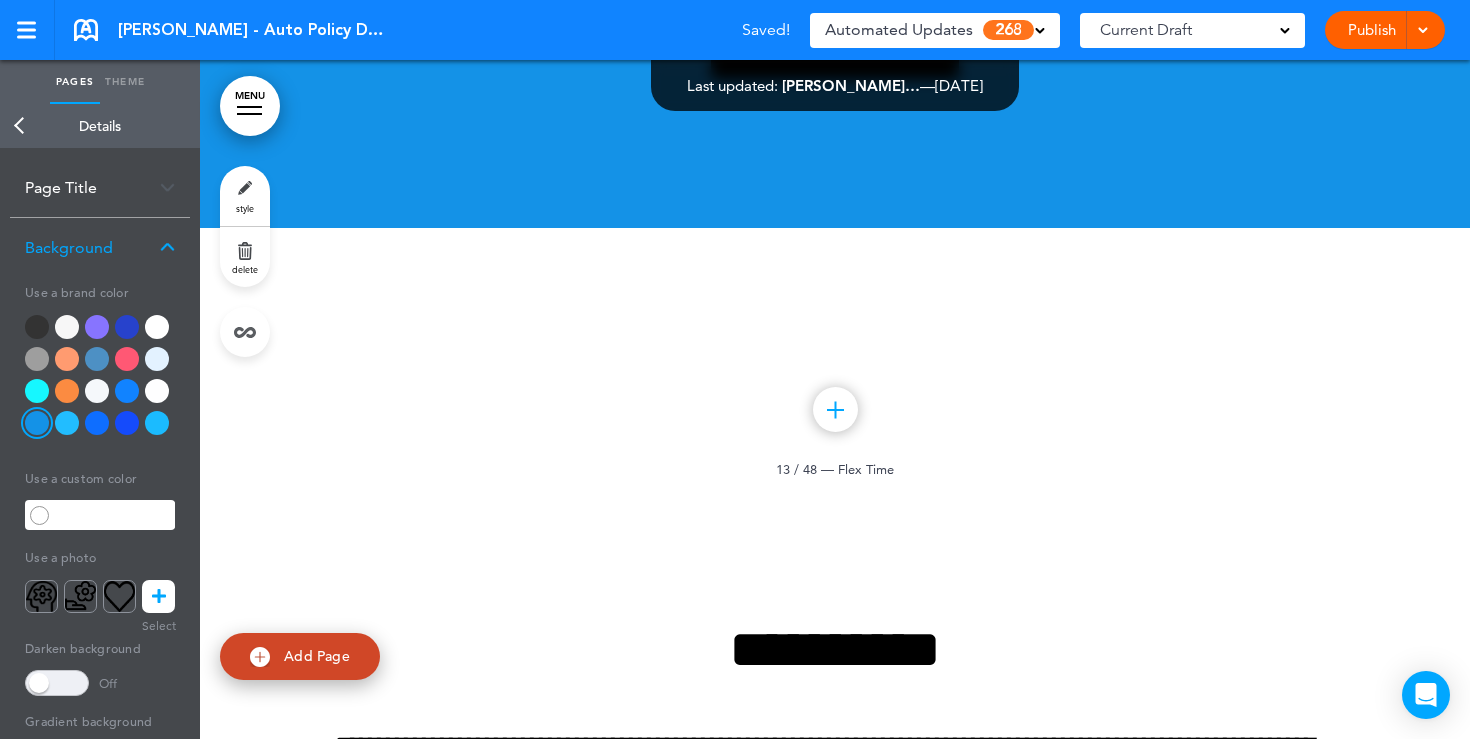 click at bounding box center [159, 596] 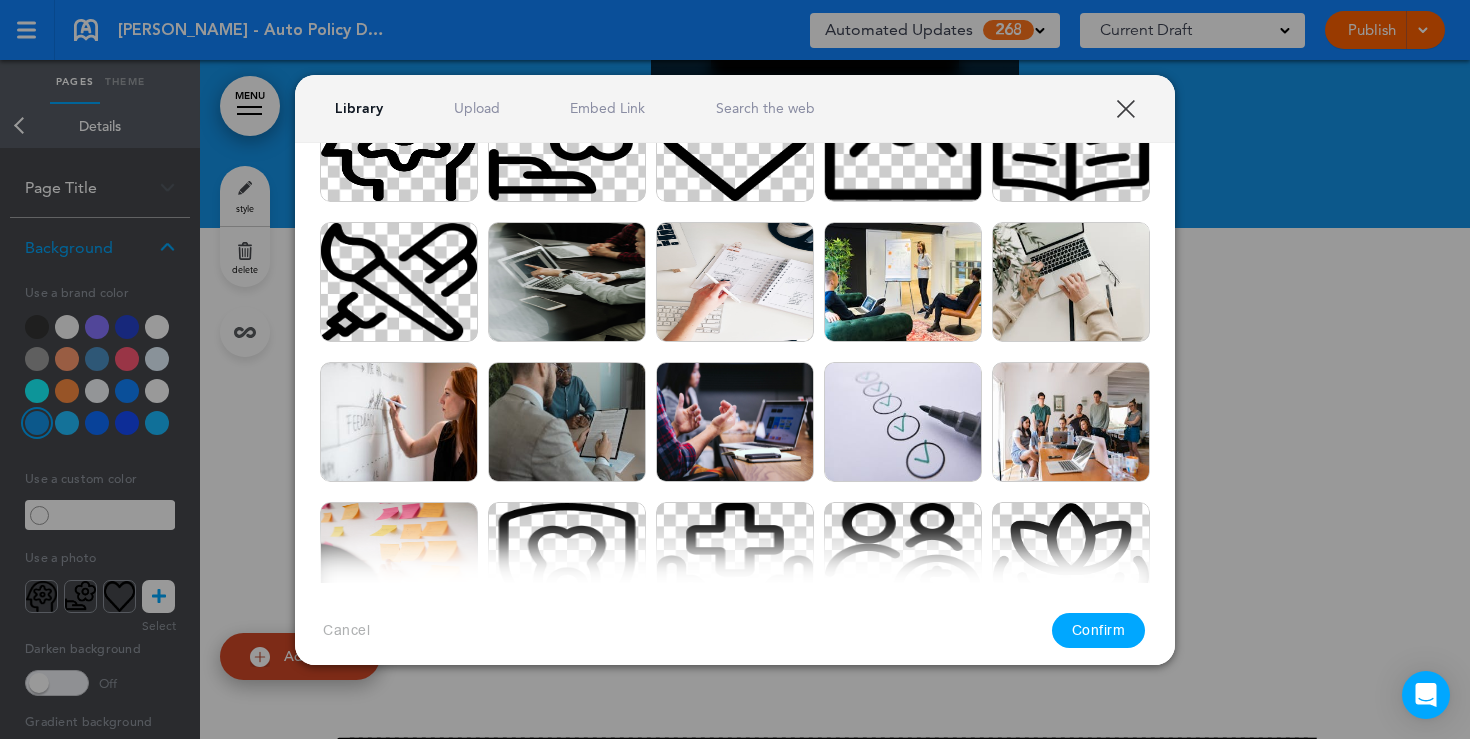 scroll, scrollTop: 0, scrollLeft: 0, axis: both 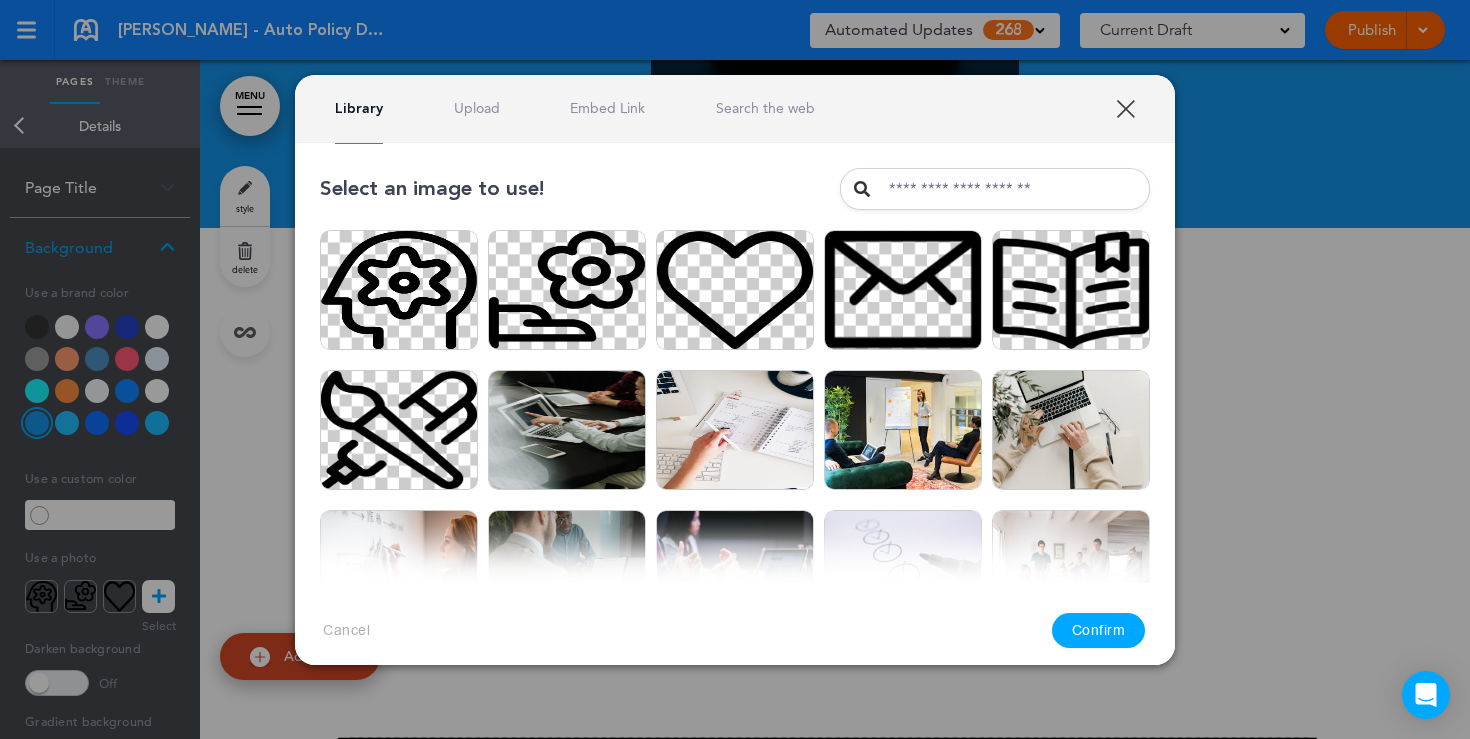 click on "Upload" at bounding box center [477, 108] 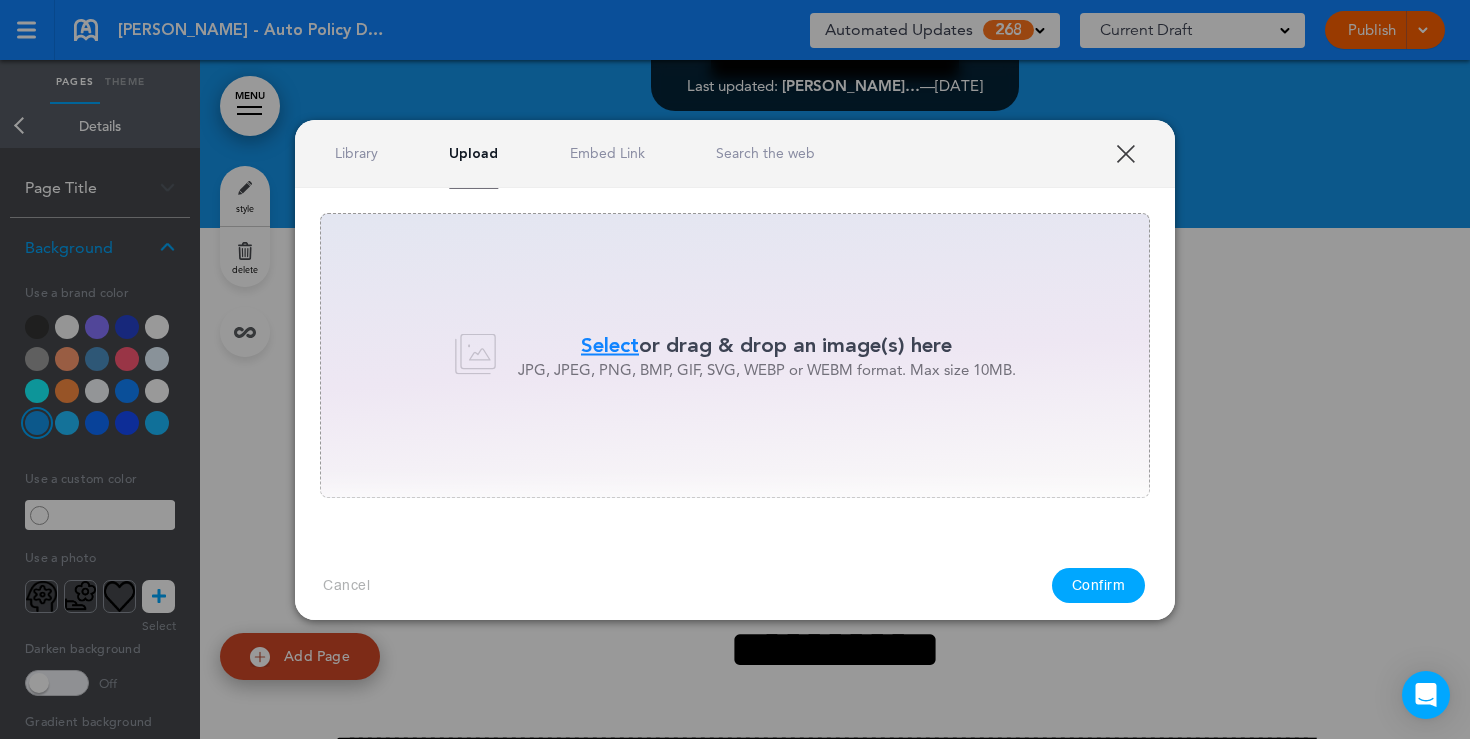 click on "Library
Upload
Embed Link
Search the web" at bounding box center (735, 154) 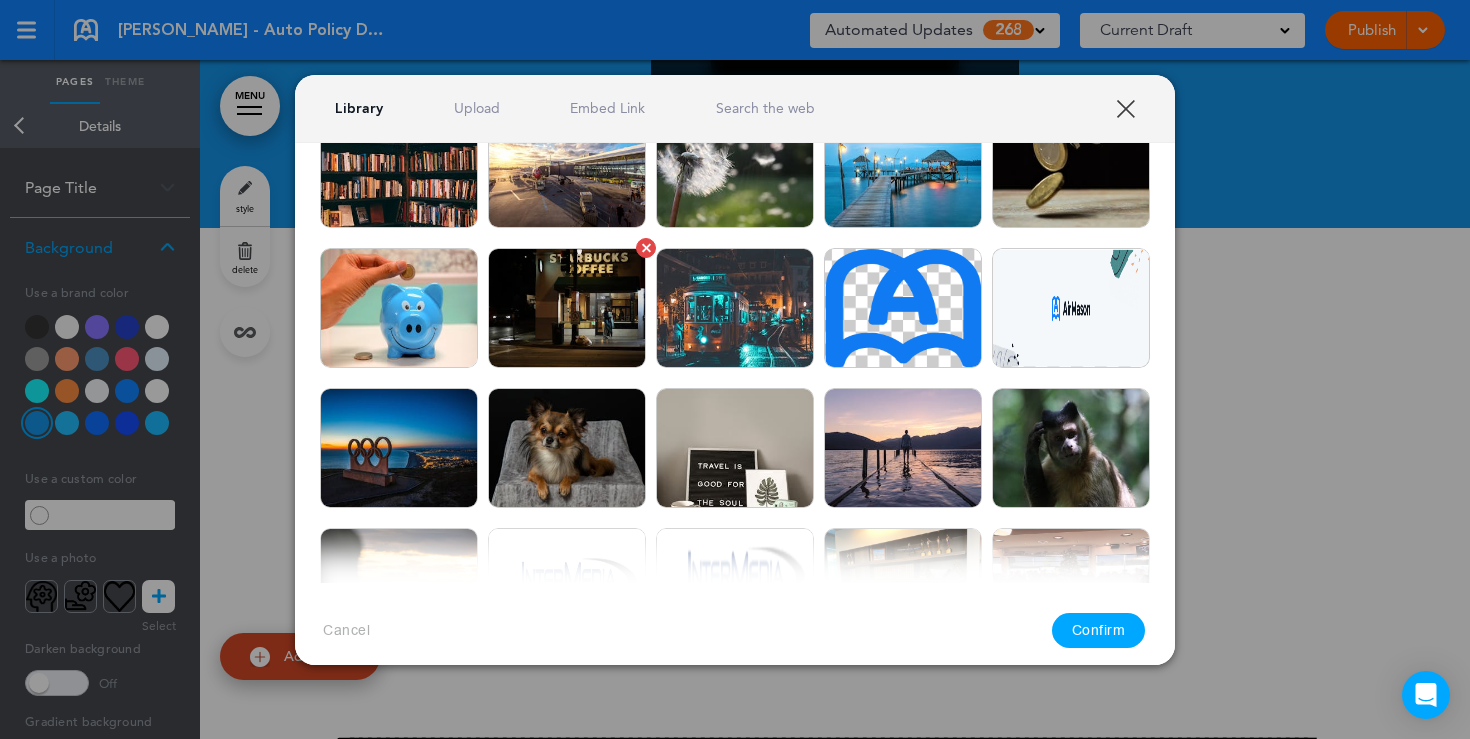 scroll, scrollTop: 1453, scrollLeft: 0, axis: vertical 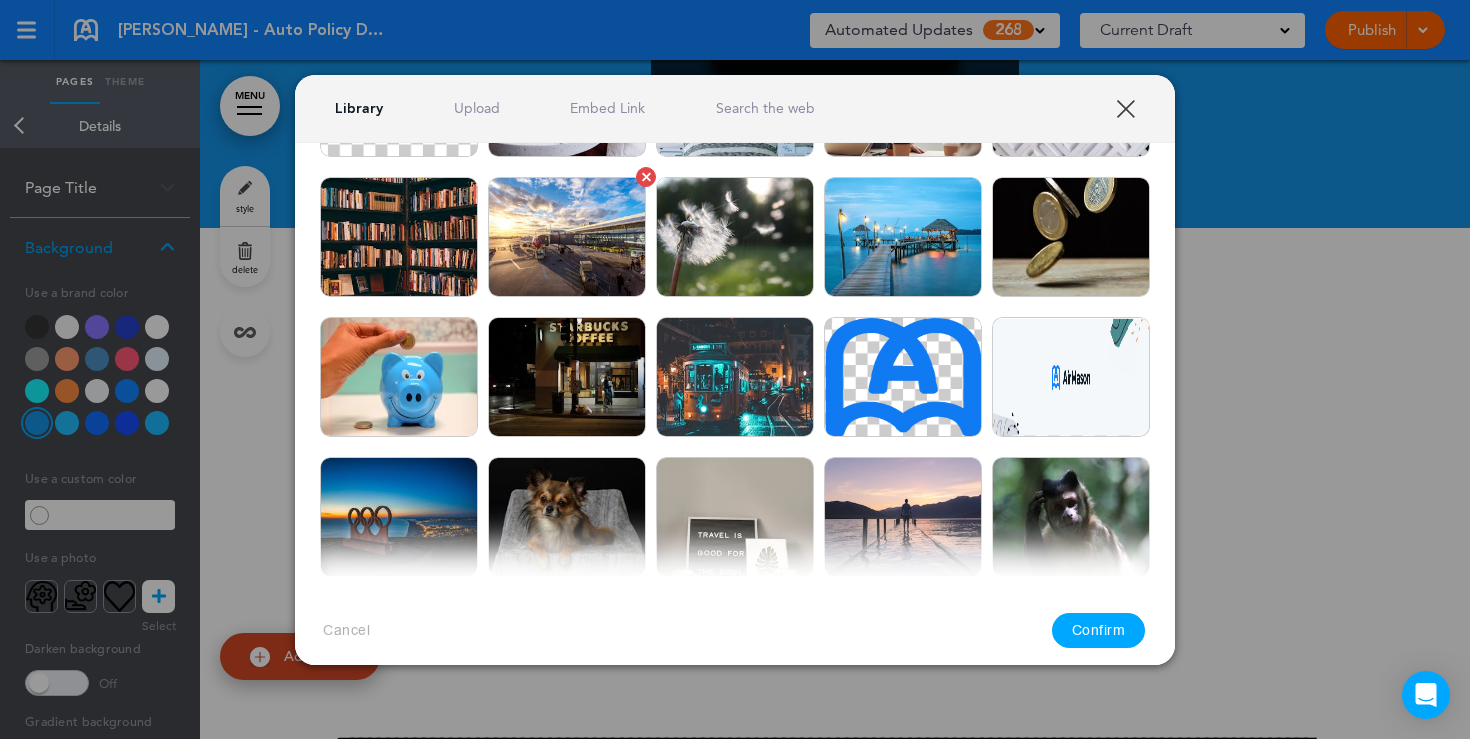 click at bounding box center (567, 237) 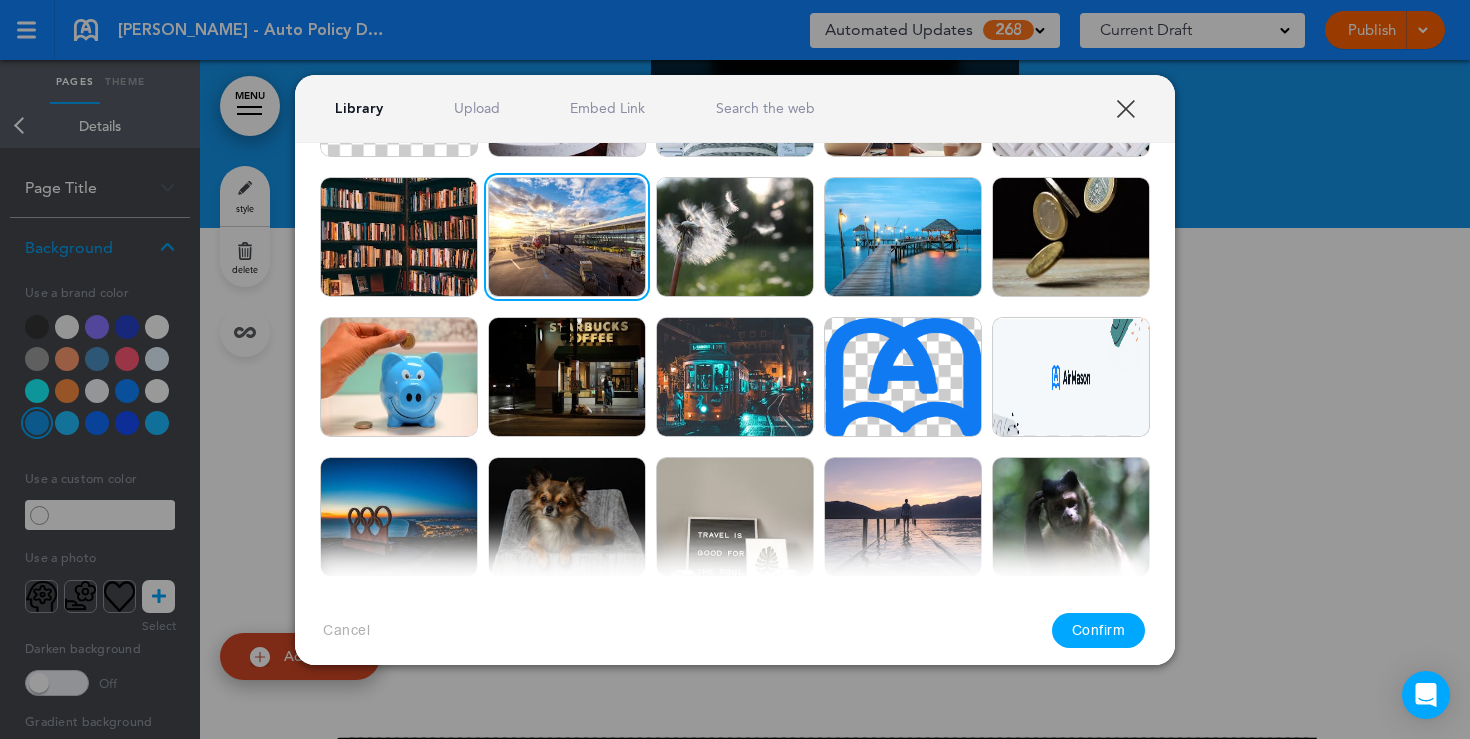 click on "Confirm" at bounding box center [1099, 630] 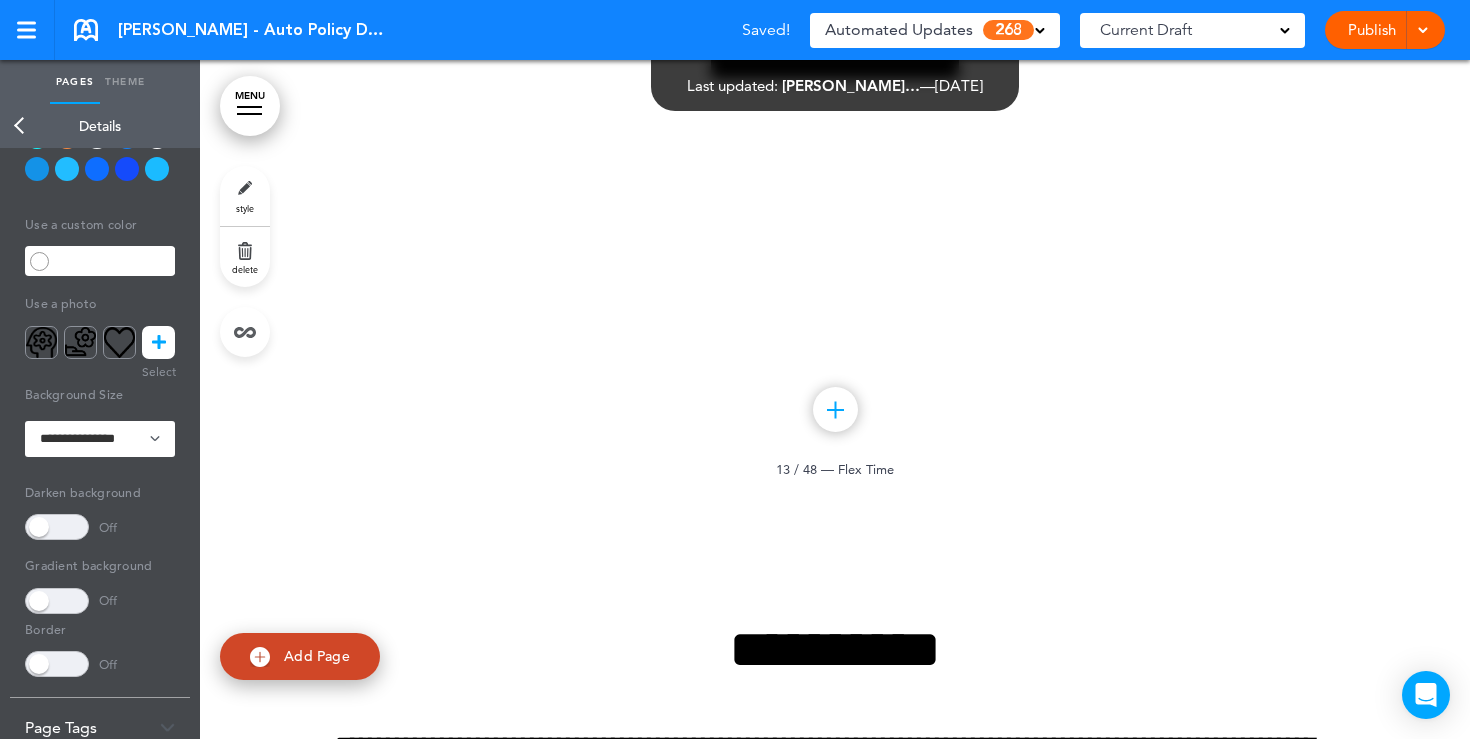 scroll, scrollTop: 318, scrollLeft: 0, axis: vertical 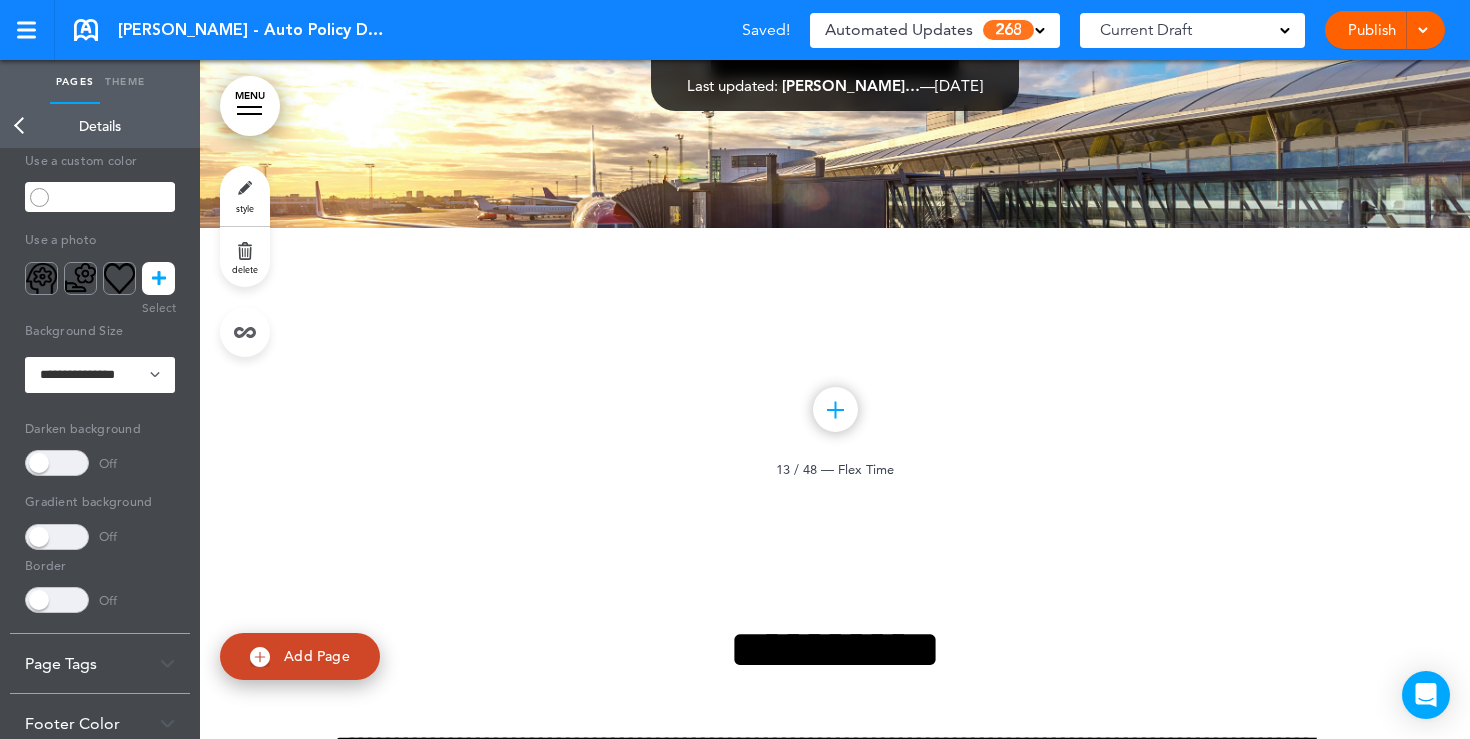 click at bounding box center (57, 463) 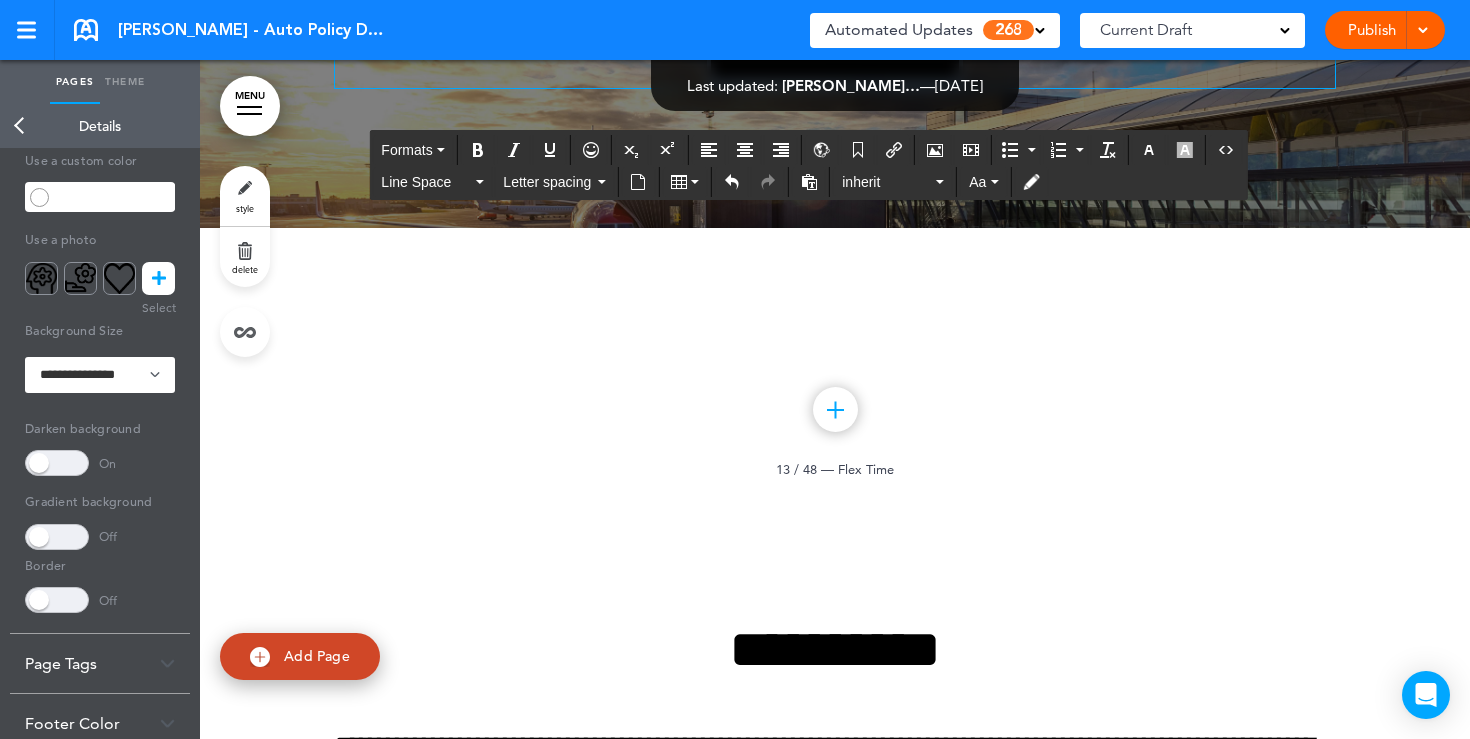 drag, startPoint x: 1070, startPoint y: 457, endPoint x: 720, endPoint y: 251, distance: 406.12314 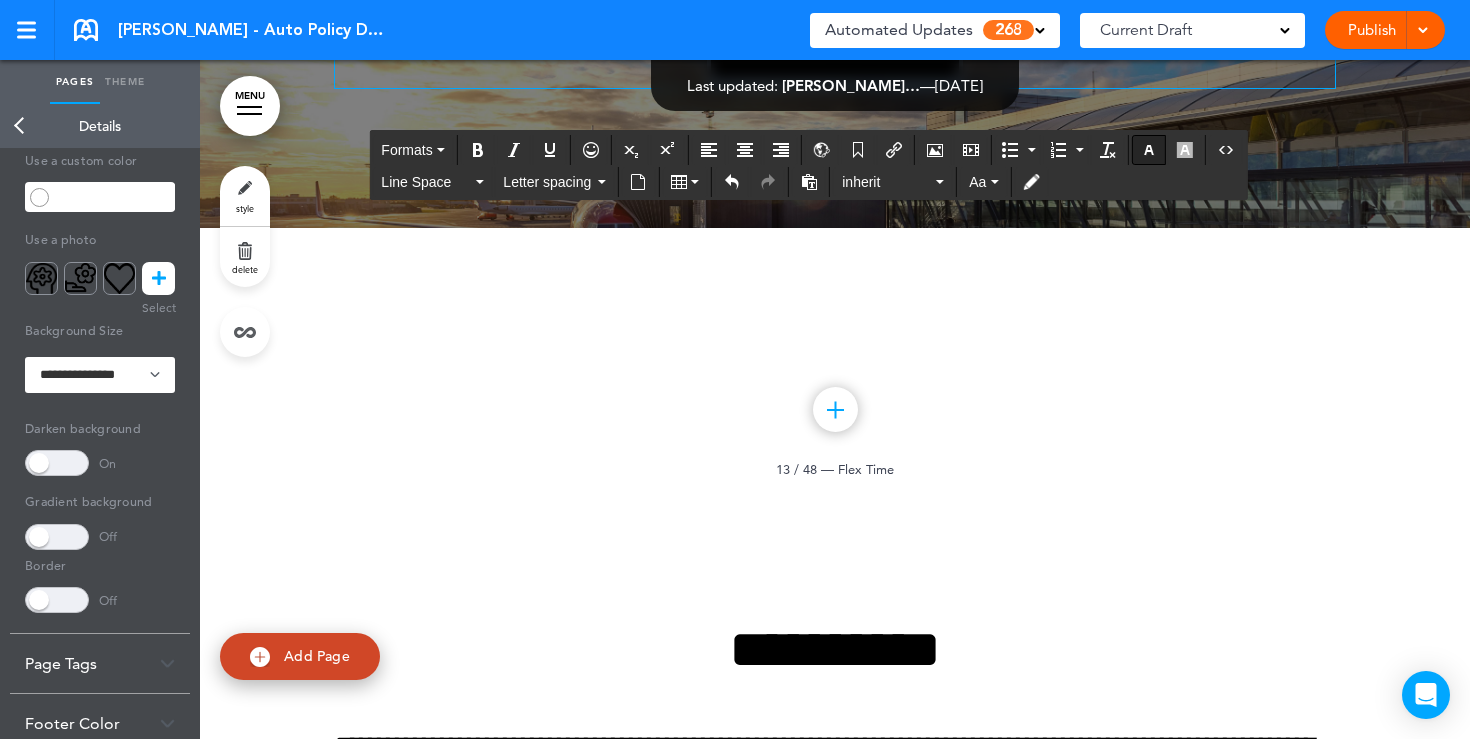 click at bounding box center [1149, 150] 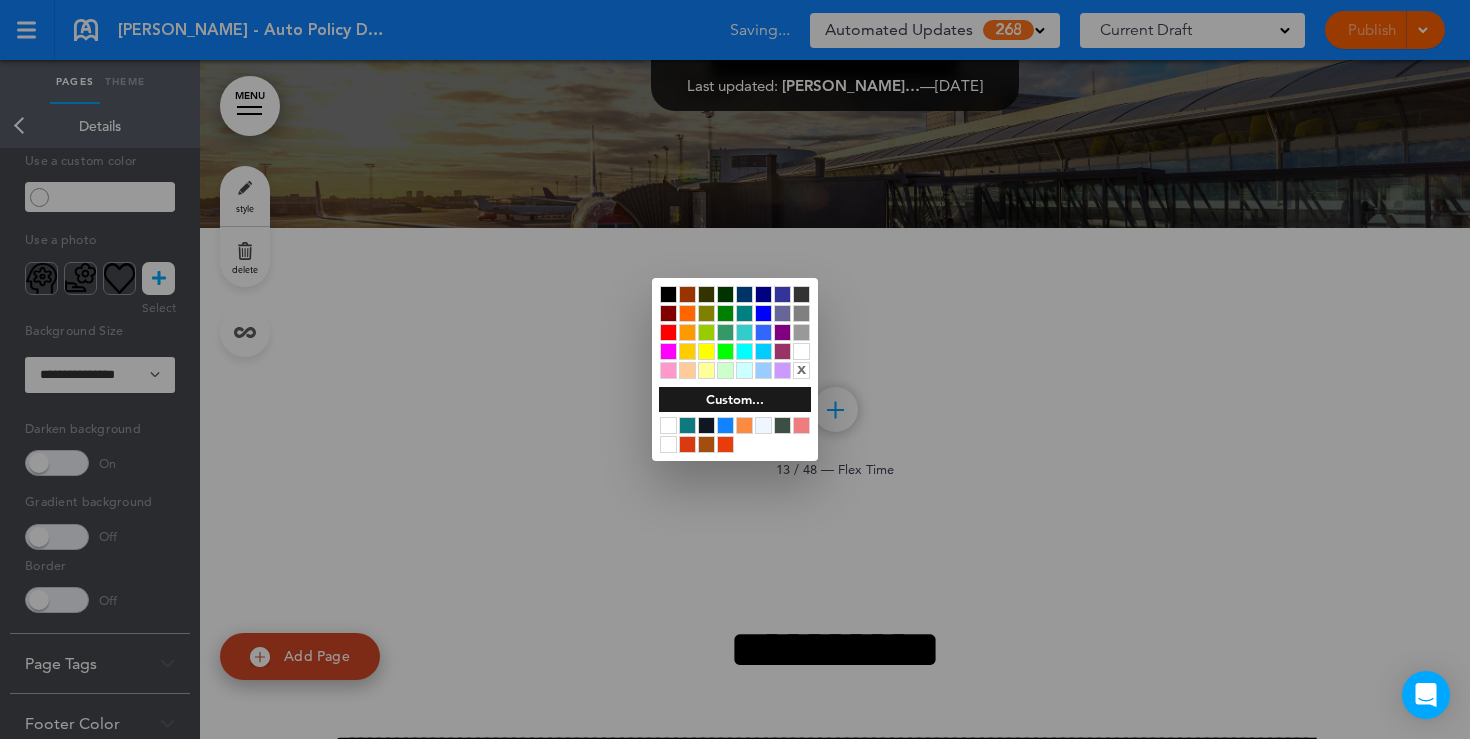click at bounding box center [801, 351] 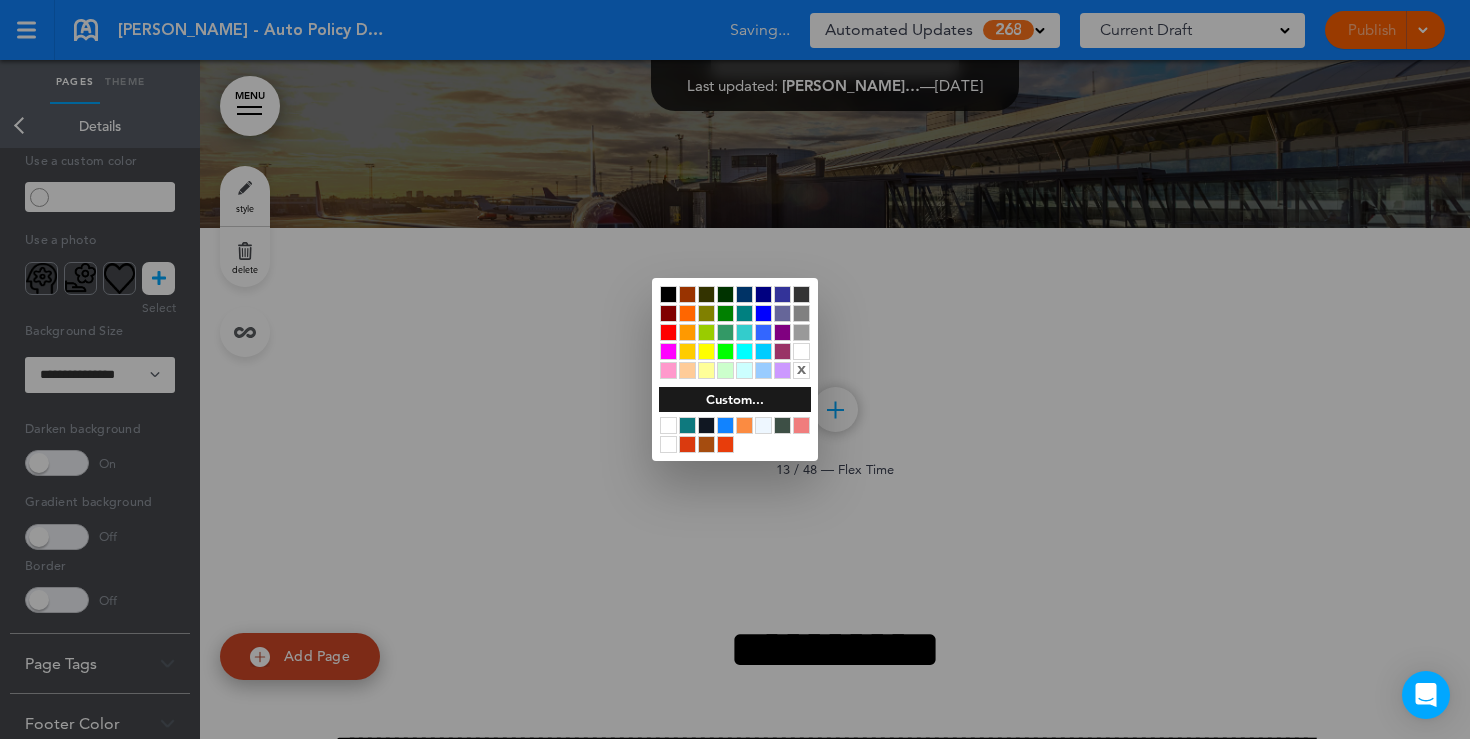 click at bounding box center [735, 369] 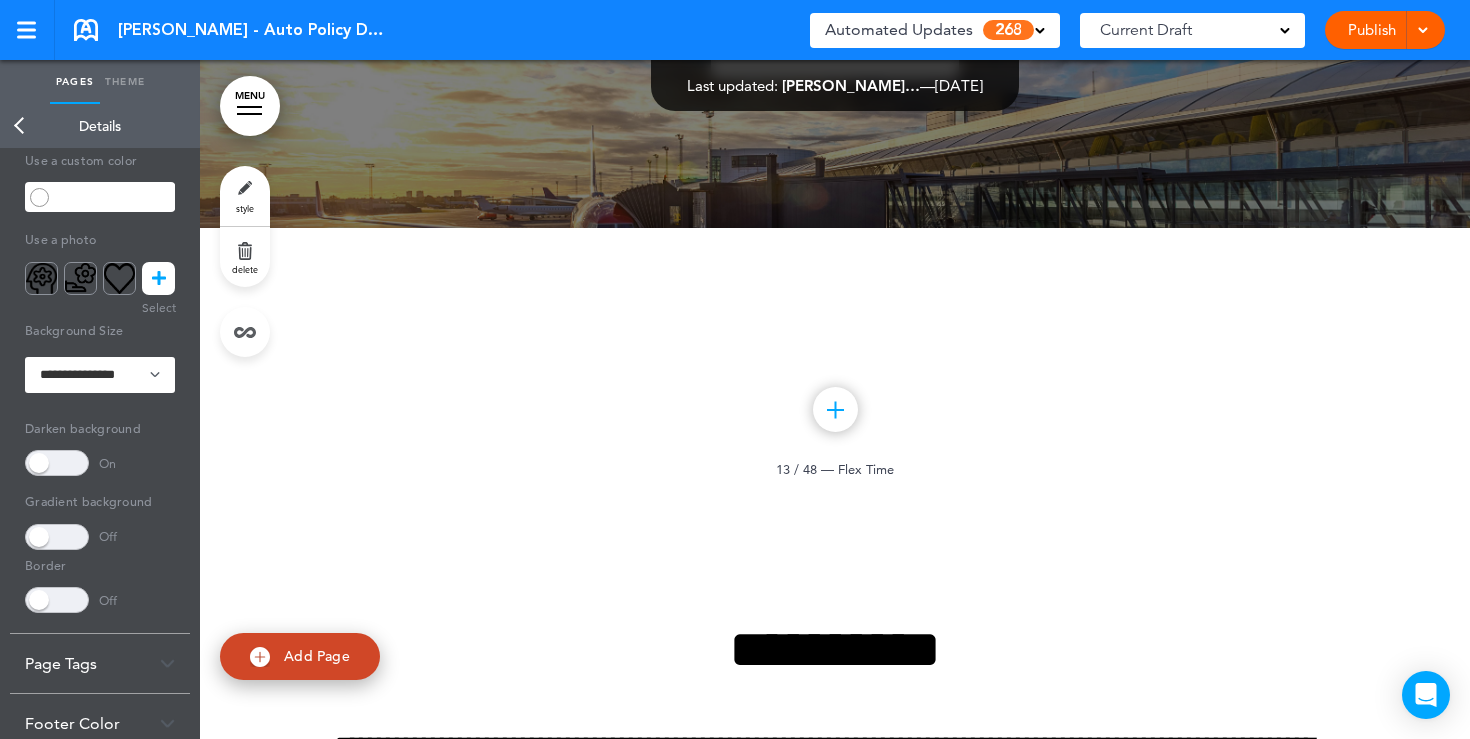 click on "Back" at bounding box center [20, 126] 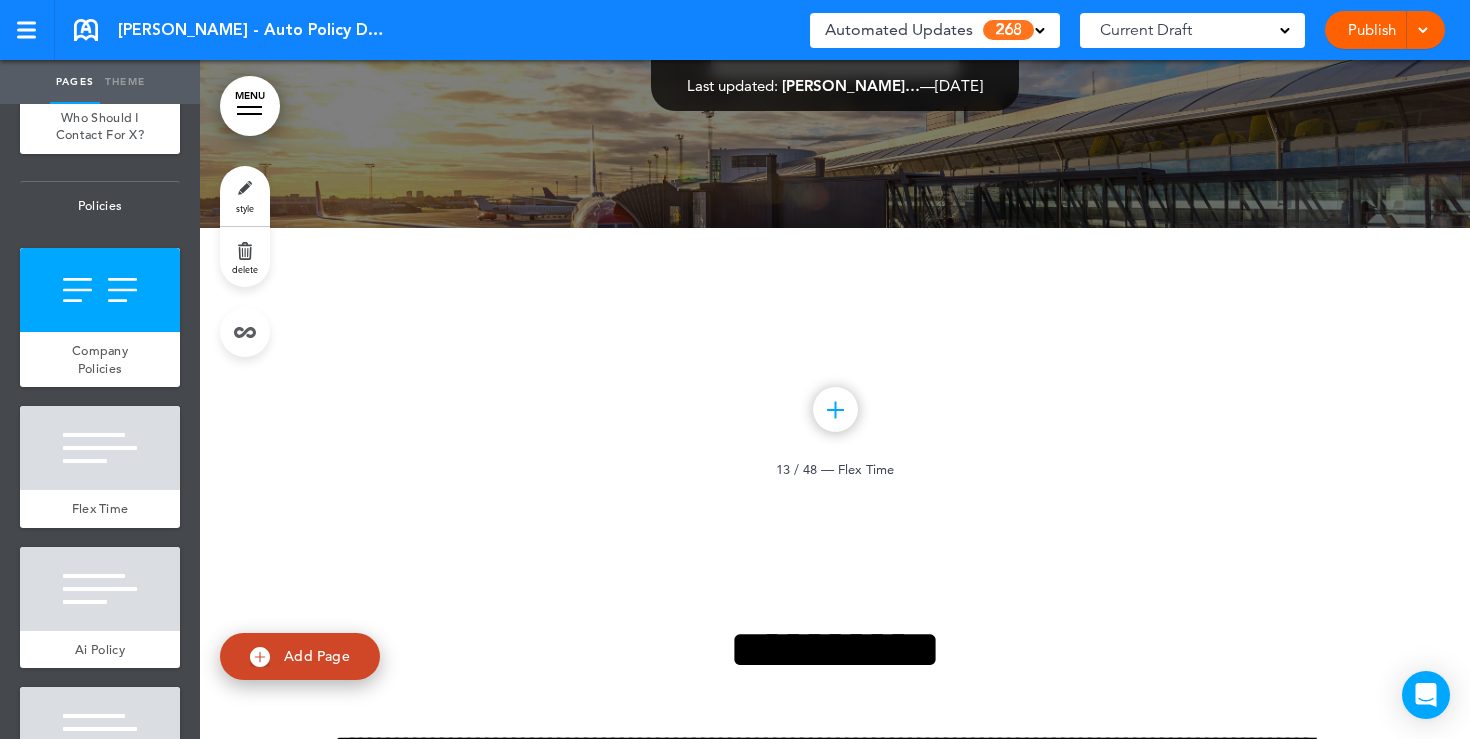 click on "Publish" at bounding box center [1371, 30] 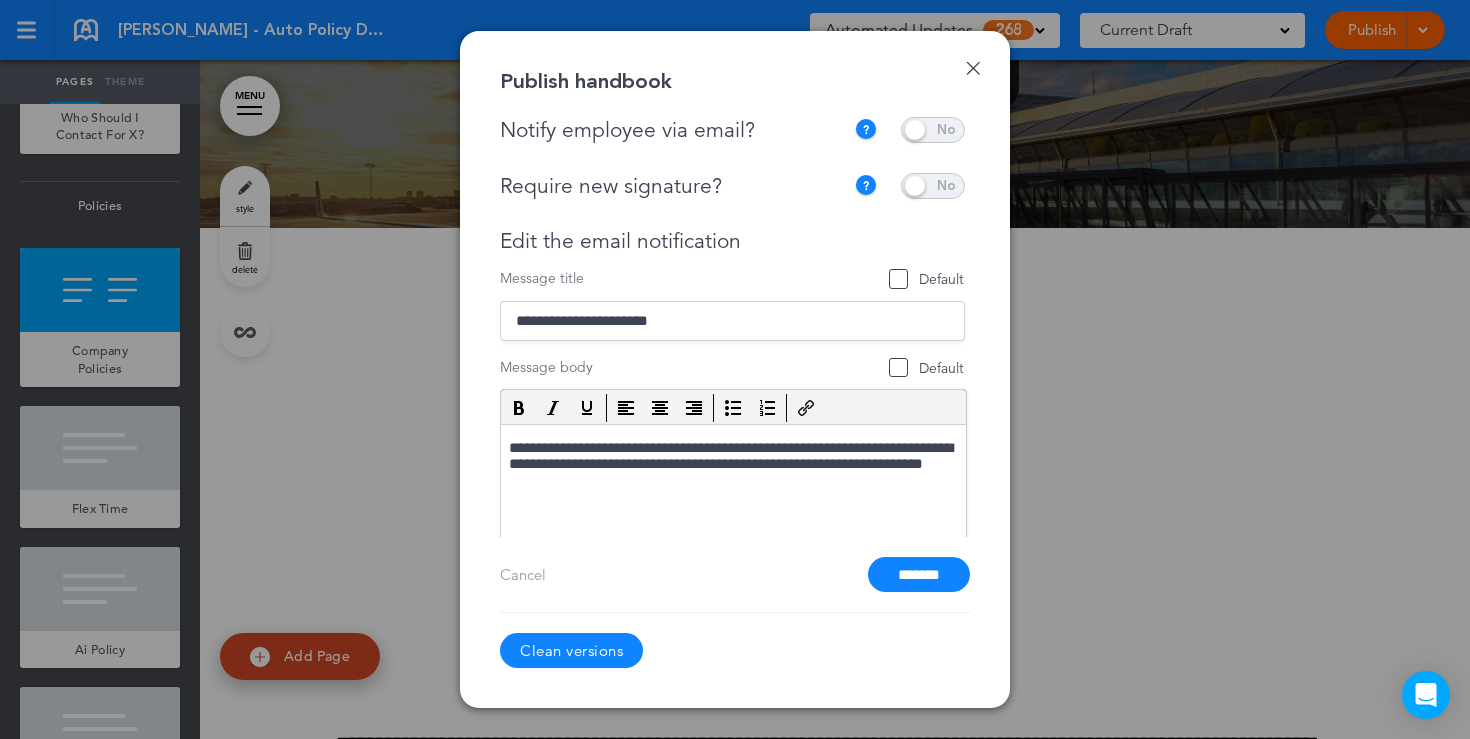 click on "Done" at bounding box center (973, 68) 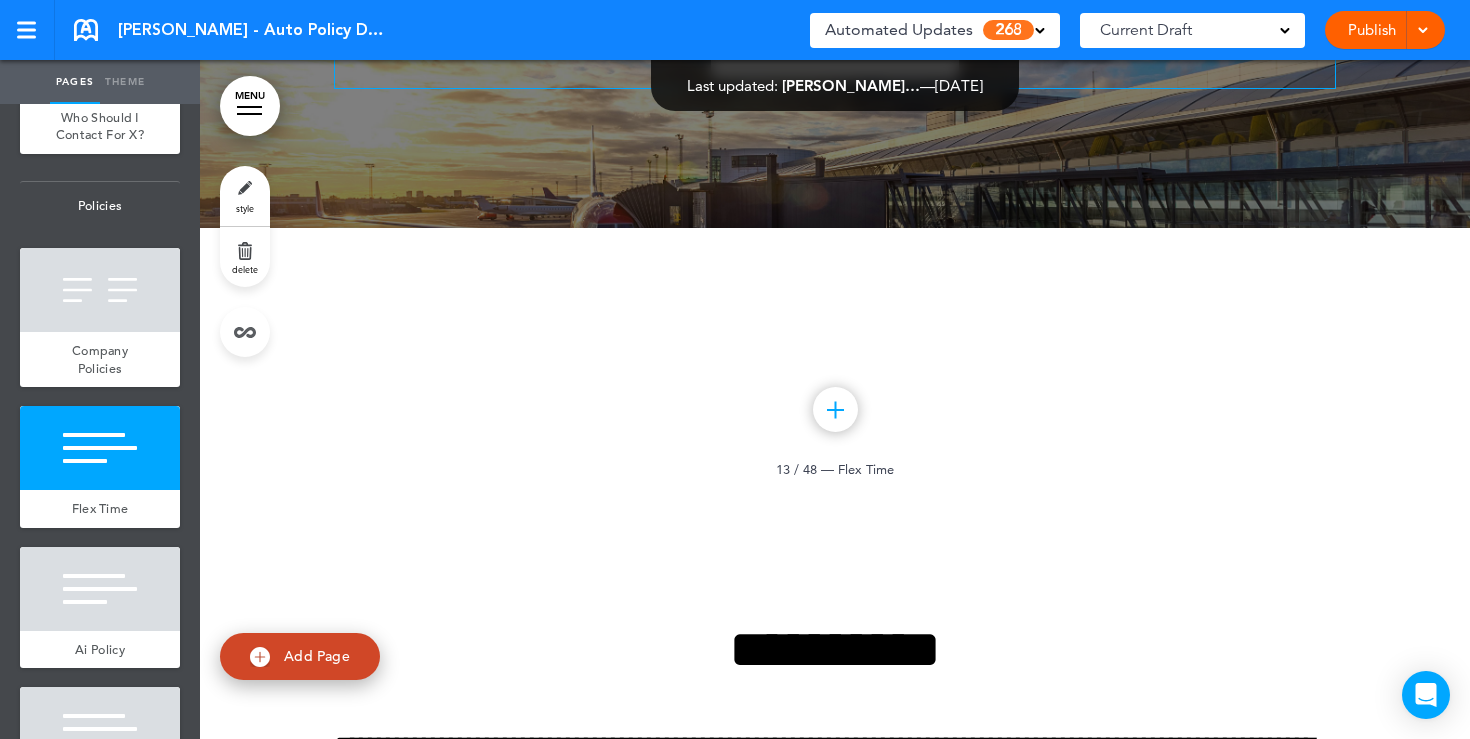 click at bounding box center [1272, 1] 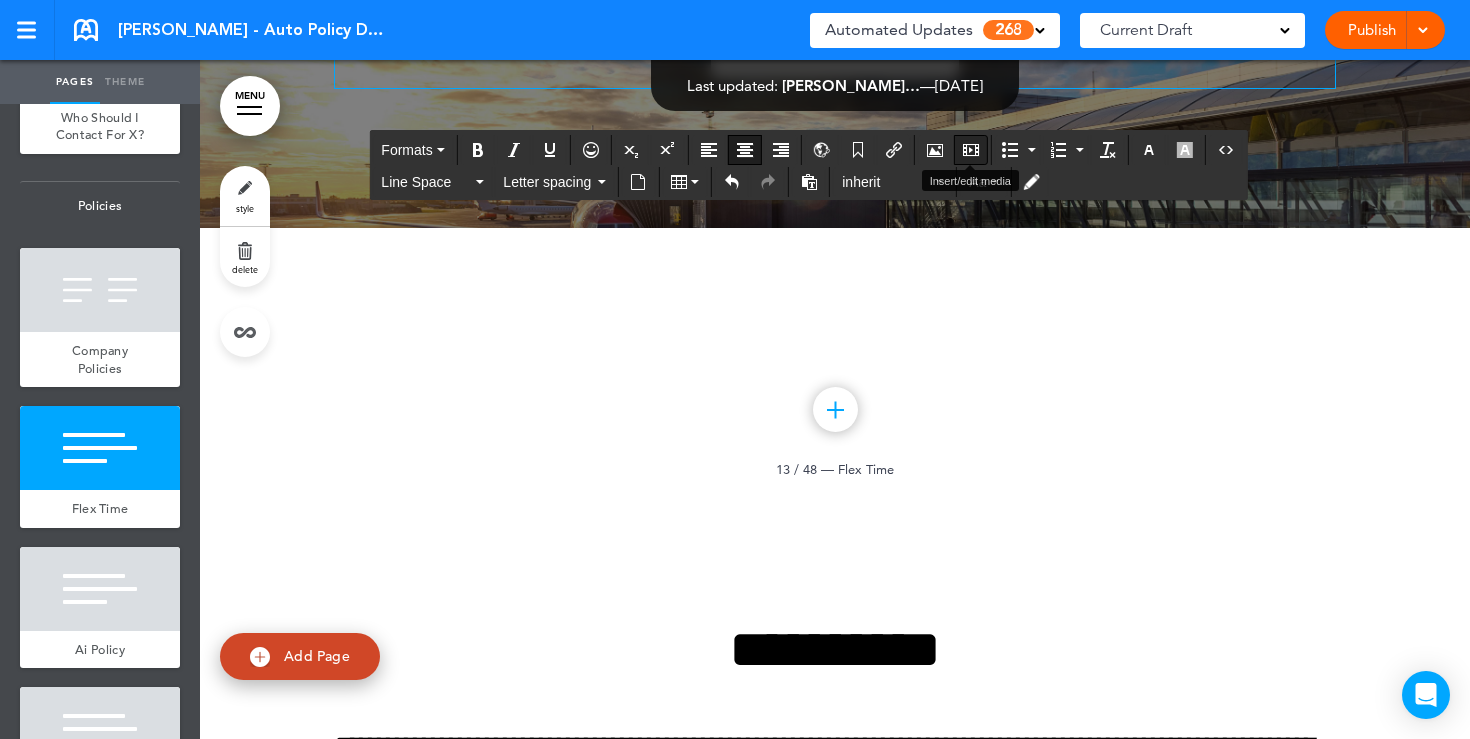 click at bounding box center (971, 150) 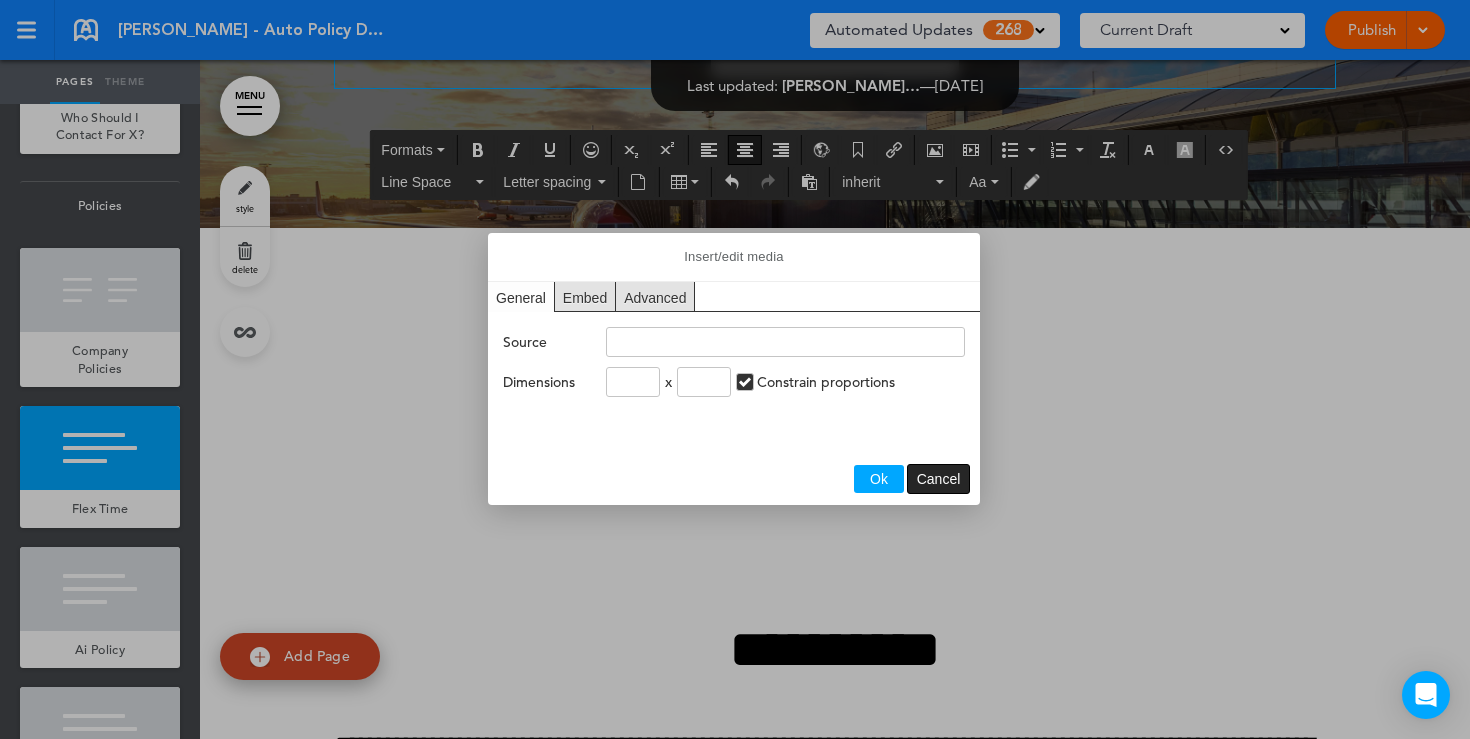 click on "Cancel" at bounding box center (939, 479) 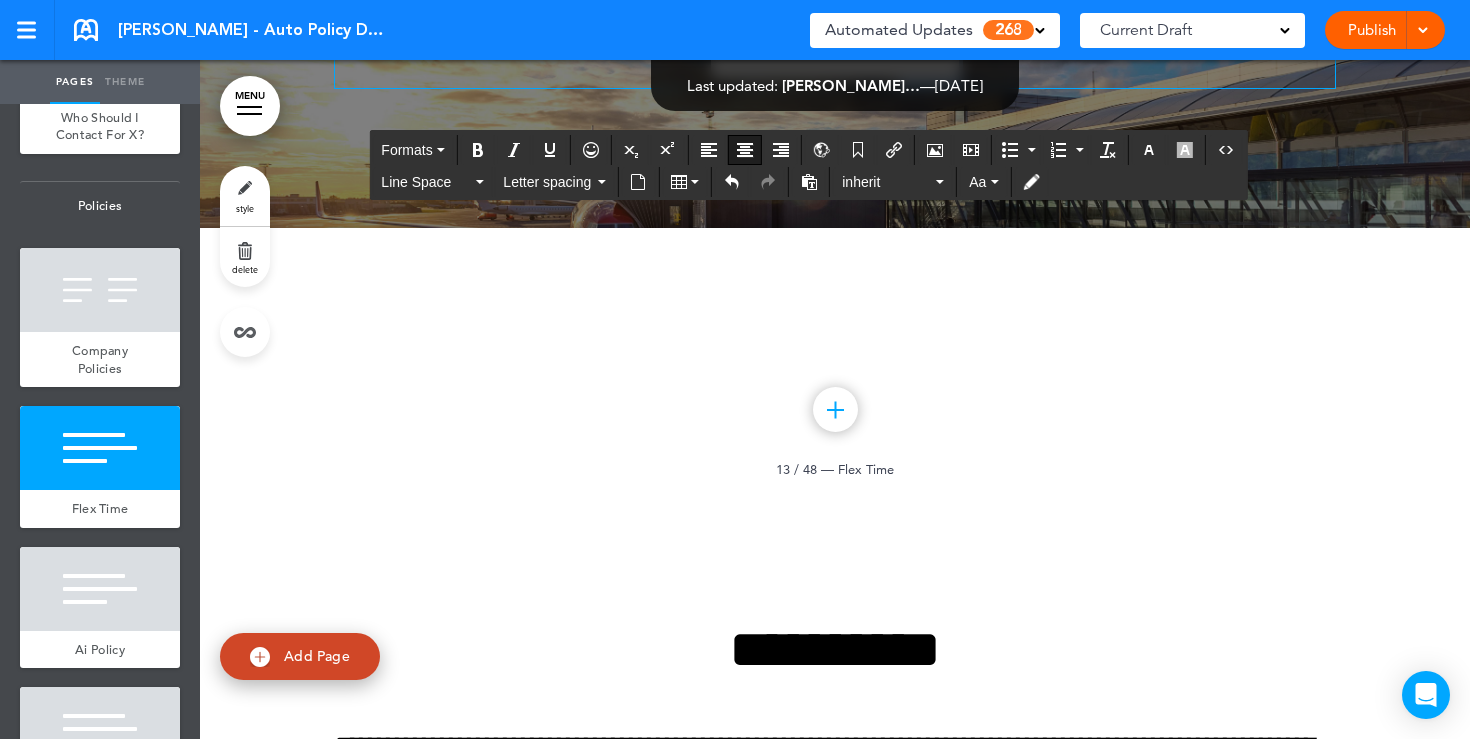 drag, startPoint x: 1029, startPoint y: 454, endPoint x: 926, endPoint y: 453, distance: 103.00485 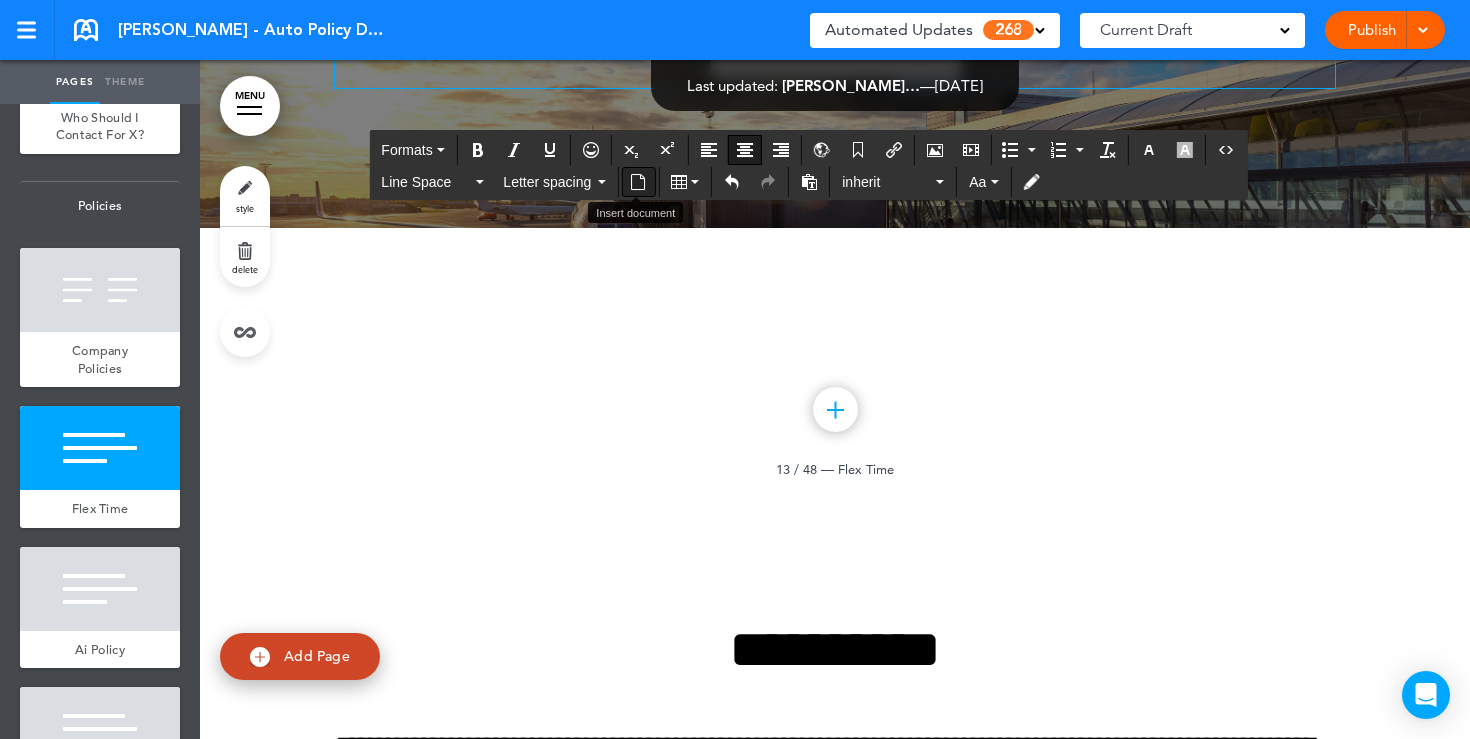 click at bounding box center [638, 182] 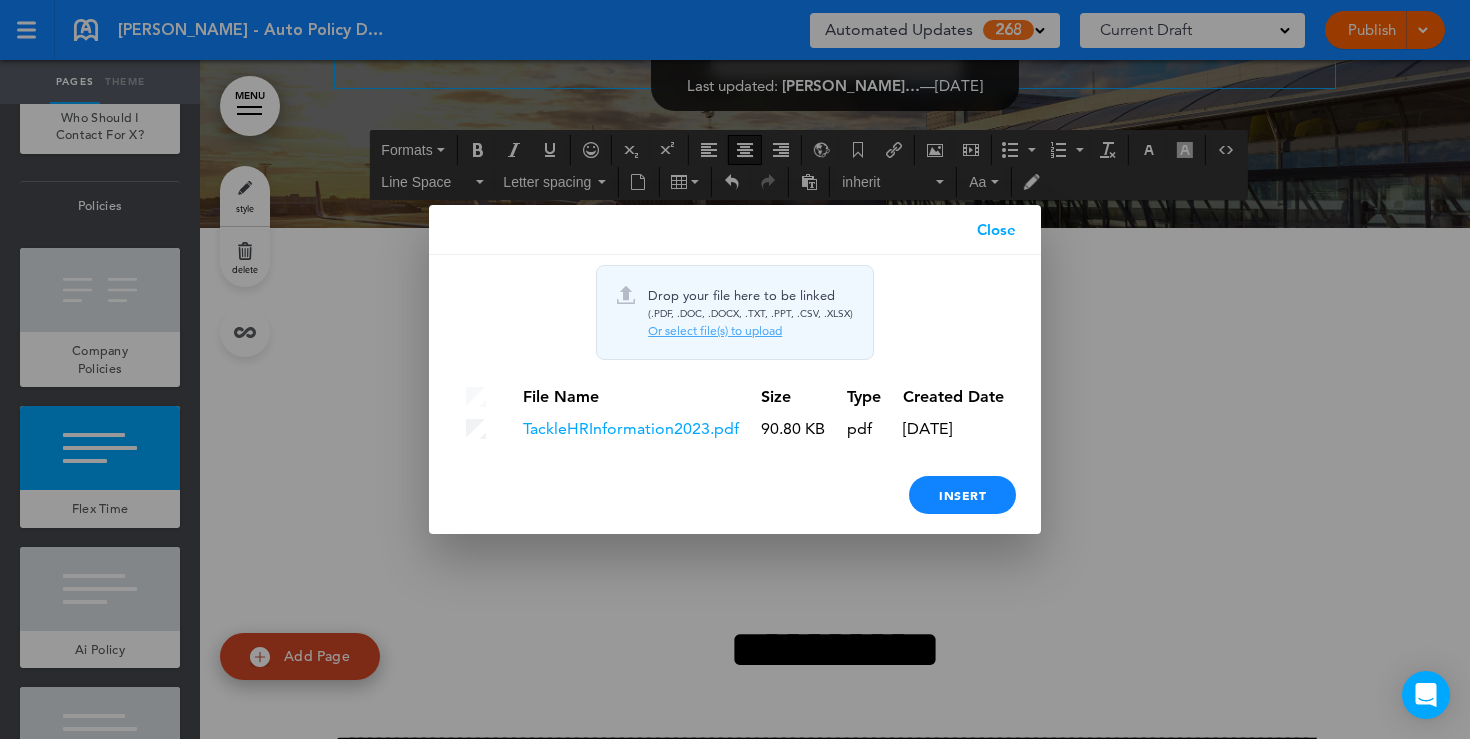 click on "Close" at bounding box center [996, 230] 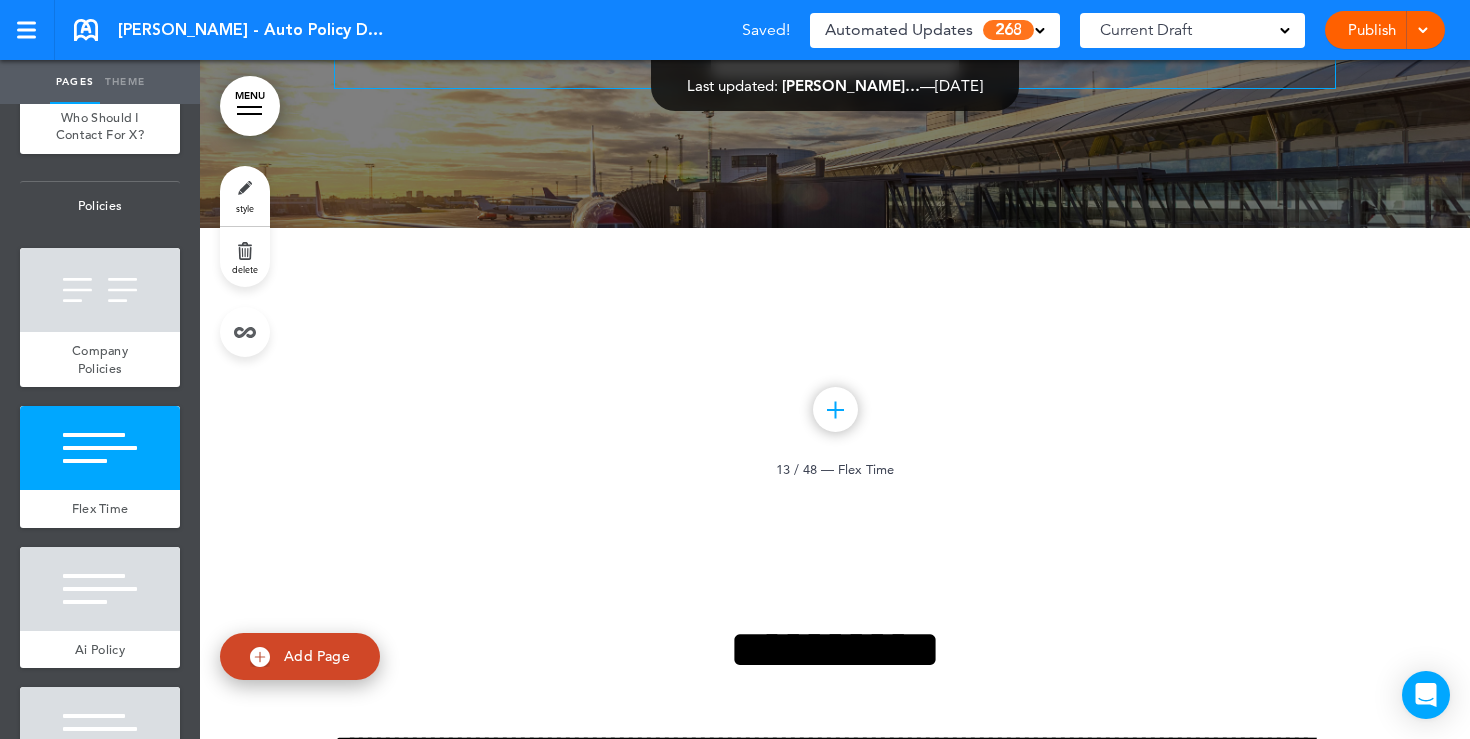 click on "**********" at bounding box center (835, -30) 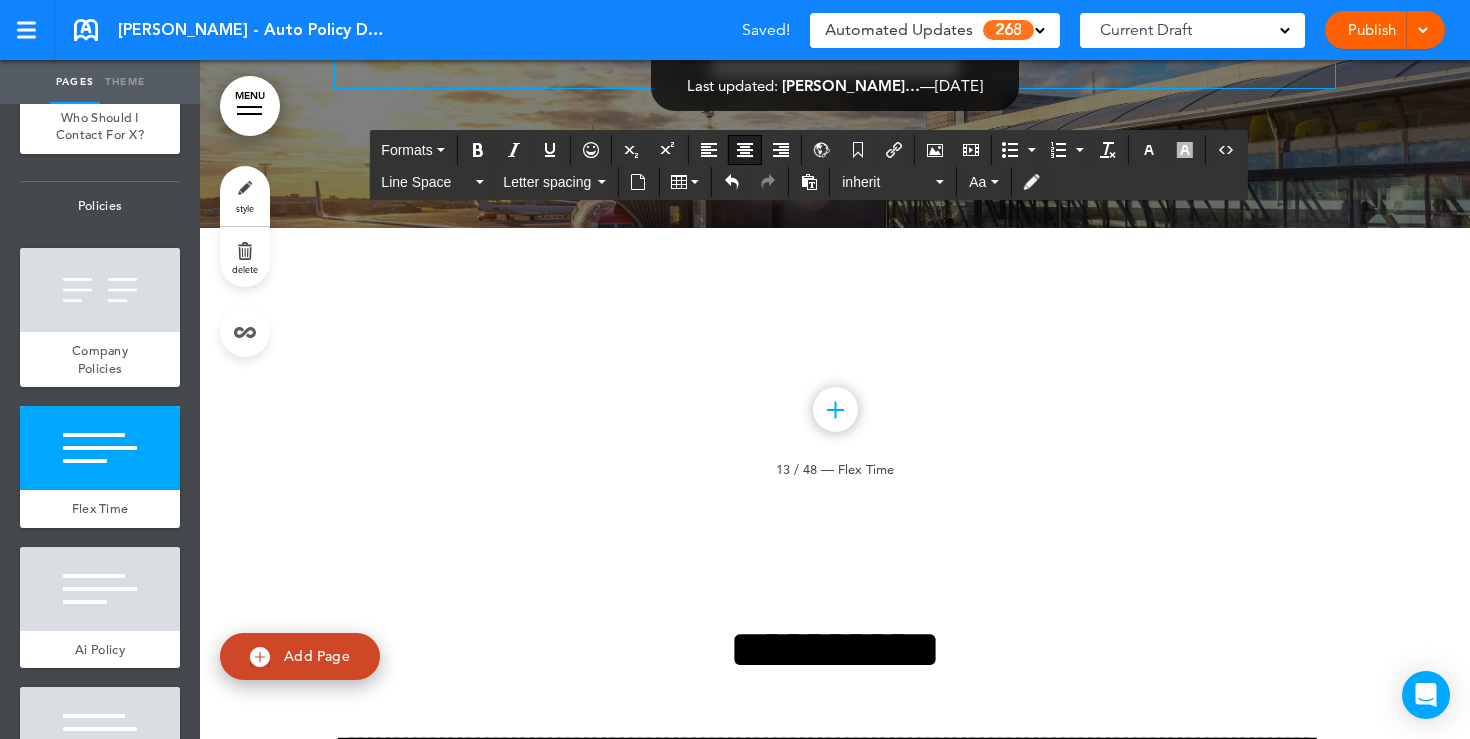 click on "**********" at bounding box center (835, -13) 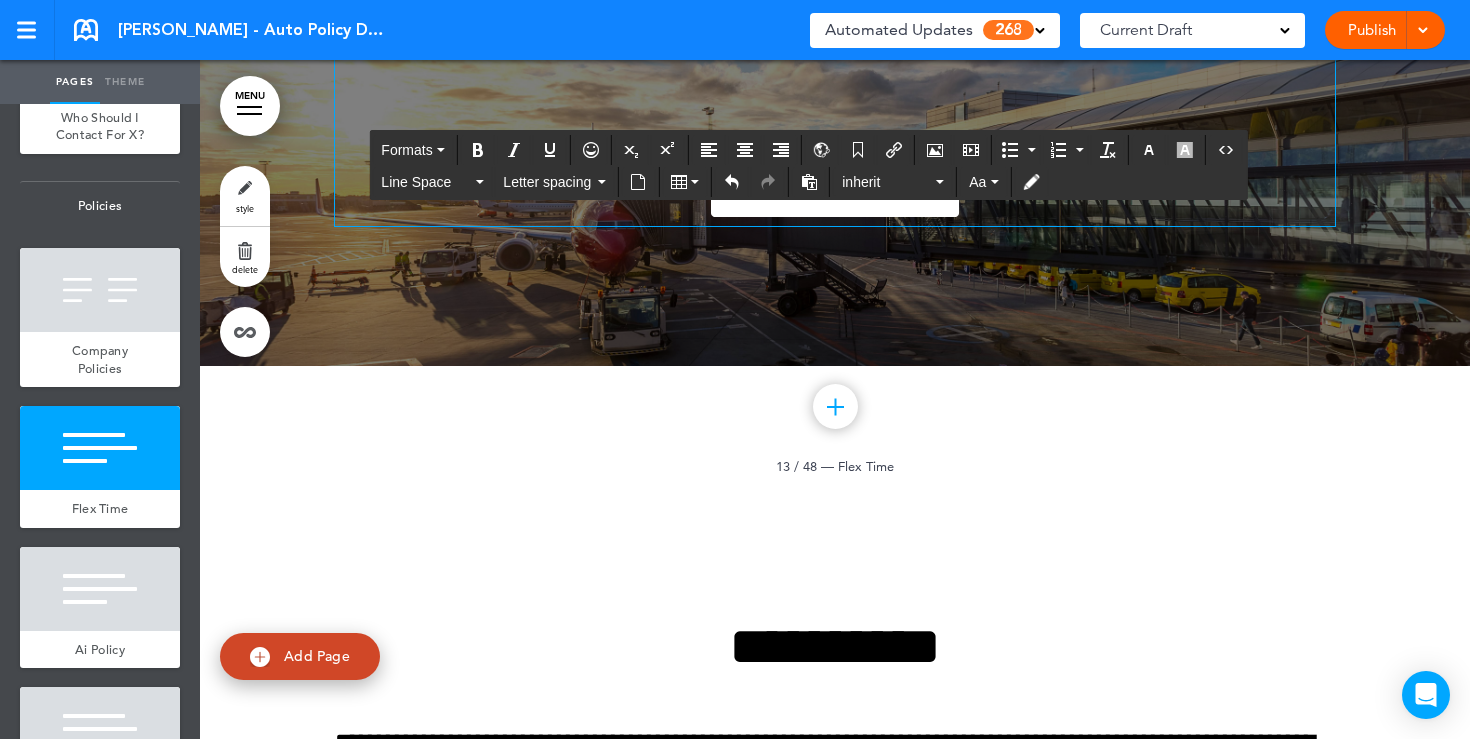scroll, scrollTop: 13894, scrollLeft: 0, axis: vertical 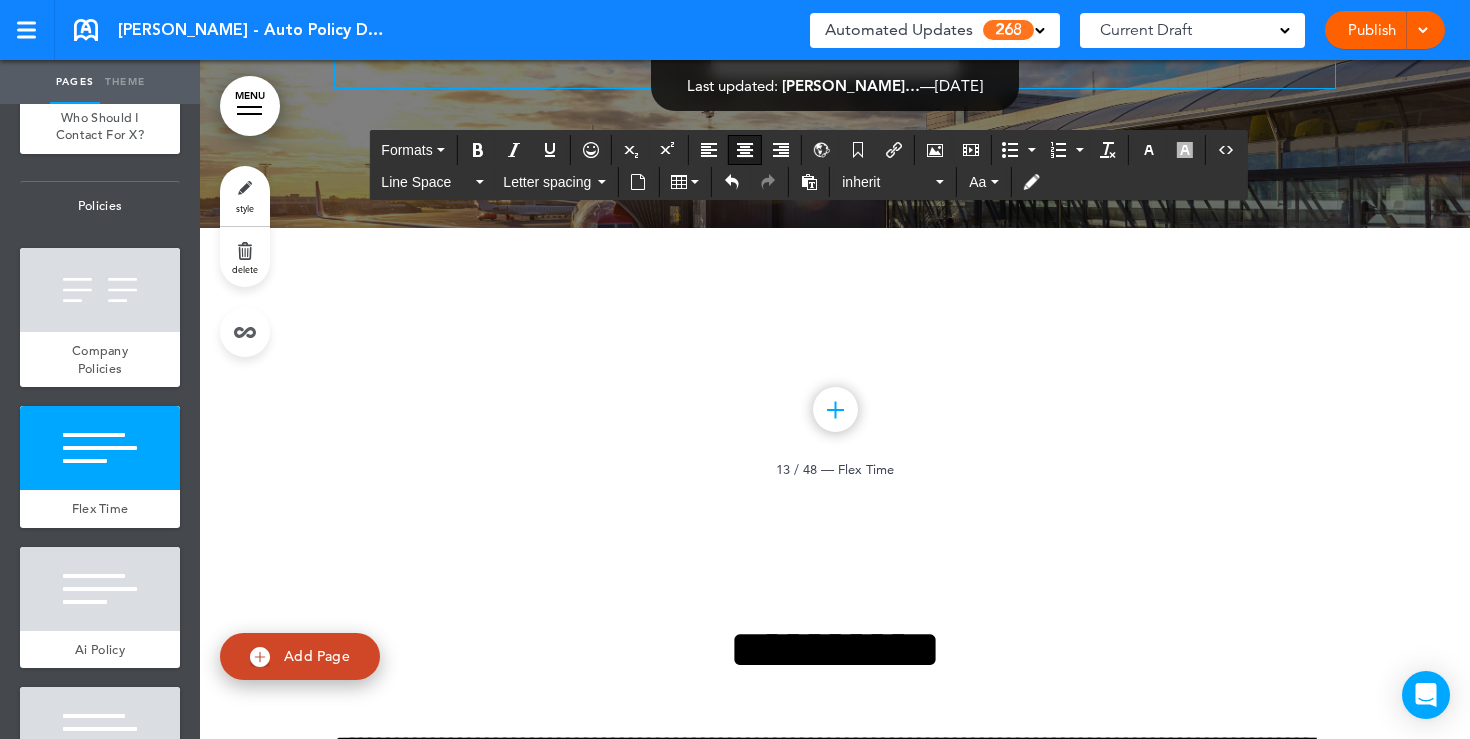 click on "**********" at bounding box center [835, -30] 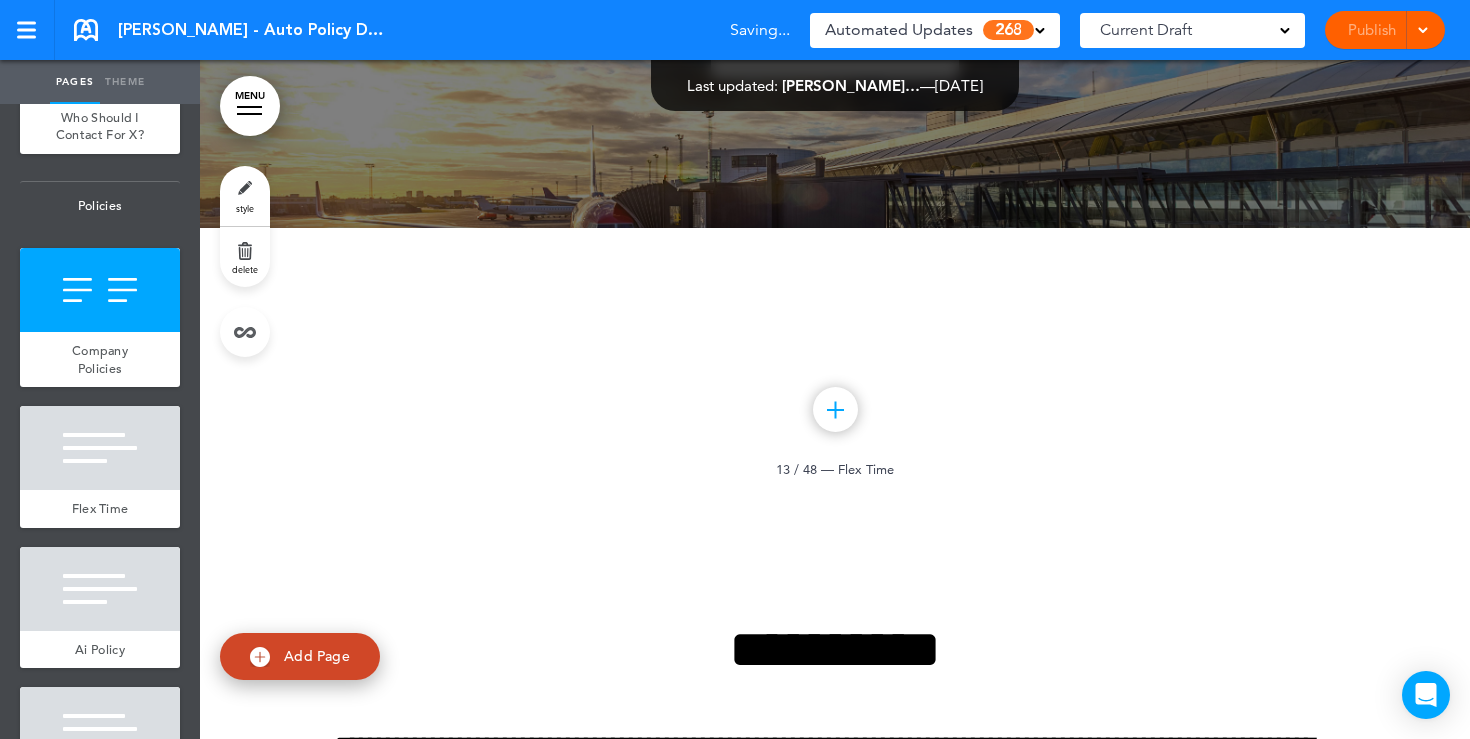 click on "Publish
Publish
Preview Draft" at bounding box center [1385, 30] 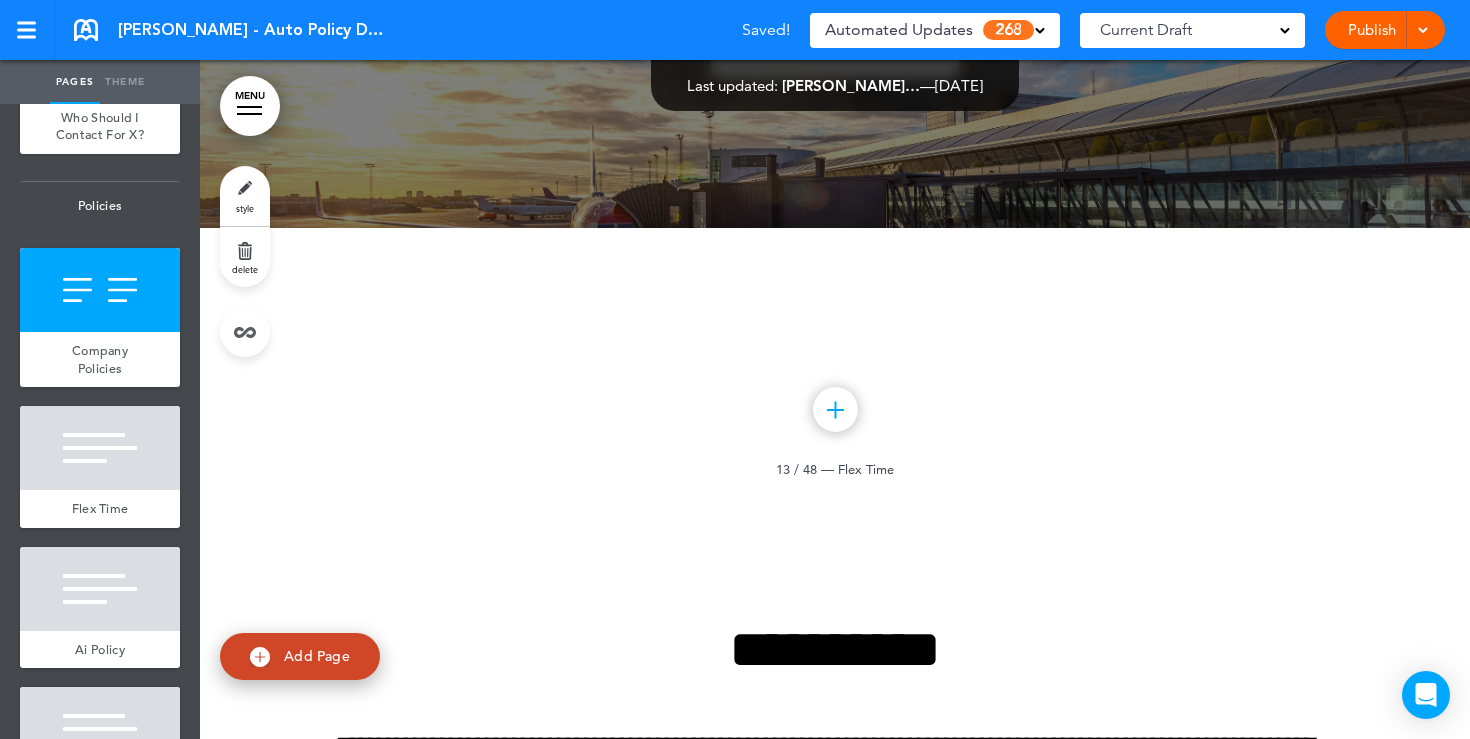 click on "Publish" at bounding box center (1371, 30) 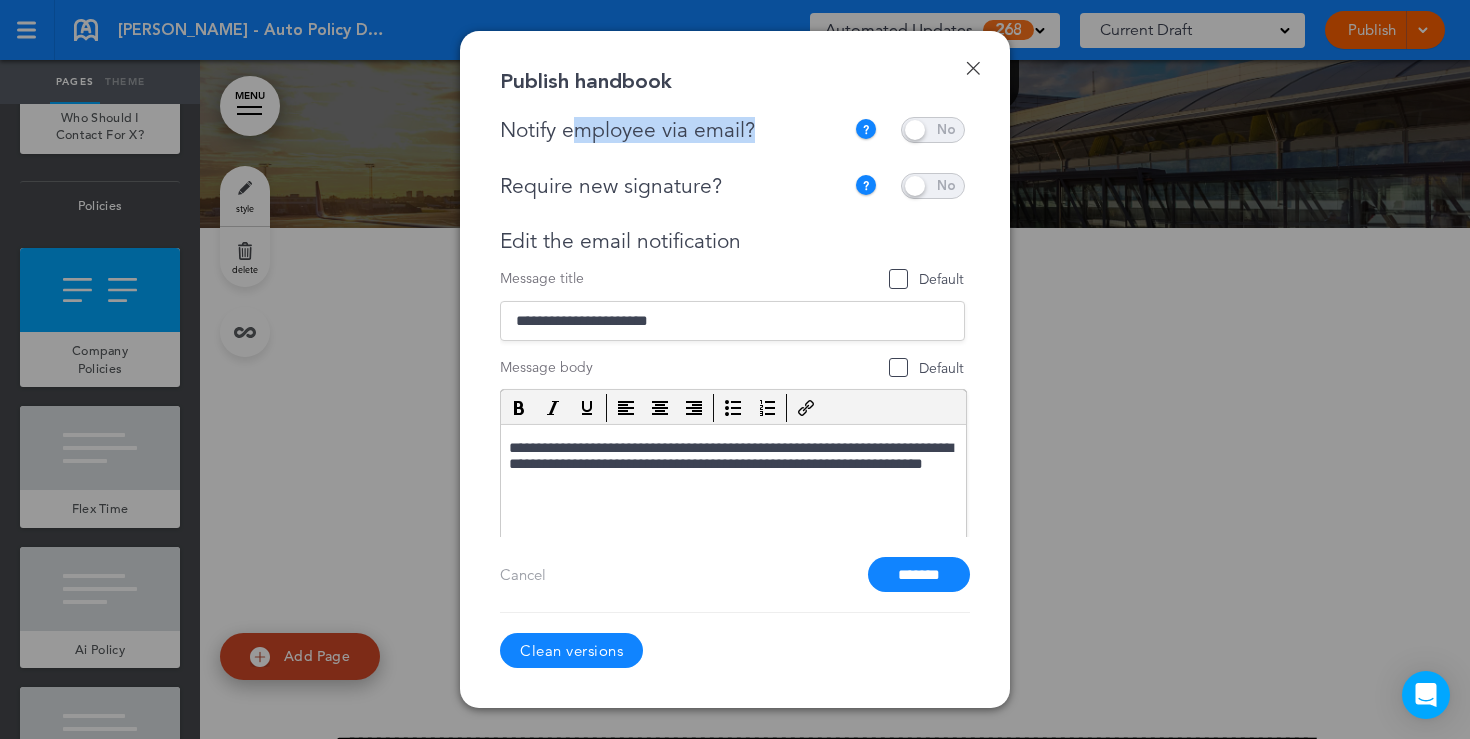 drag, startPoint x: 774, startPoint y: 128, endPoint x: 565, endPoint y: 130, distance: 209.00957 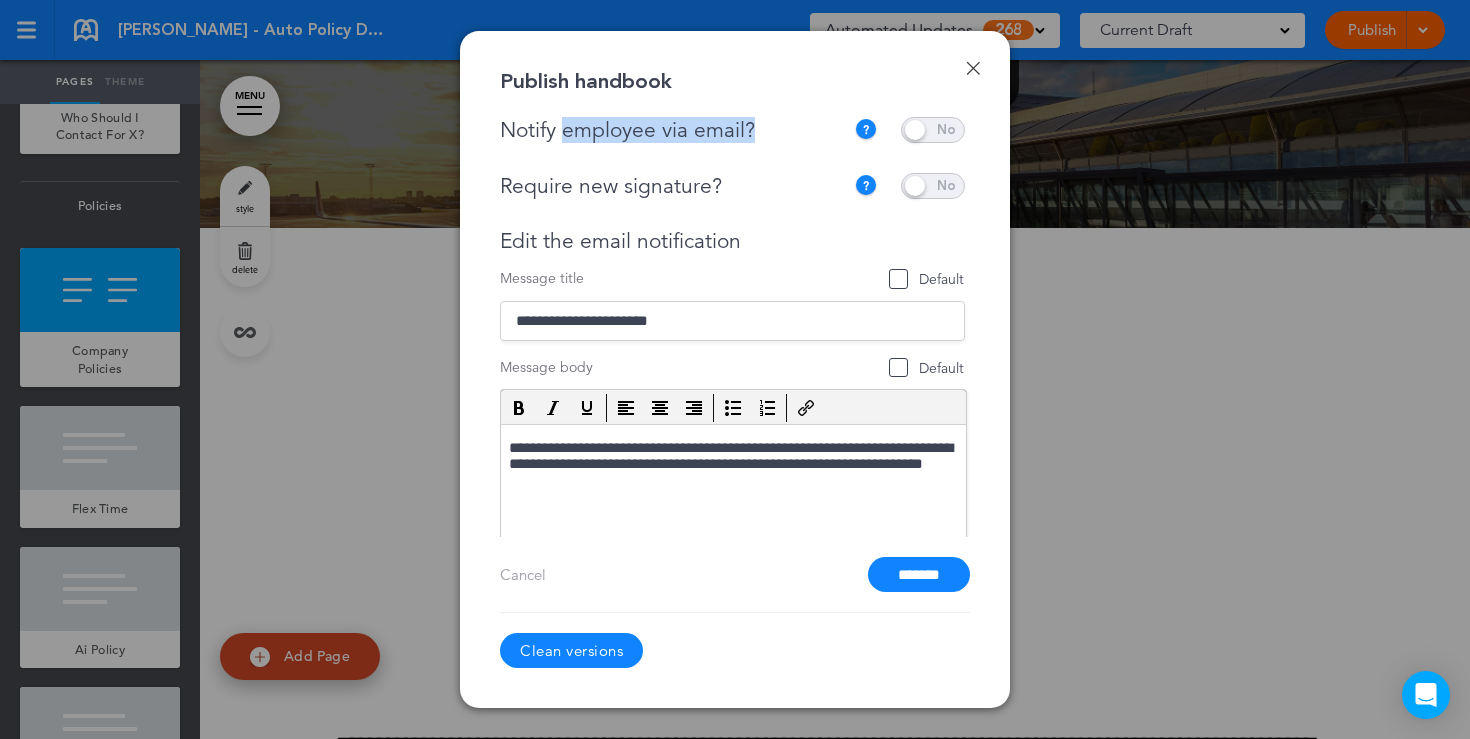 click on "Notify employee via email?" at bounding box center (677, 130) 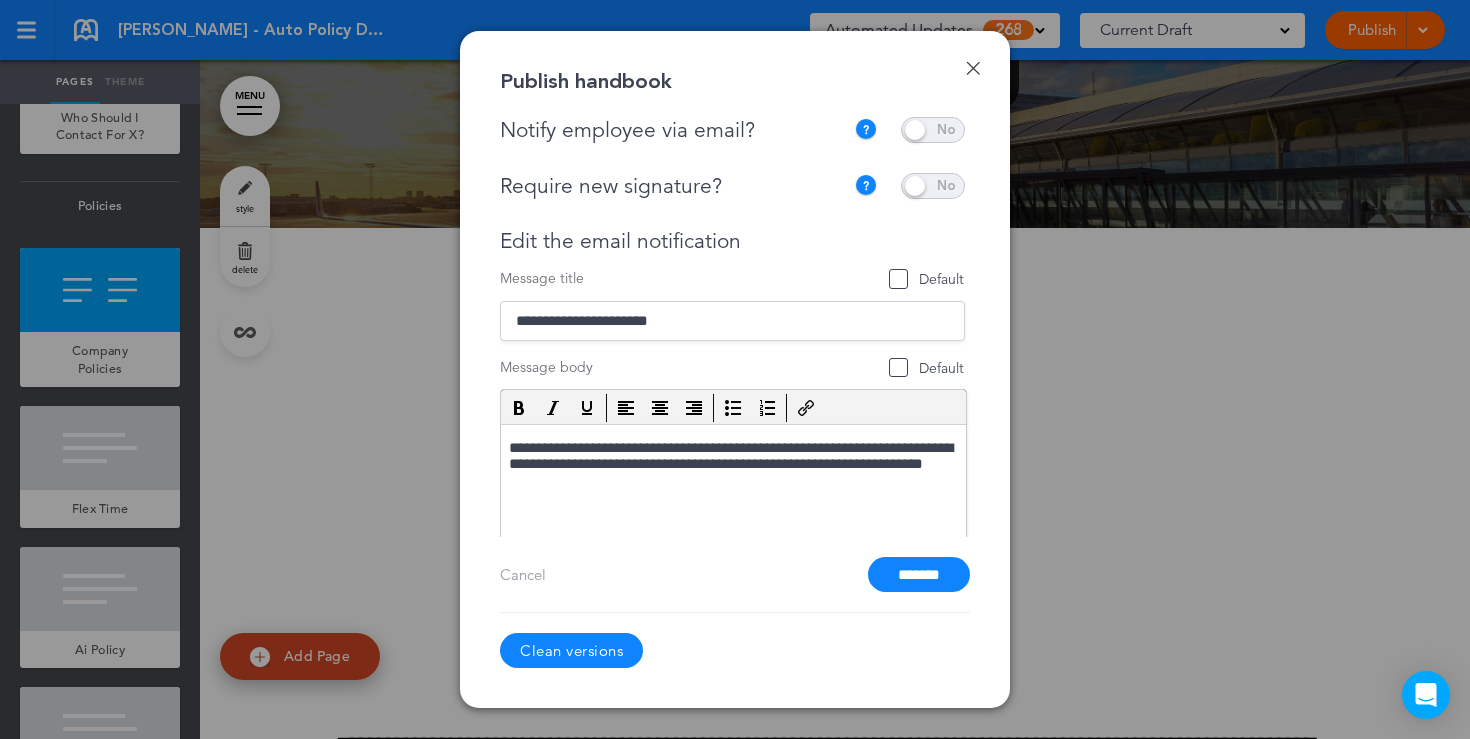 click at bounding box center [933, 130] 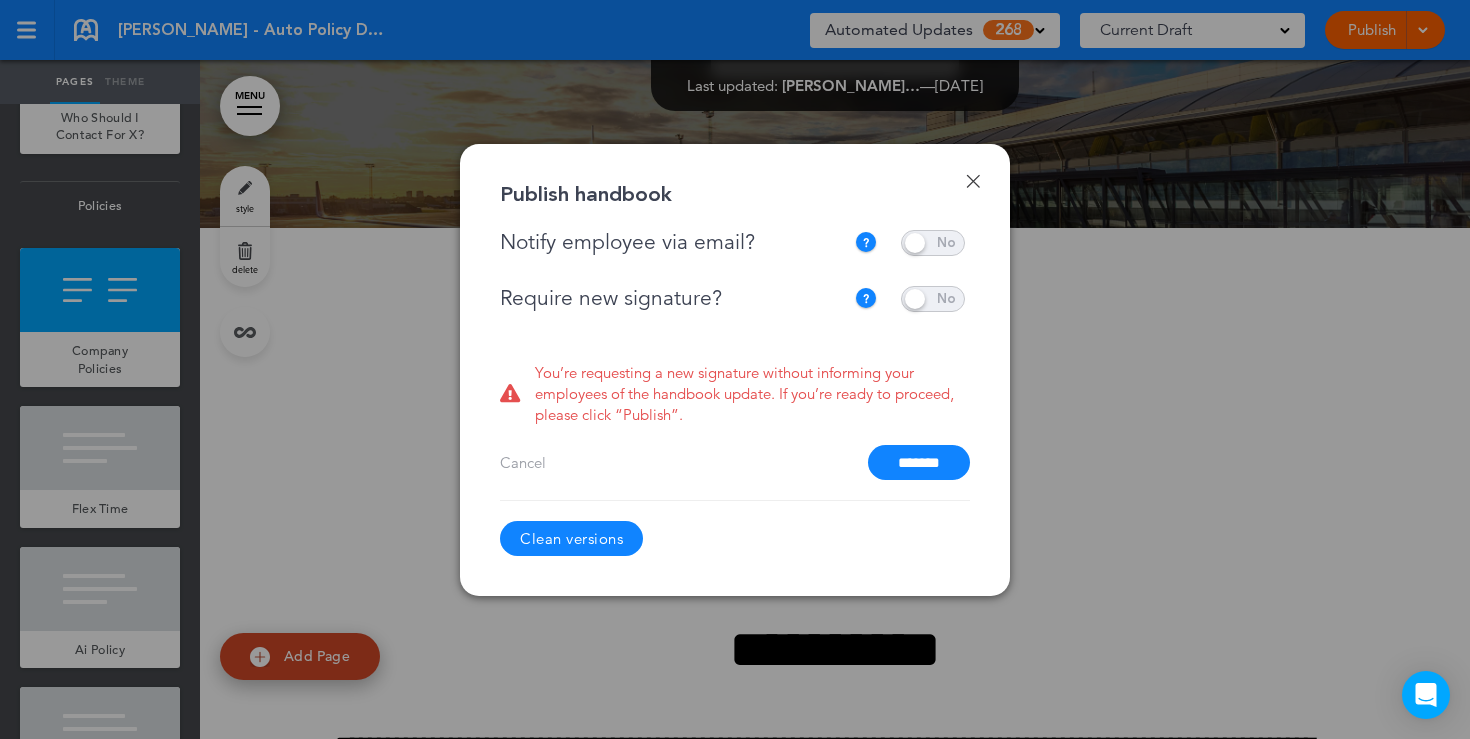click at bounding box center (933, 299) 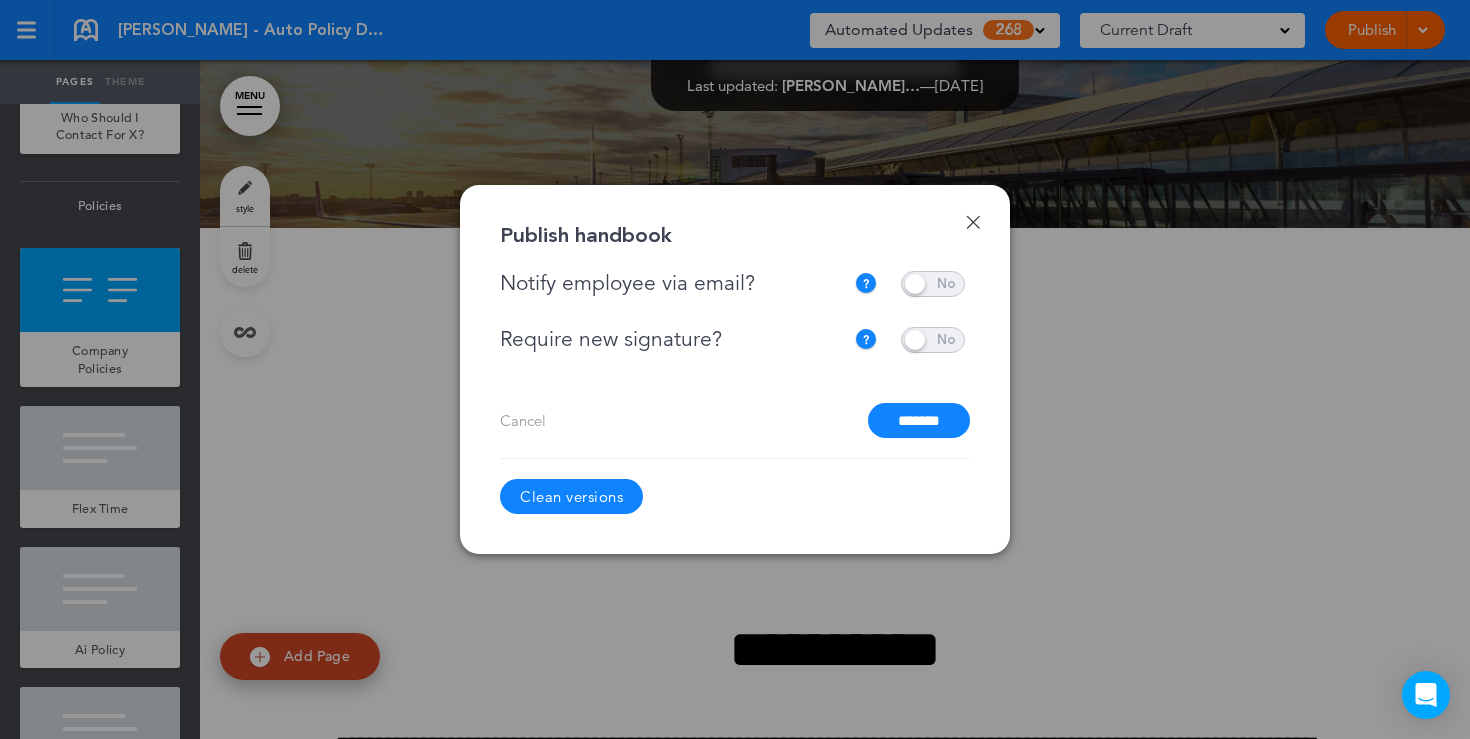 click at bounding box center [933, 340] 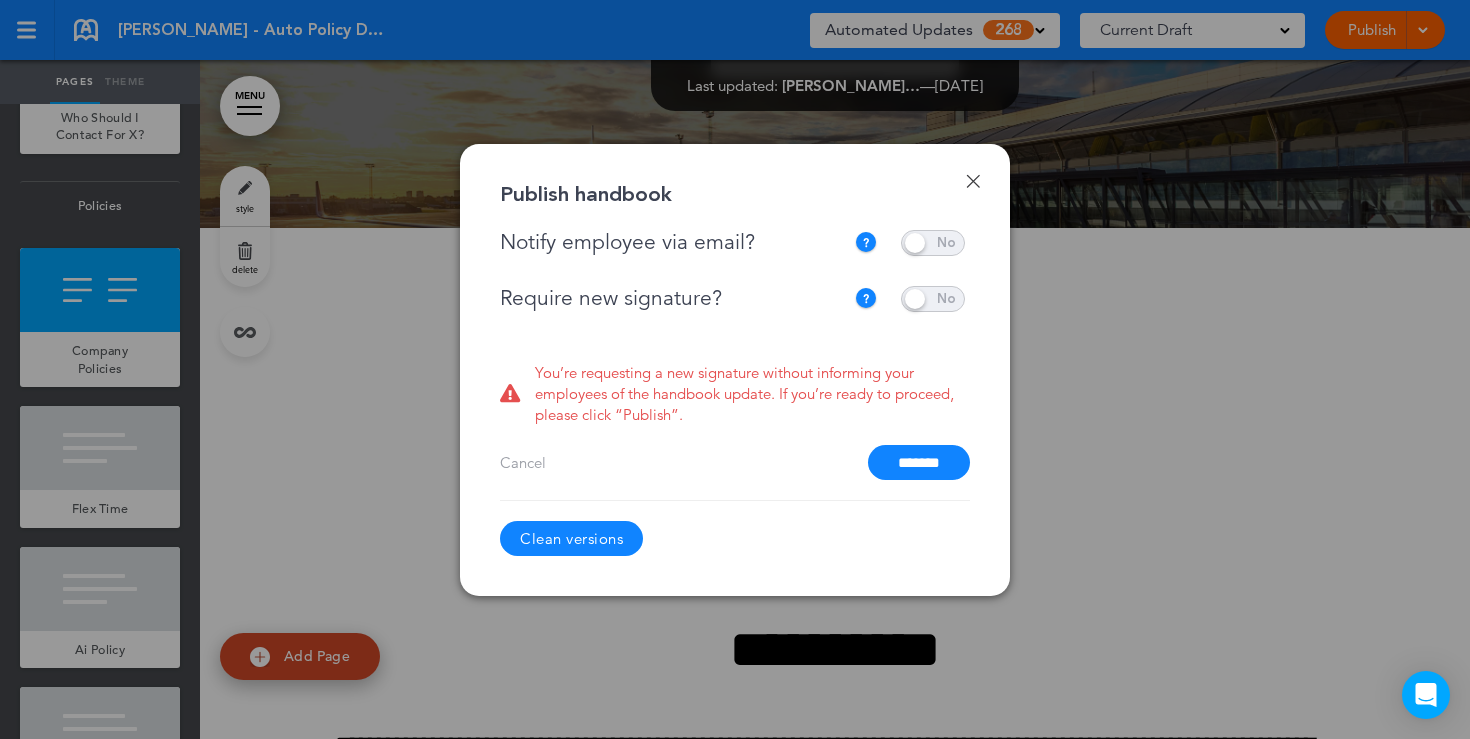 click at bounding box center (933, 243) 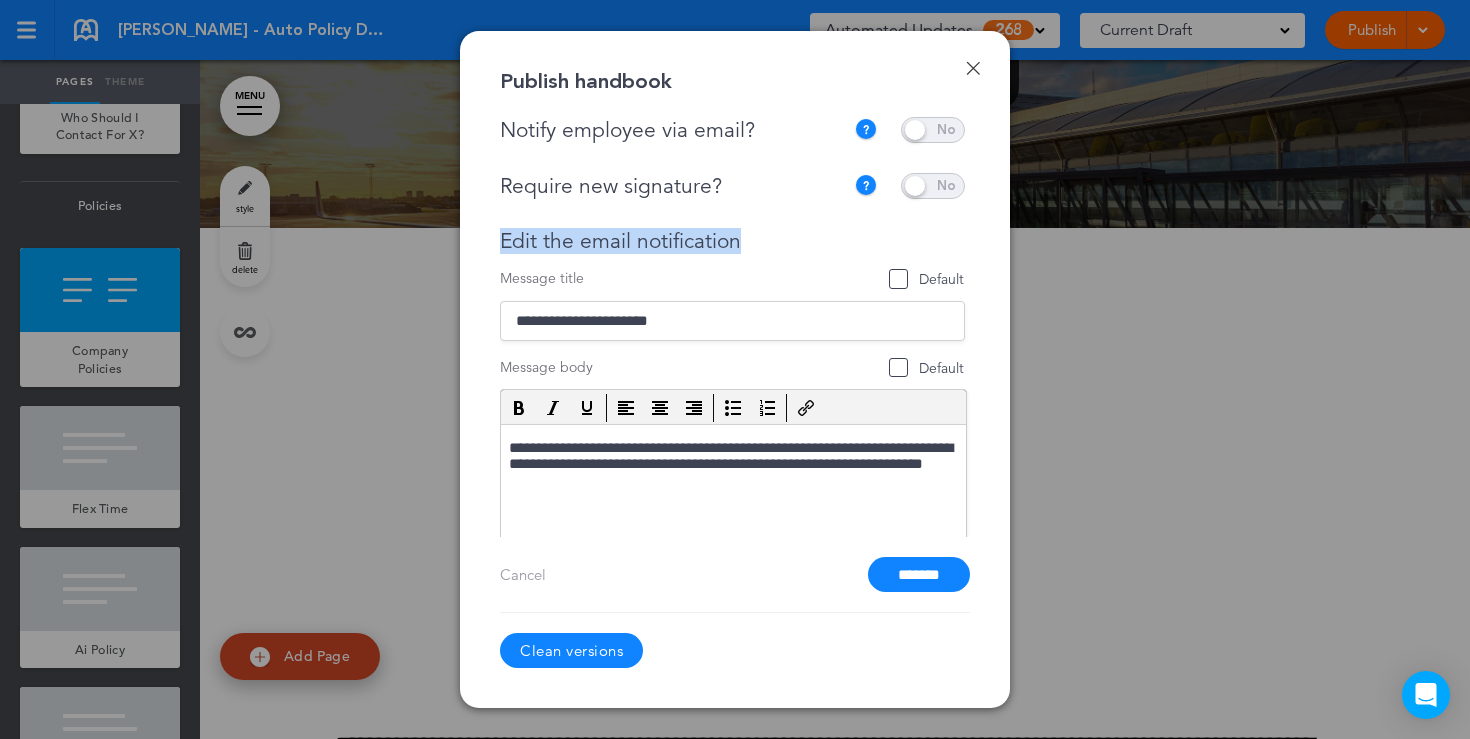 drag, startPoint x: 752, startPoint y: 244, endPoint x: 494, endPoint y: 235, distance: 258.15692 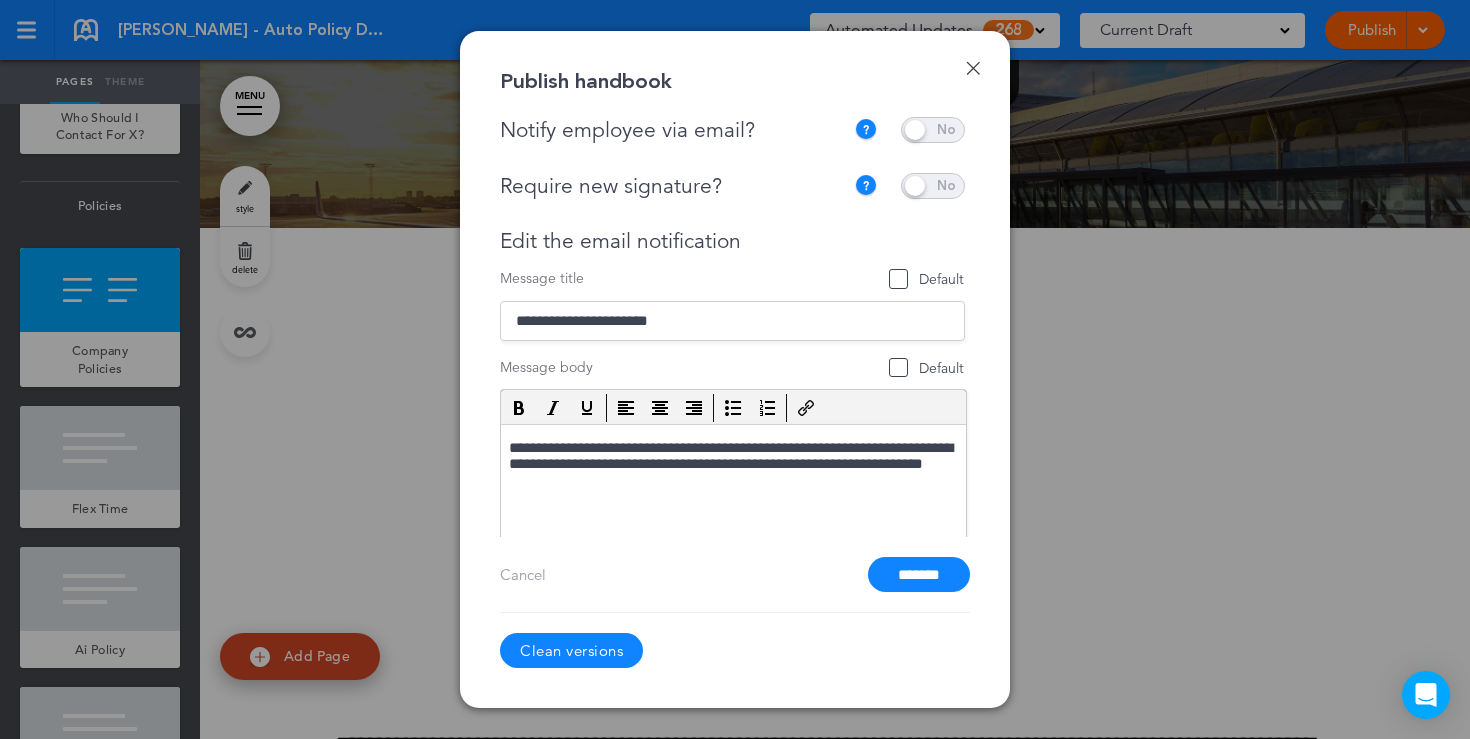 click on "Message title
Default" at bounding box center (732, 279) 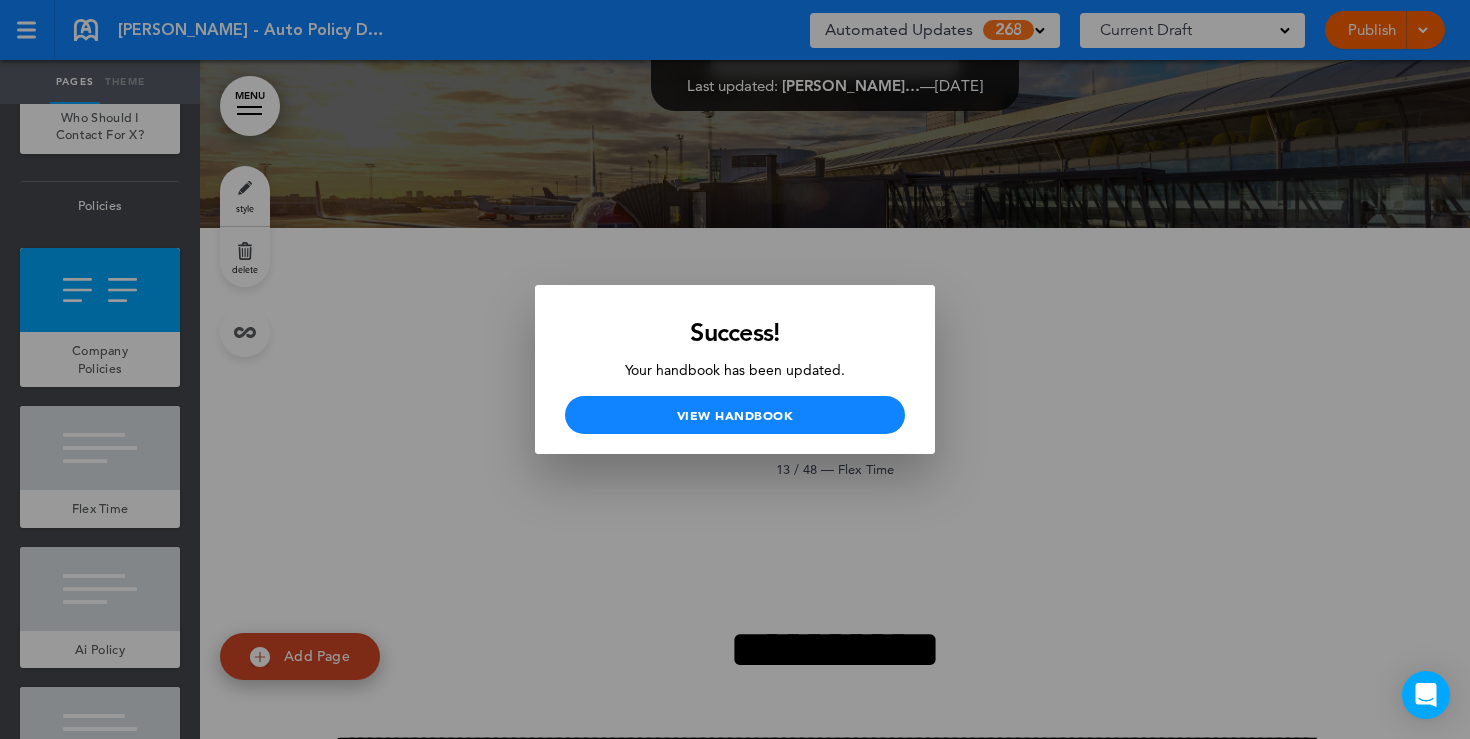 click at bounding box center [735, 369] 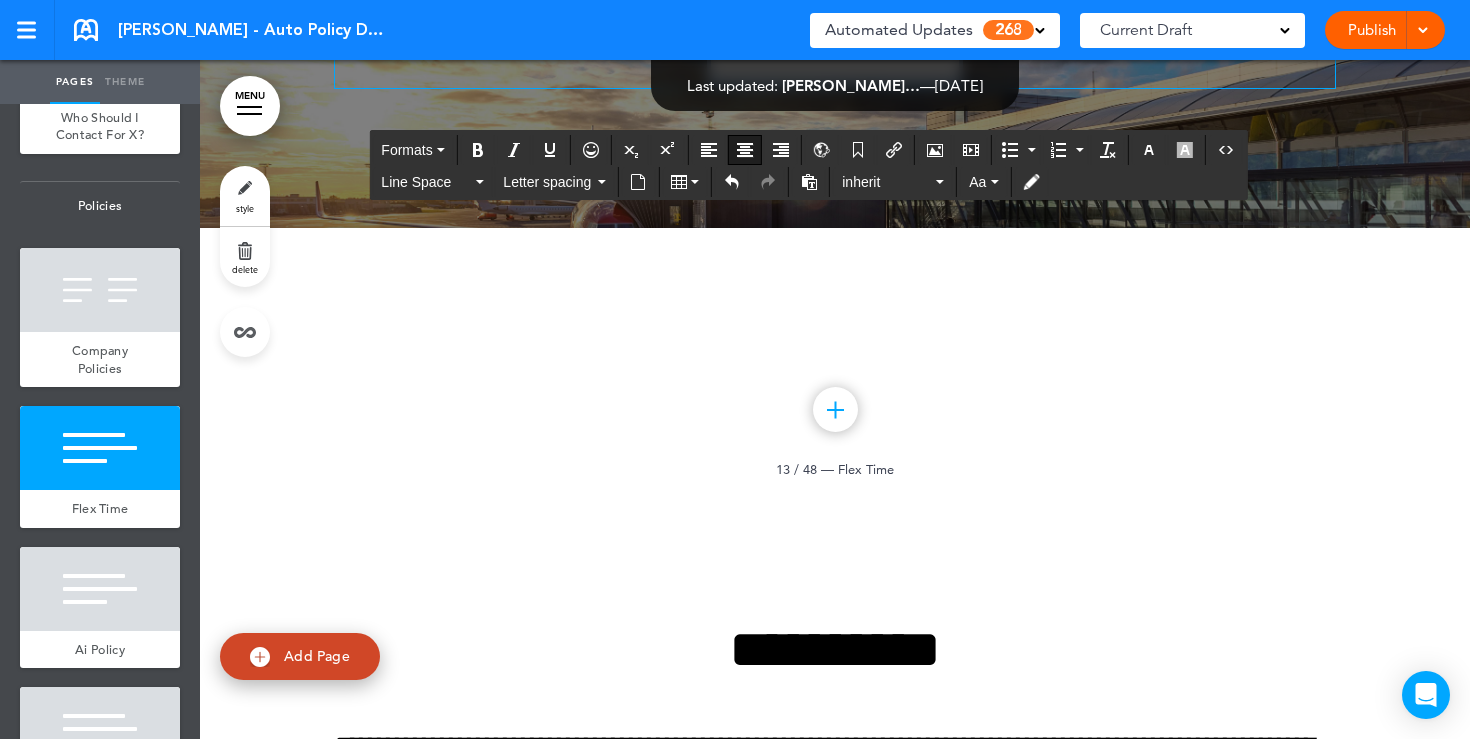 drag, startPoint x: 1052, startPoint y: 475, endPoint x: 641, endPoint y: 477, distance: 411.00485 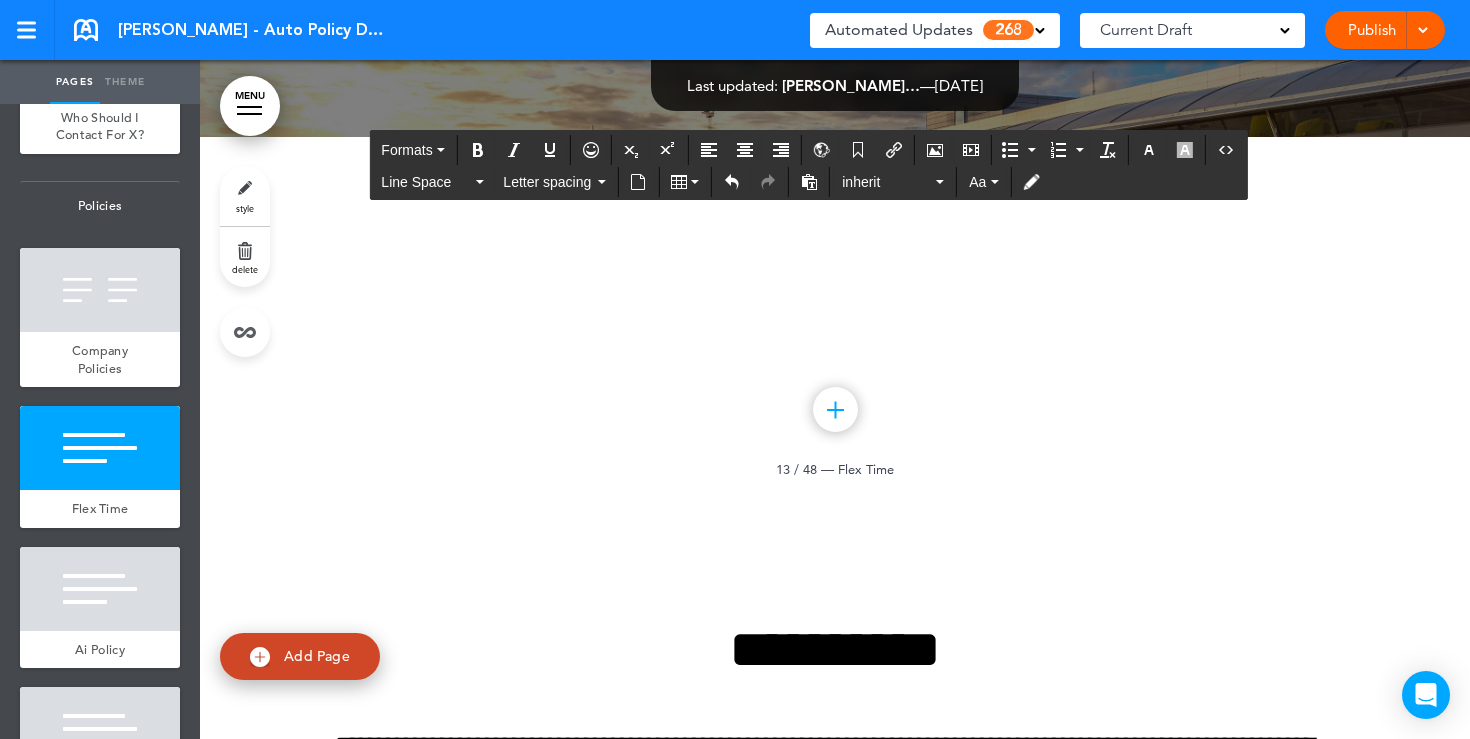 drag, startPoint x: 890, startPoint y: 405, endPoint x: 706, endPoint y: 250, distance: 240.5847 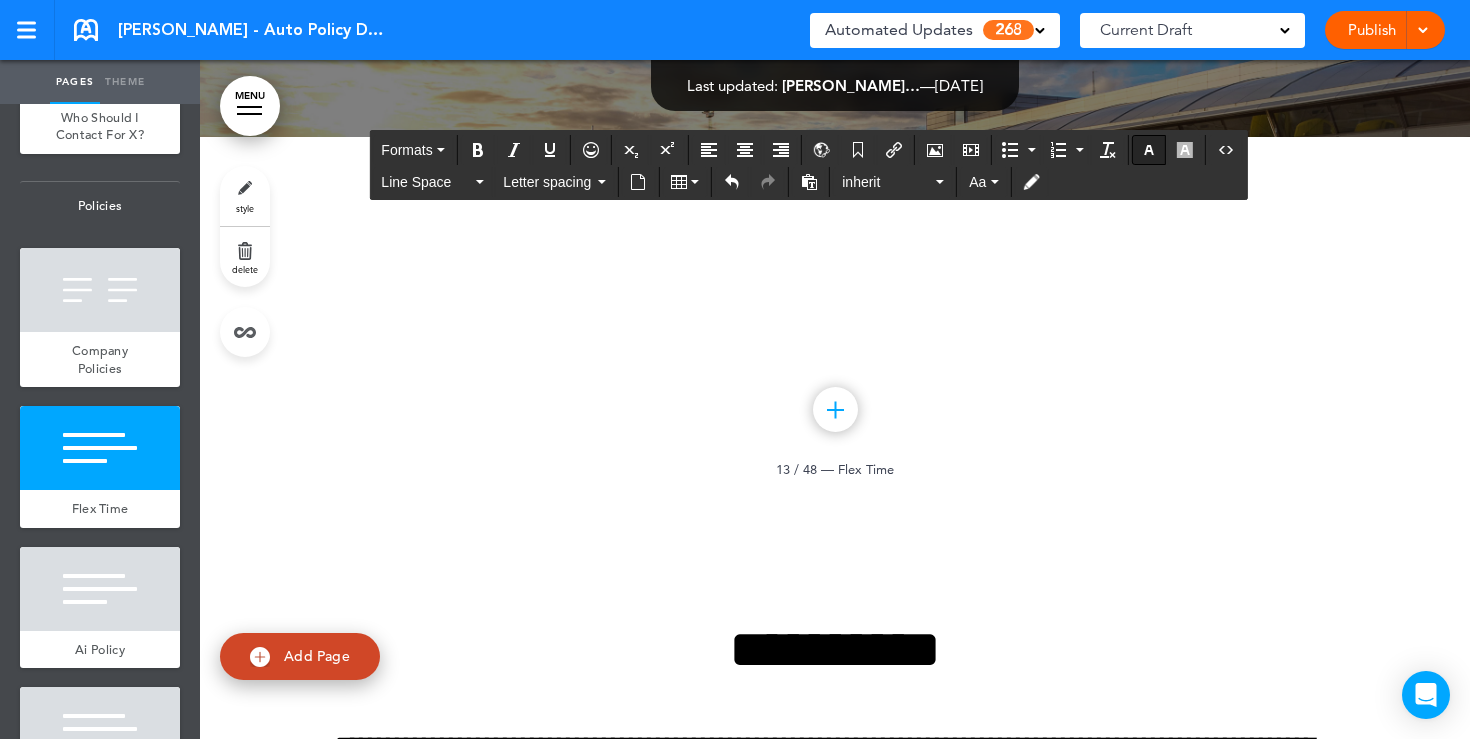 click at bounding box center (1149, 150) 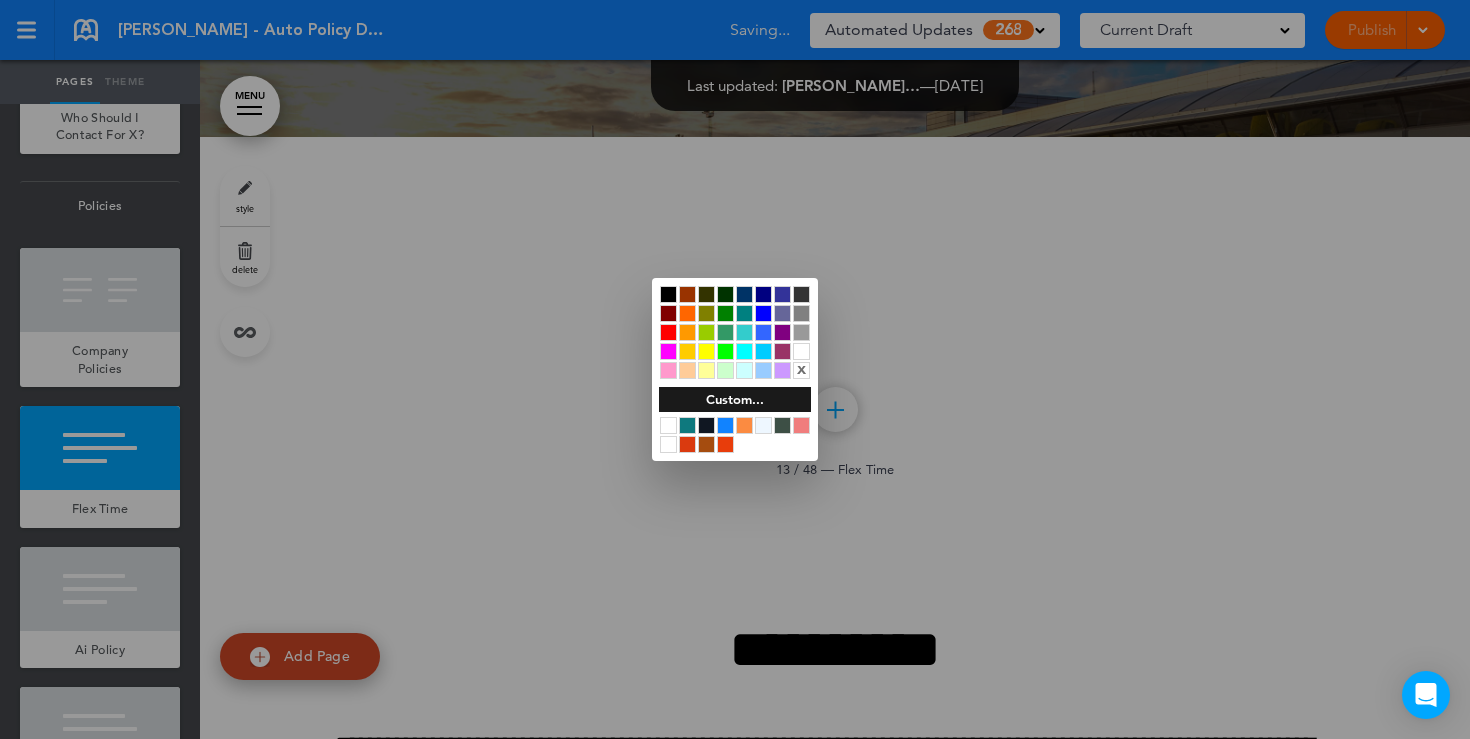 click at bounding box center [668, 294] 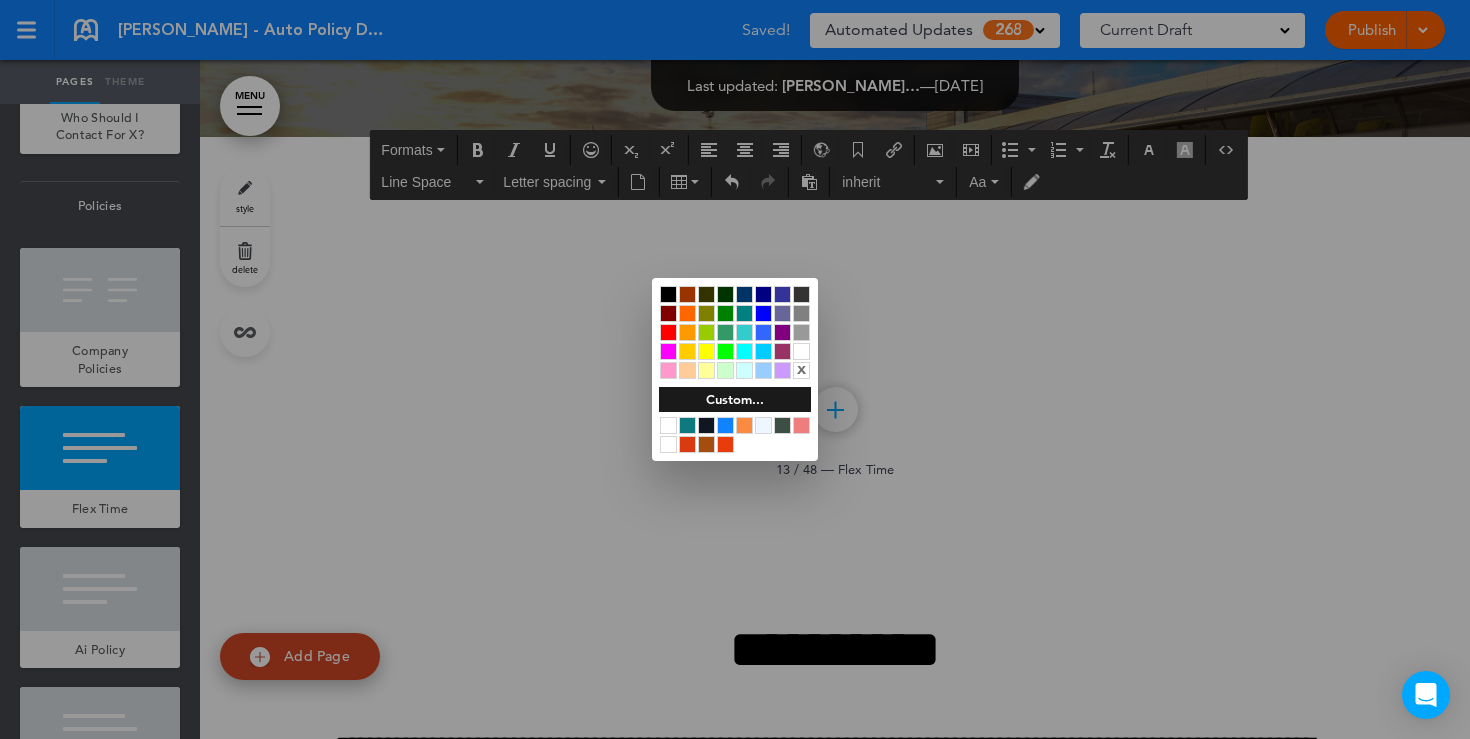 click at bounding box center (735, 369) 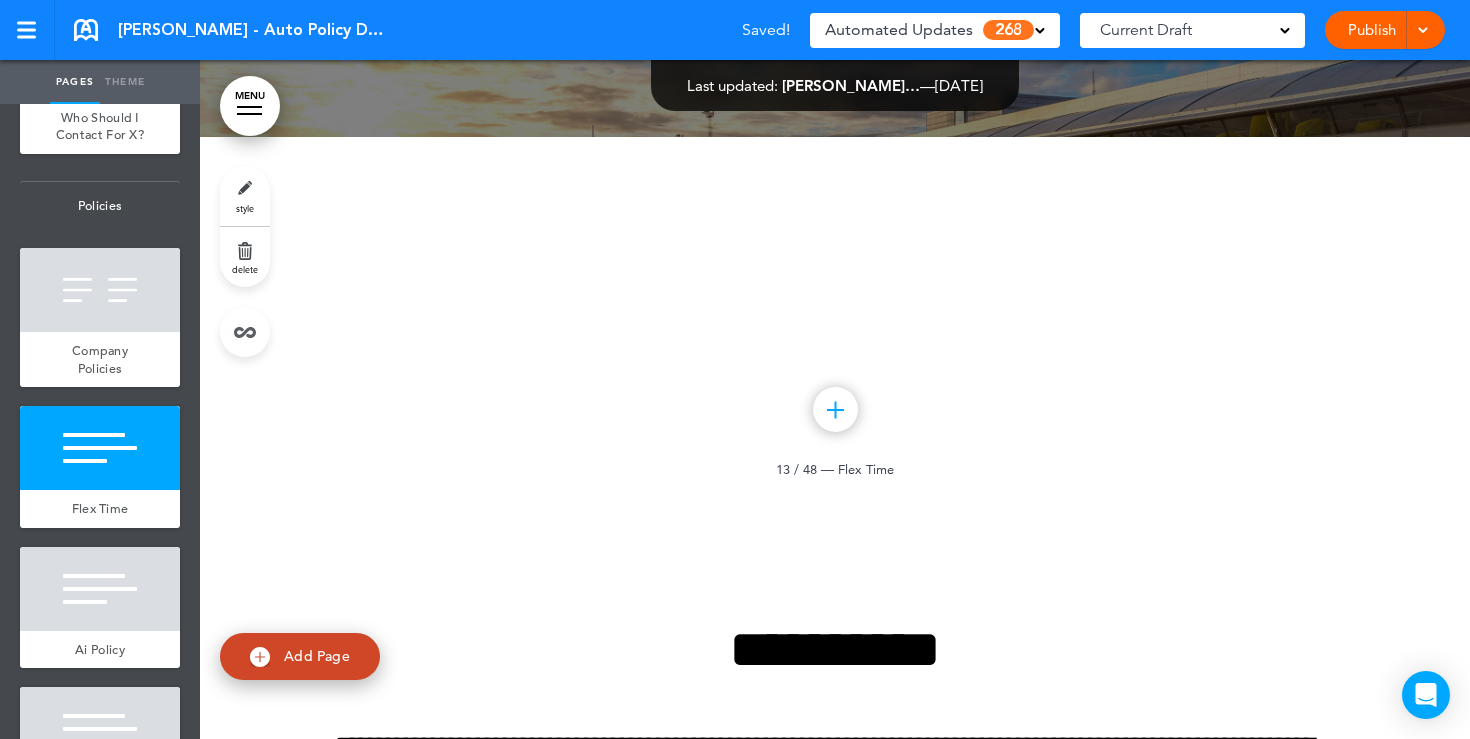 click on "style" at bounding box center [245, 196] 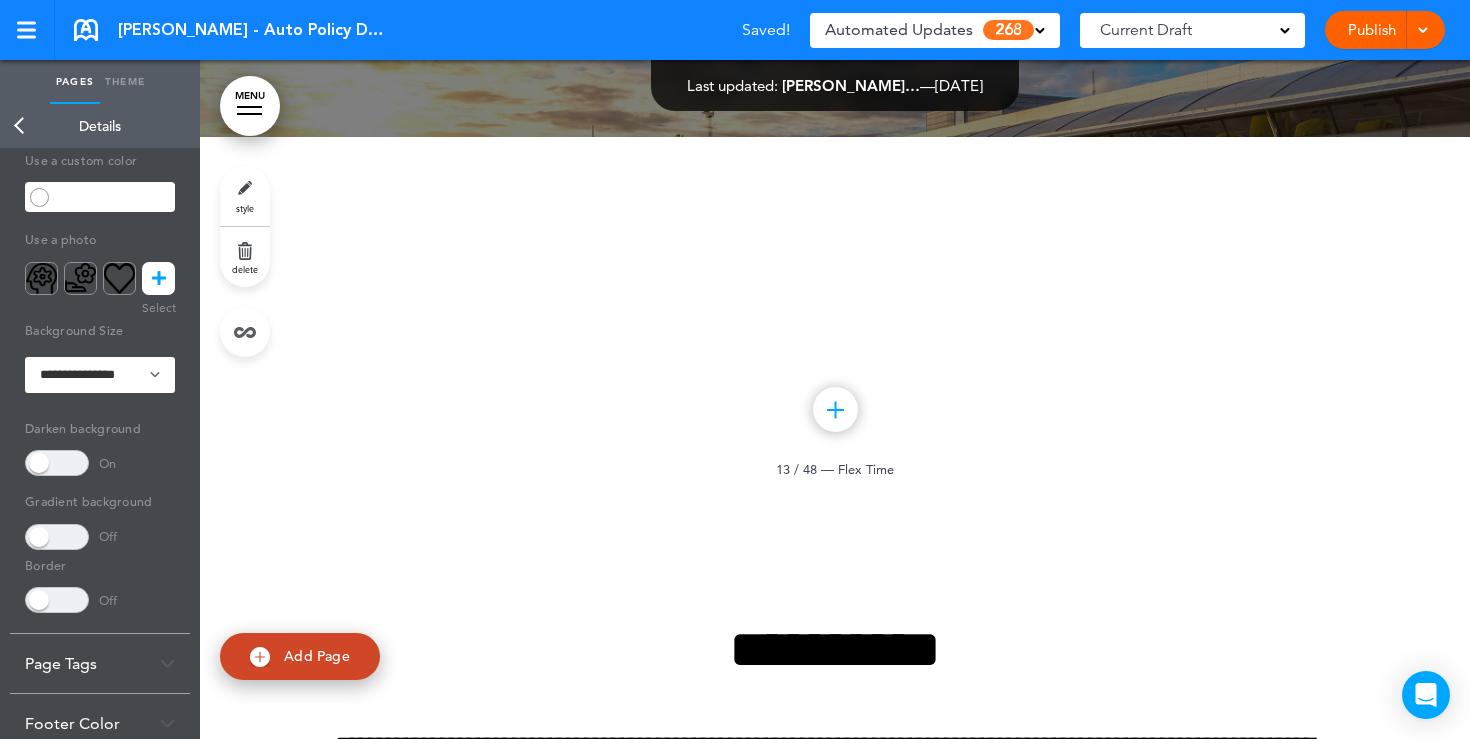 click at bounding box center (57, 463) 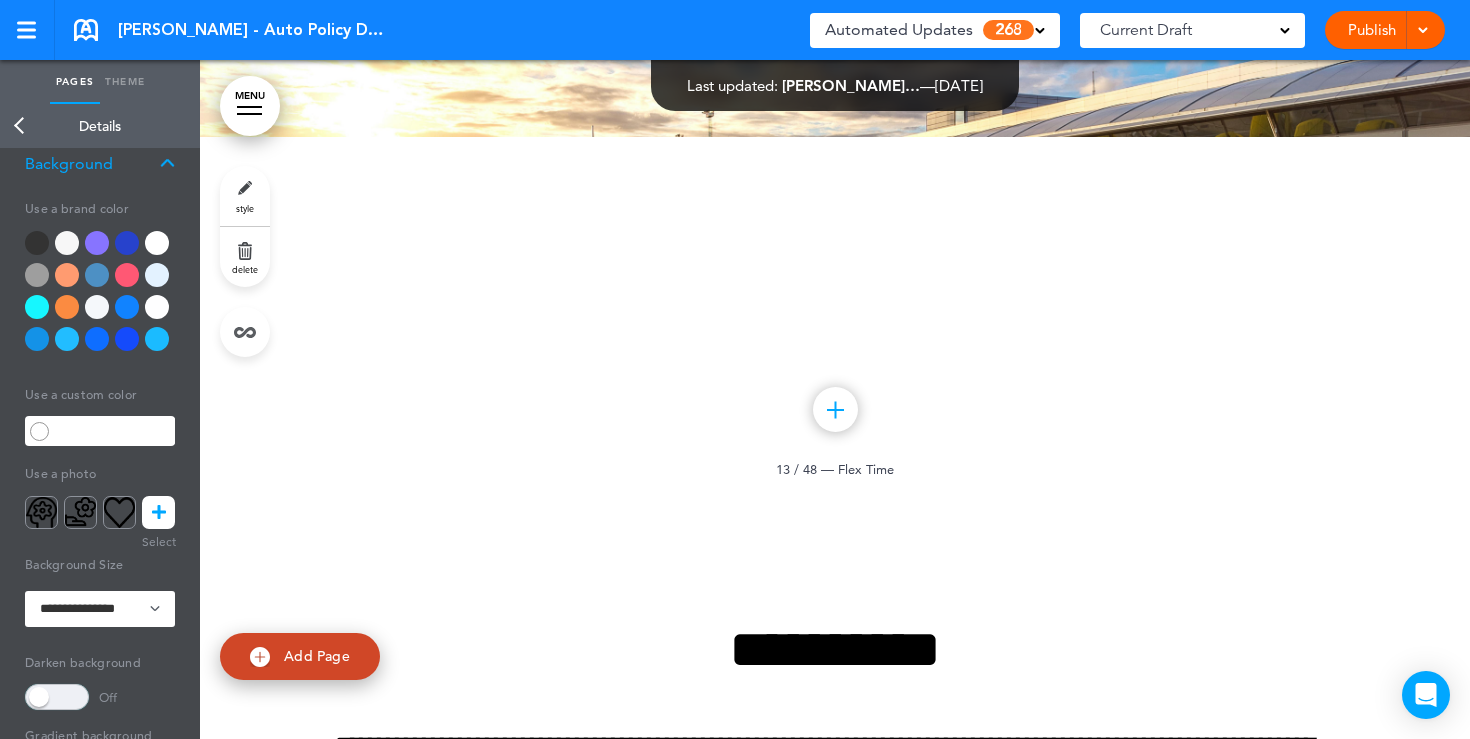 scroll, scrollTop: 83, scrollLeft: 0, axis: vertical 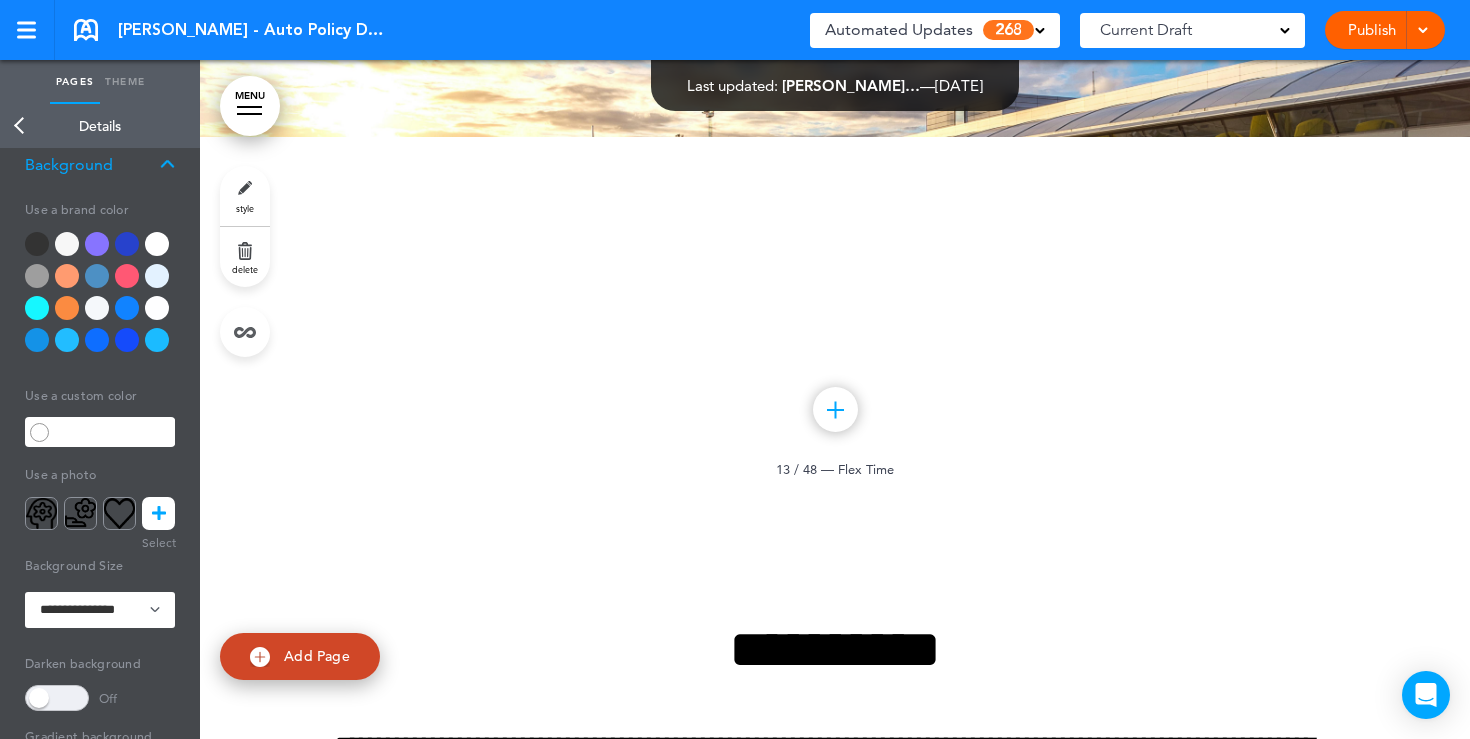 click at bounding box center [157, 244] 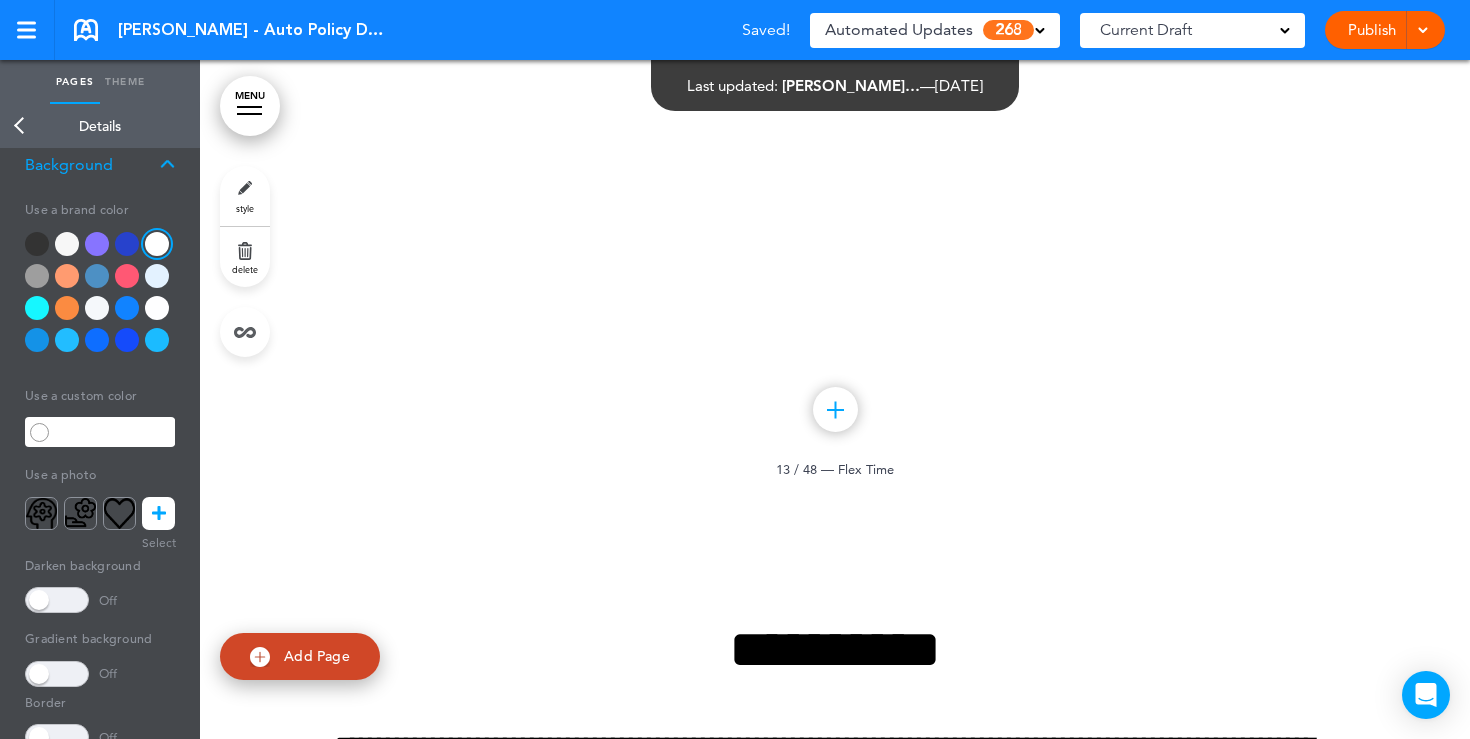click on "Back" at bounding box center (20, 126) 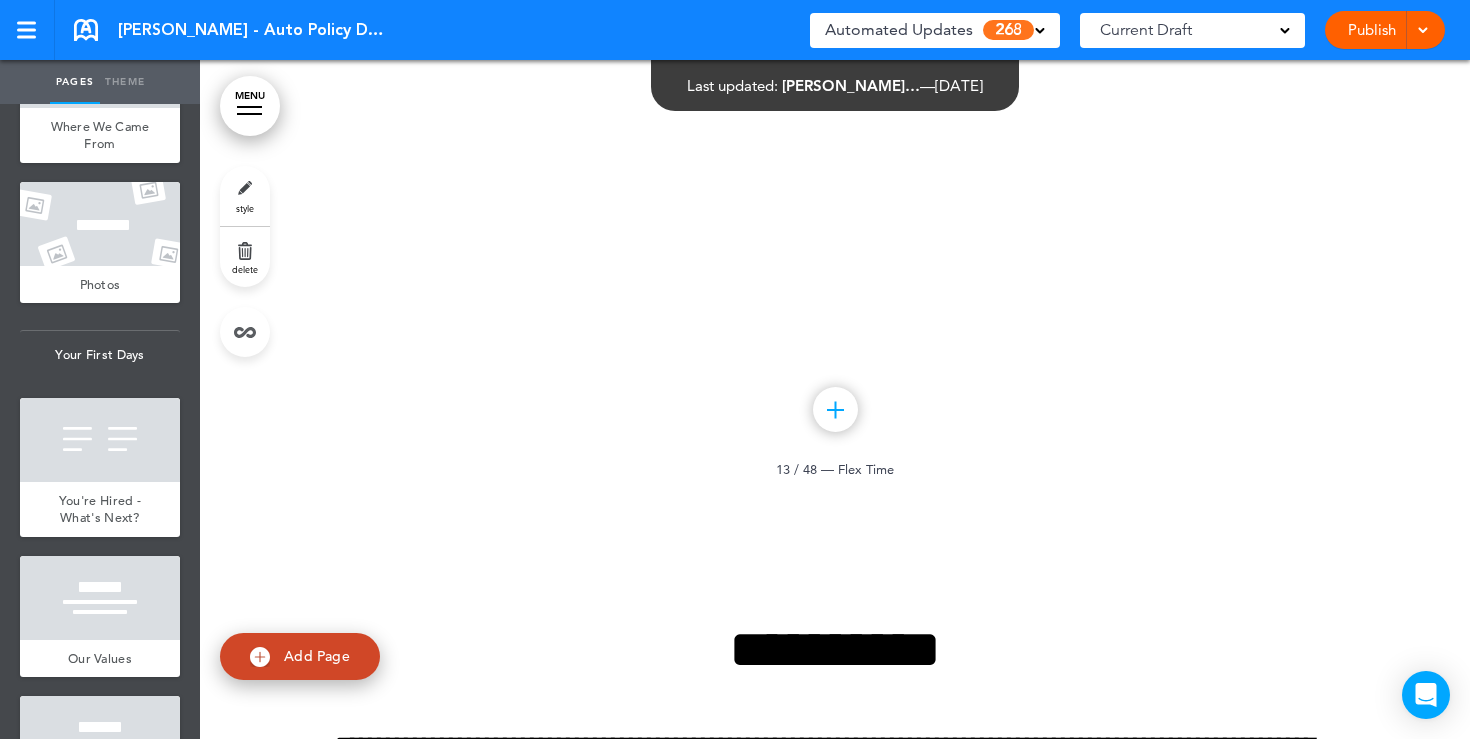 scroll, scrollTop: 0, scrollLeft: 0, axis: both 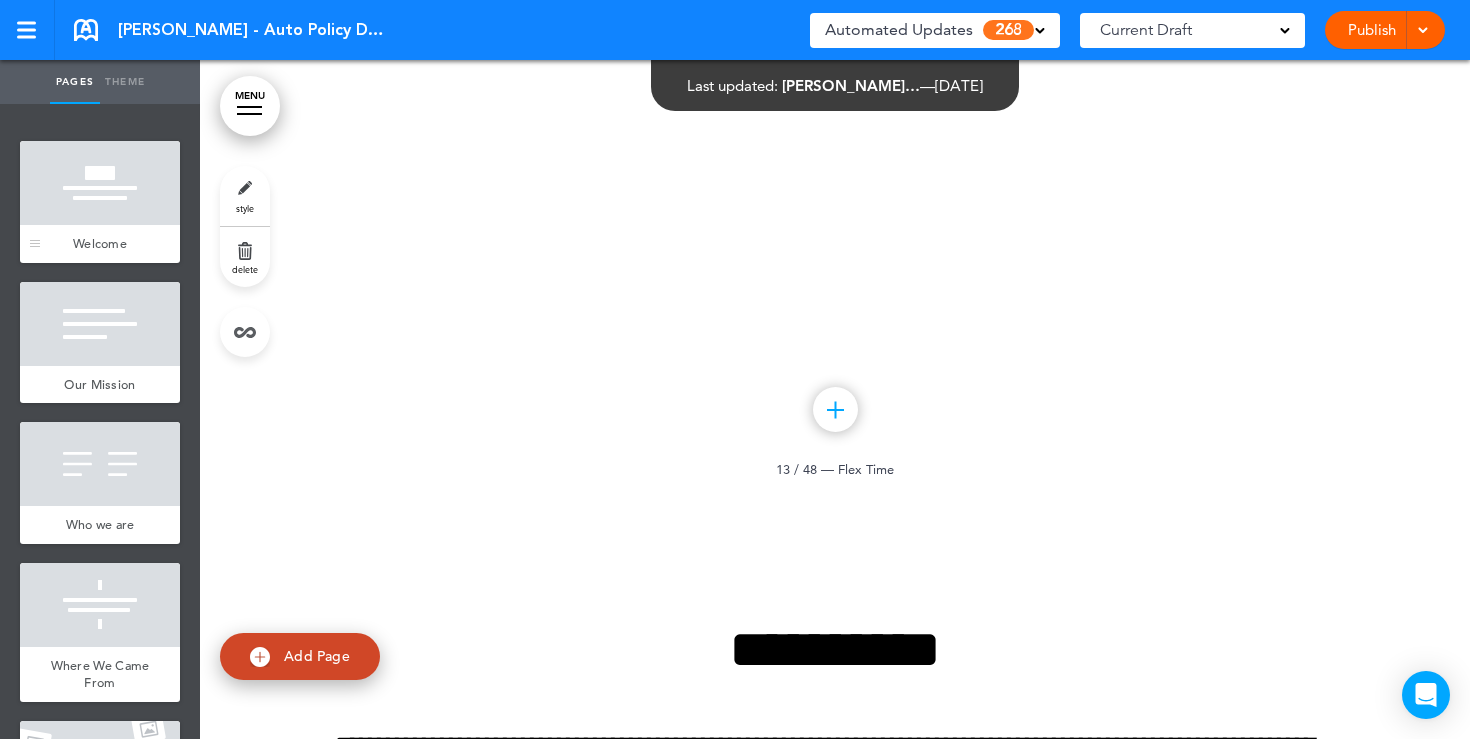 click at bounding box center (100, 183) 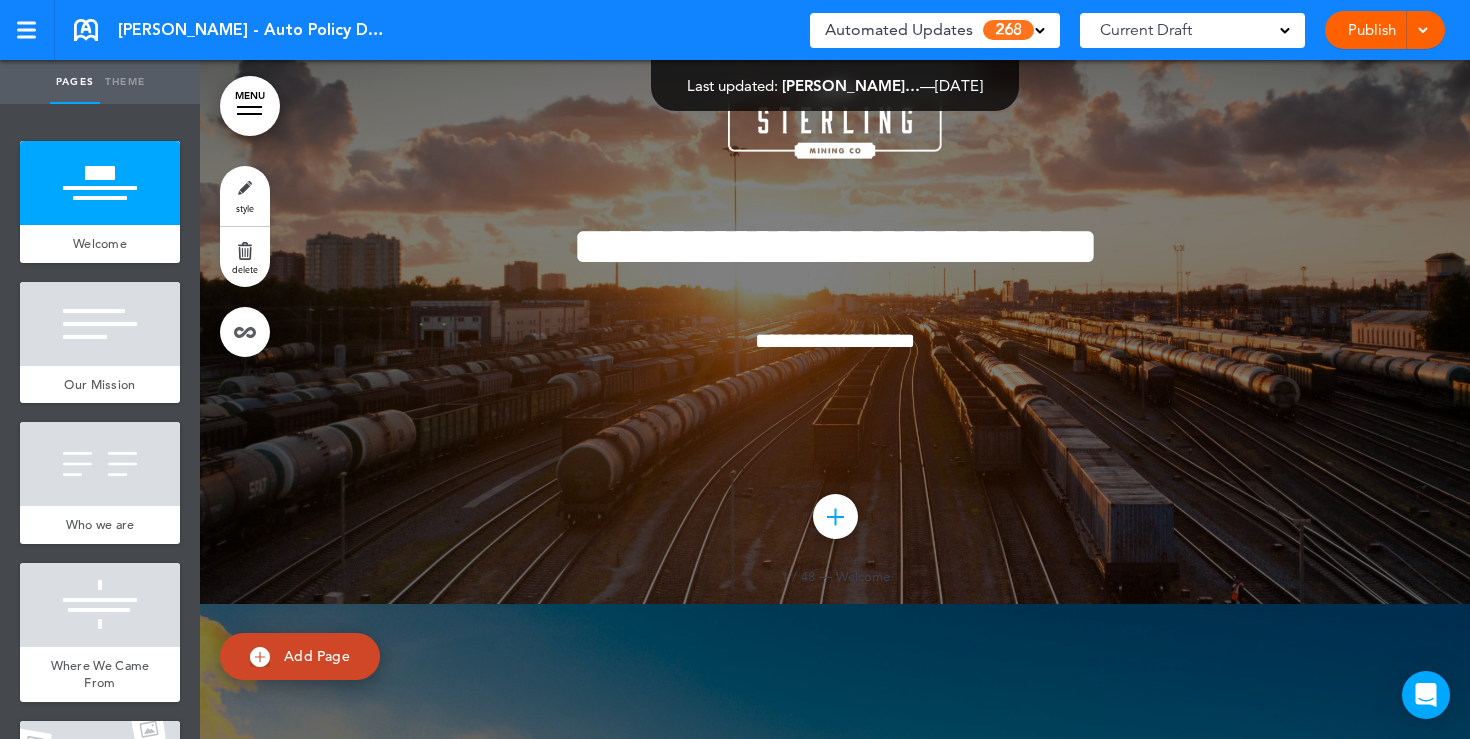scroll, scrollTop: 0, scrollLeft: 0, axis: both 